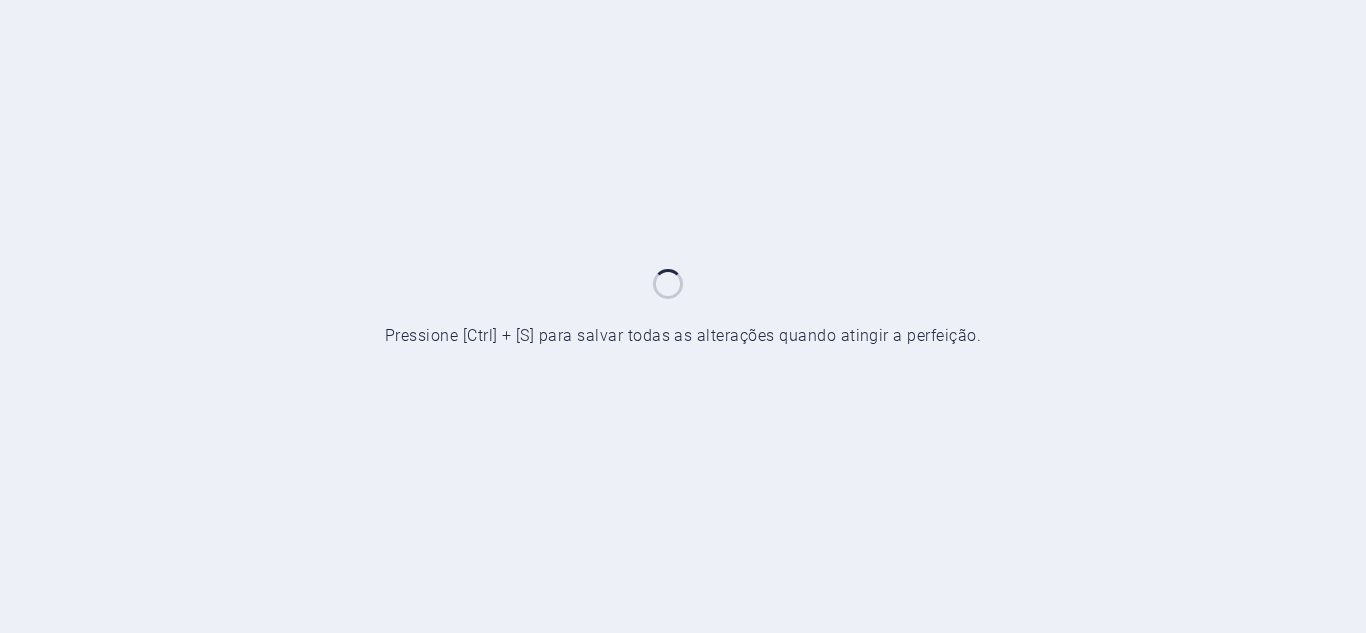 scroll, scrollTop: 0, scrollLeft: 0, axis: both 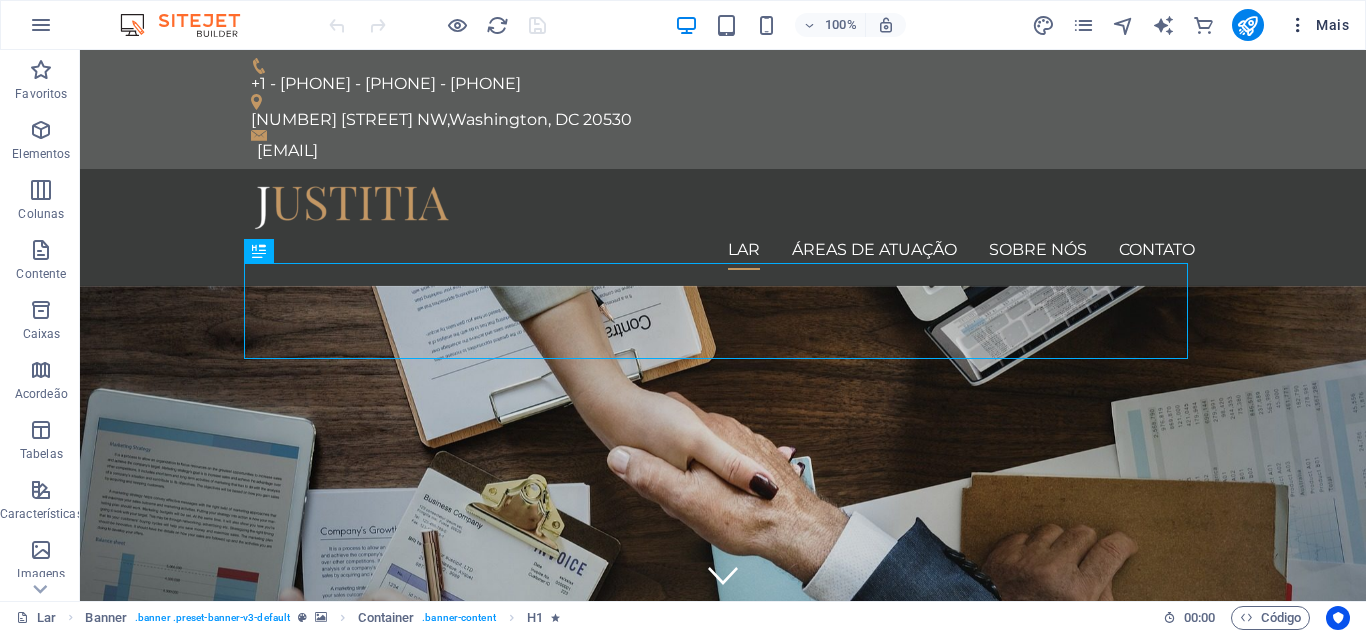click on "Mais" at bounding box center [1332, 25] 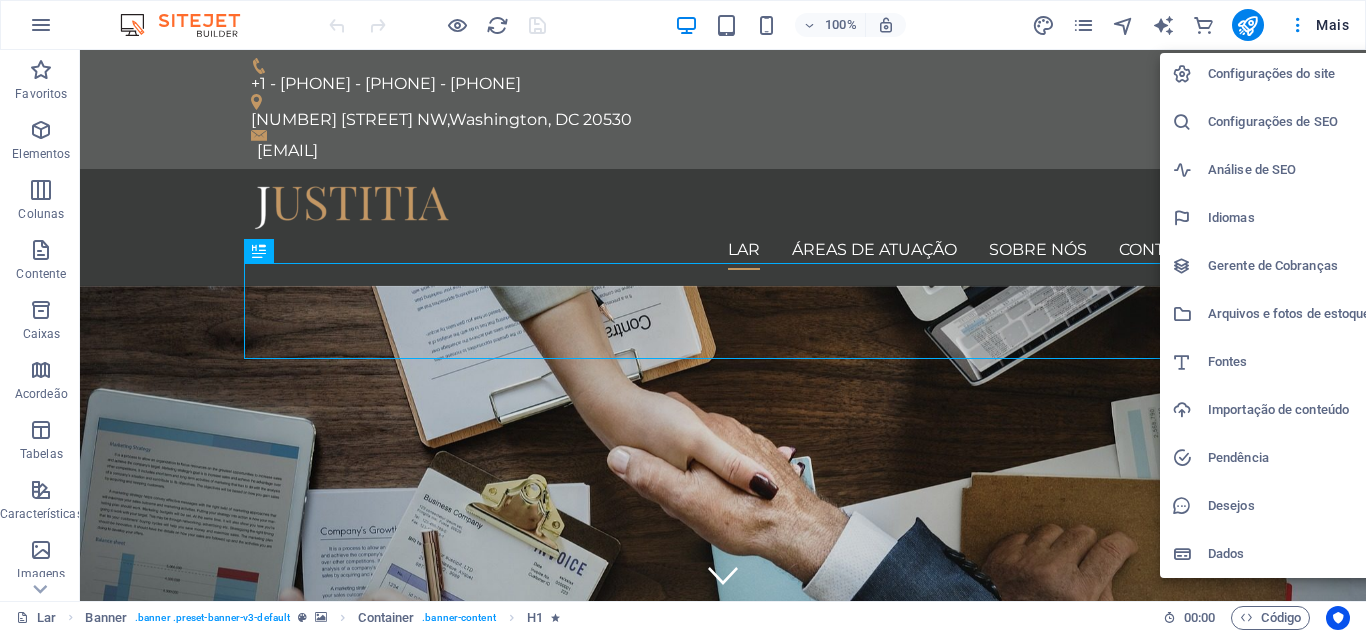 scroll, scrollTop: 0, scrollLeft: 0, axis: both 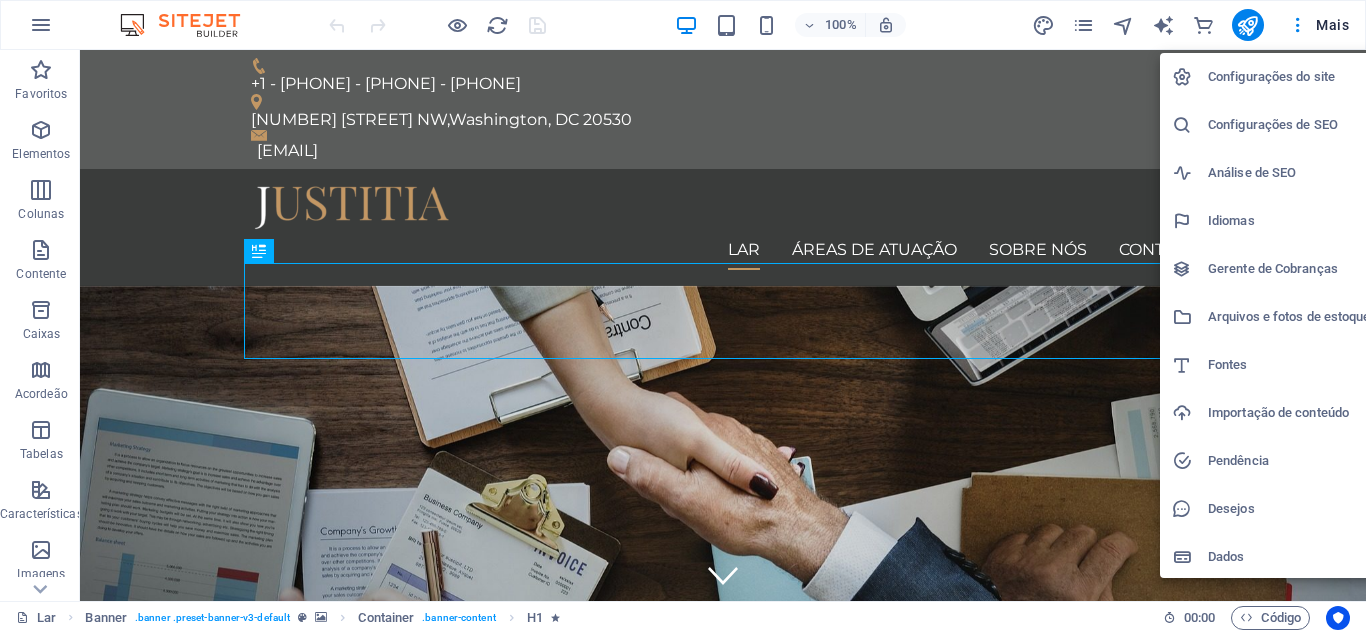 click at bounding box center [683, 316] 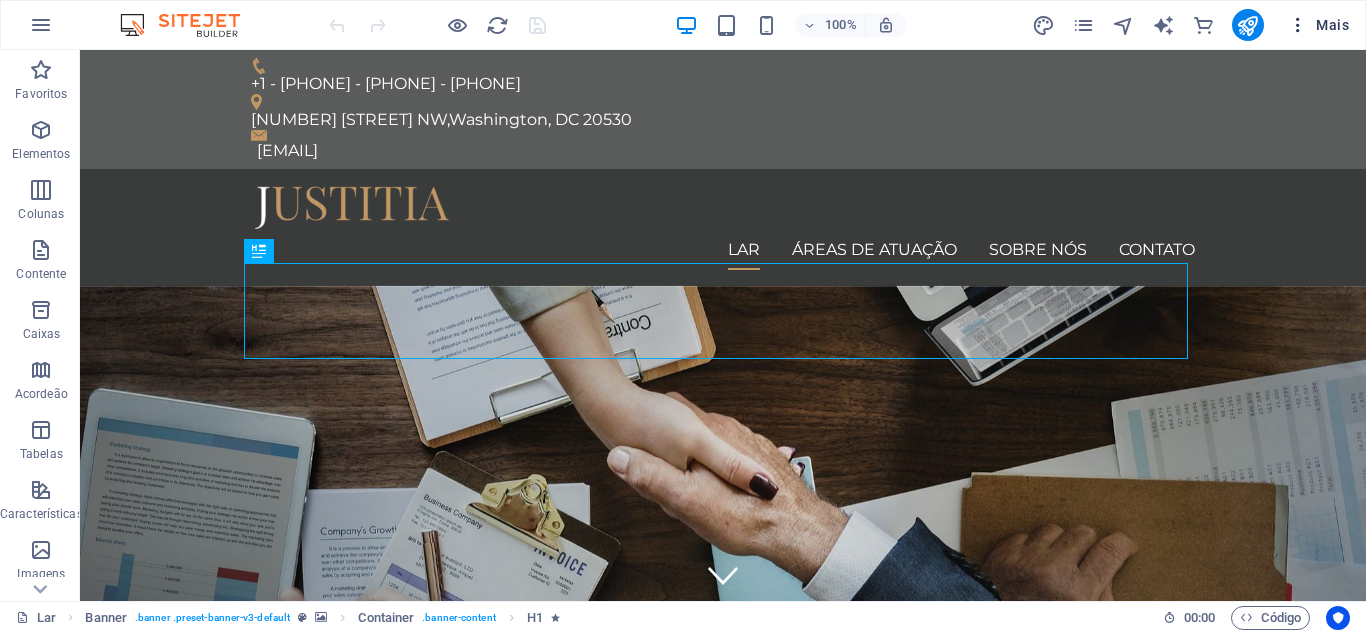 click at bounding box center (1298, 25) 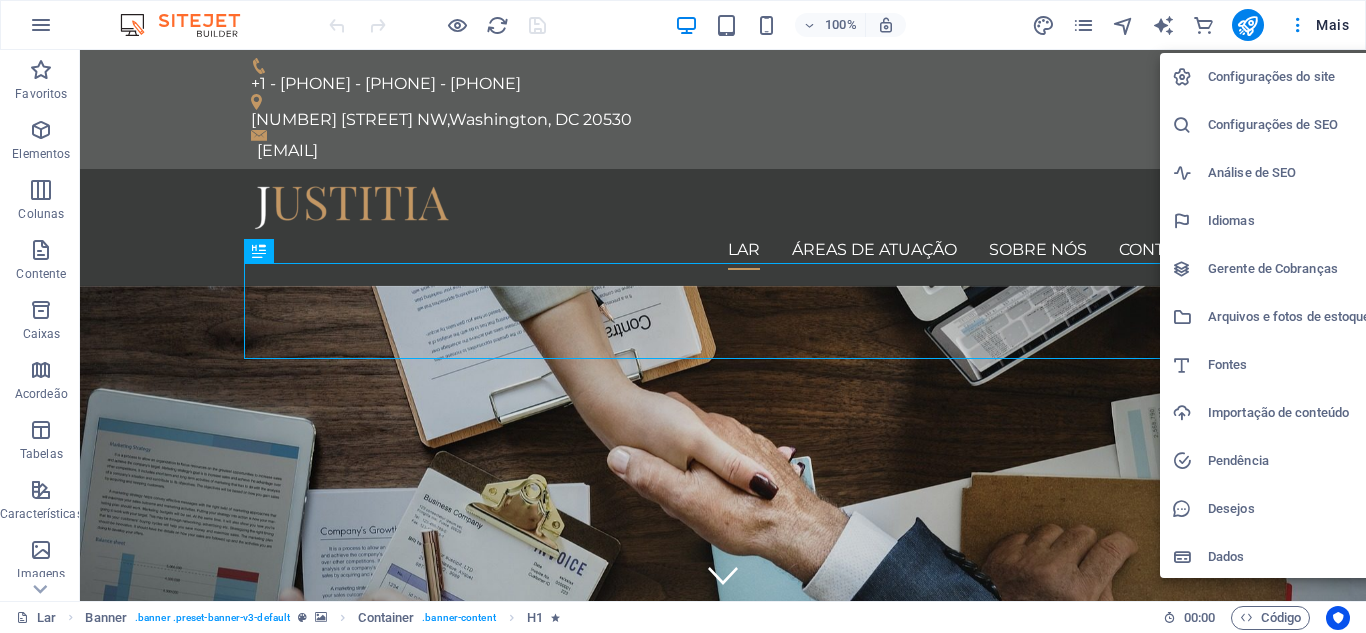 click on "Configurações do site" at bounding box center [1271, 76] 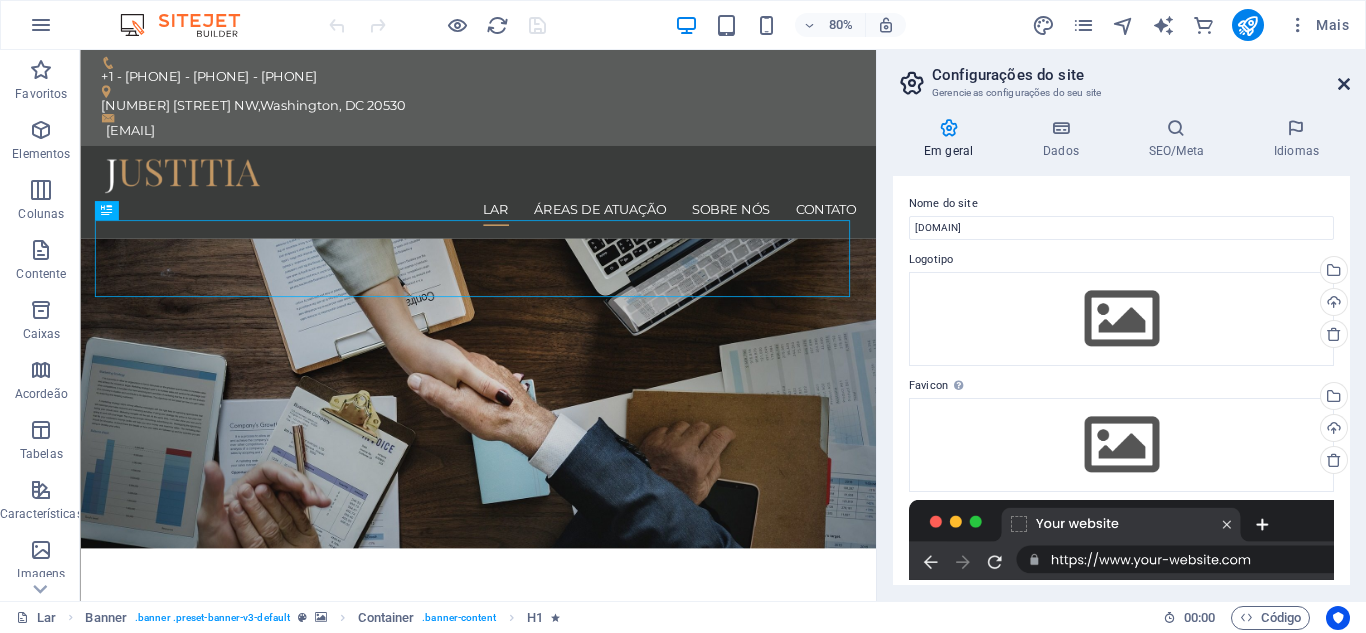 click at bounding box center [1344, 84] 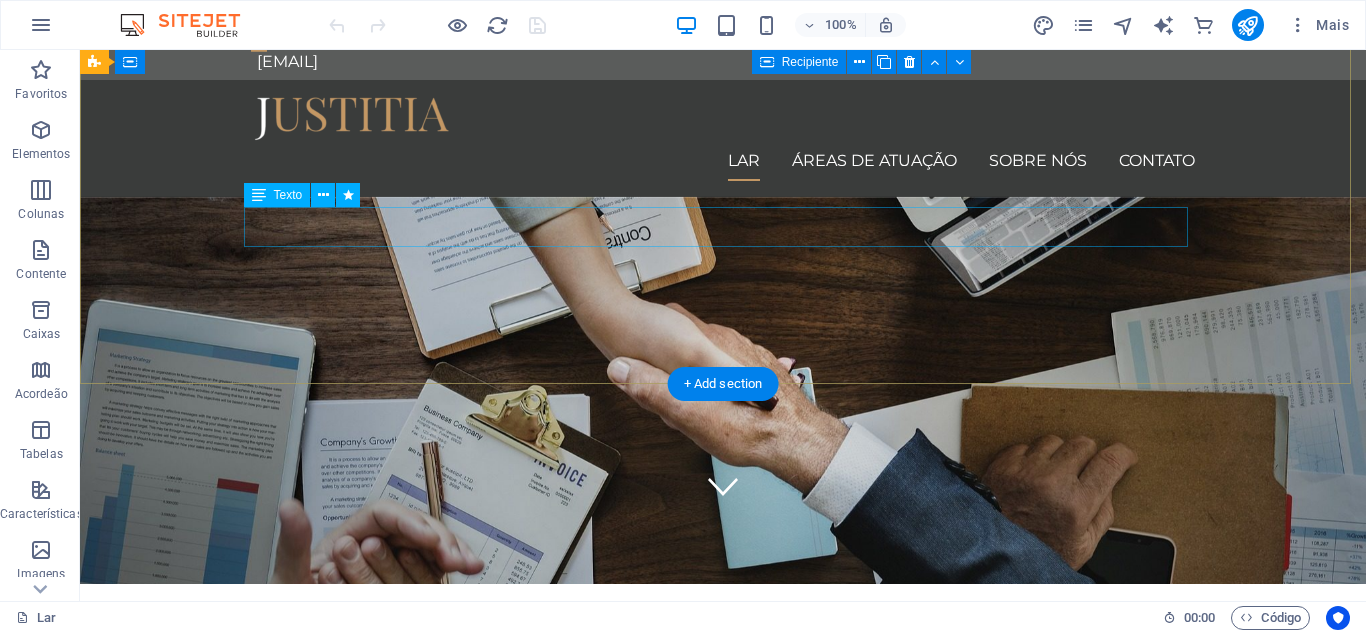 scroll, scrollTop: 0, scrollLeft: 0, axis: both 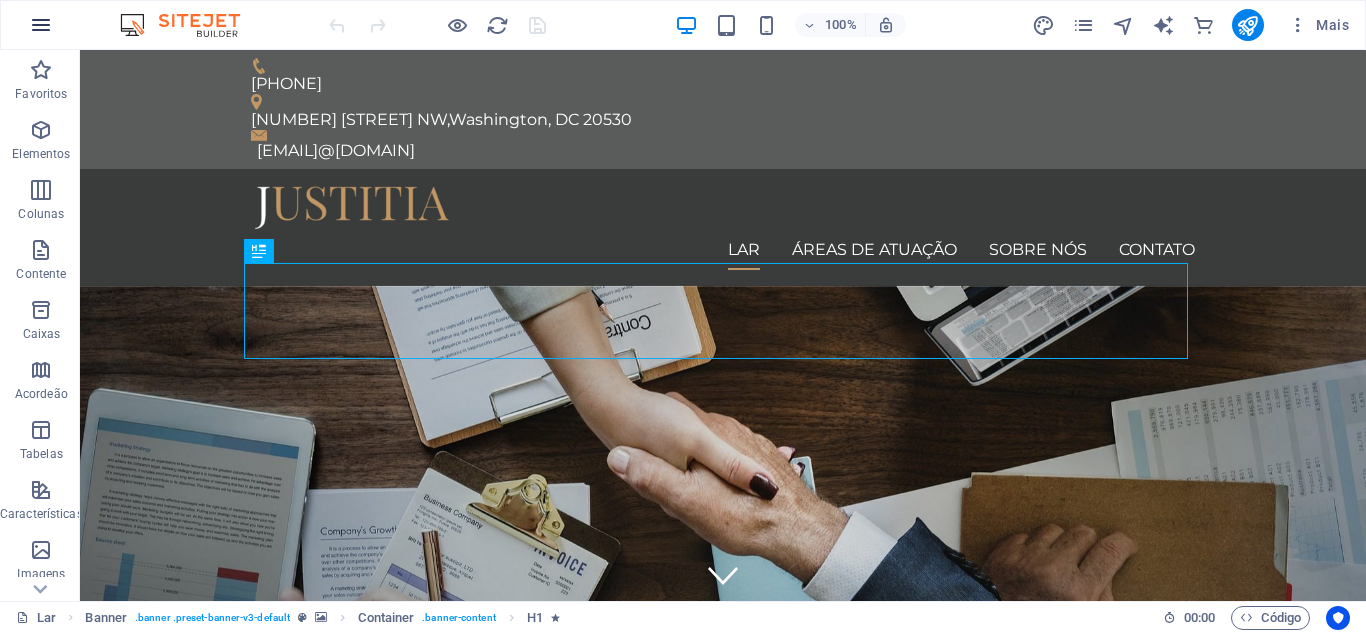 click at bounding box center [41, 25] 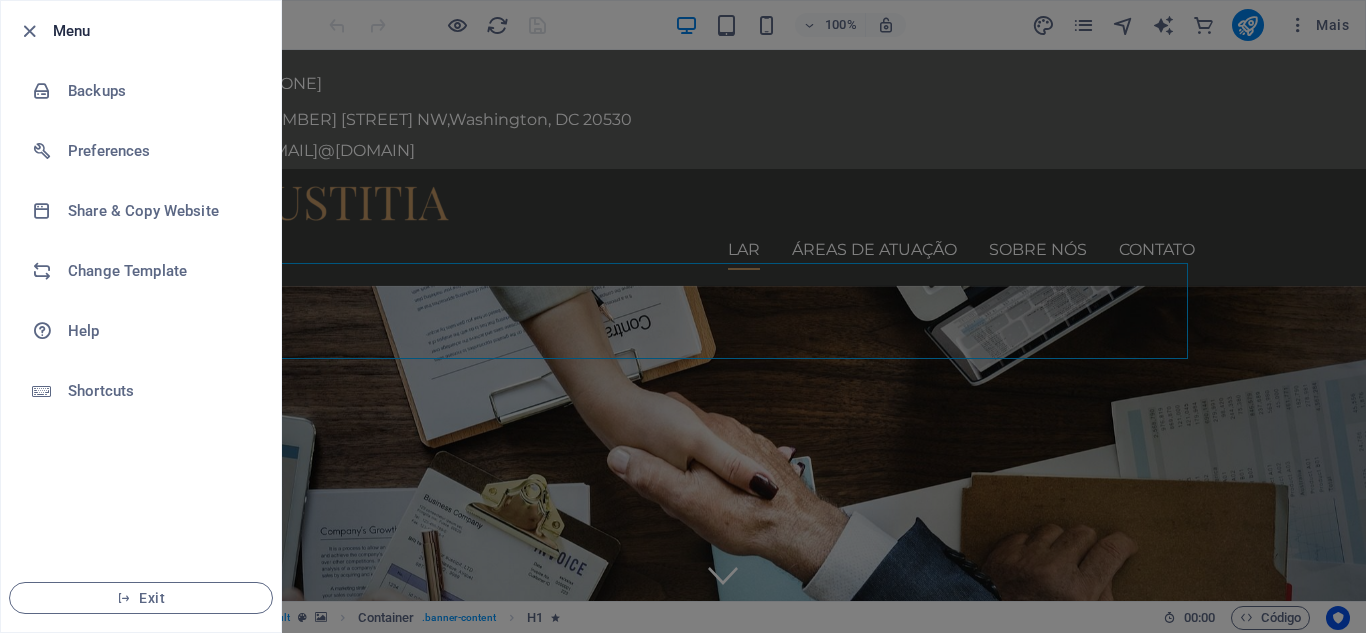 drag, startPoint x: 86, startPoint y: 140, endPoint x: 975, endPoint y: 333, distance: 909.70874 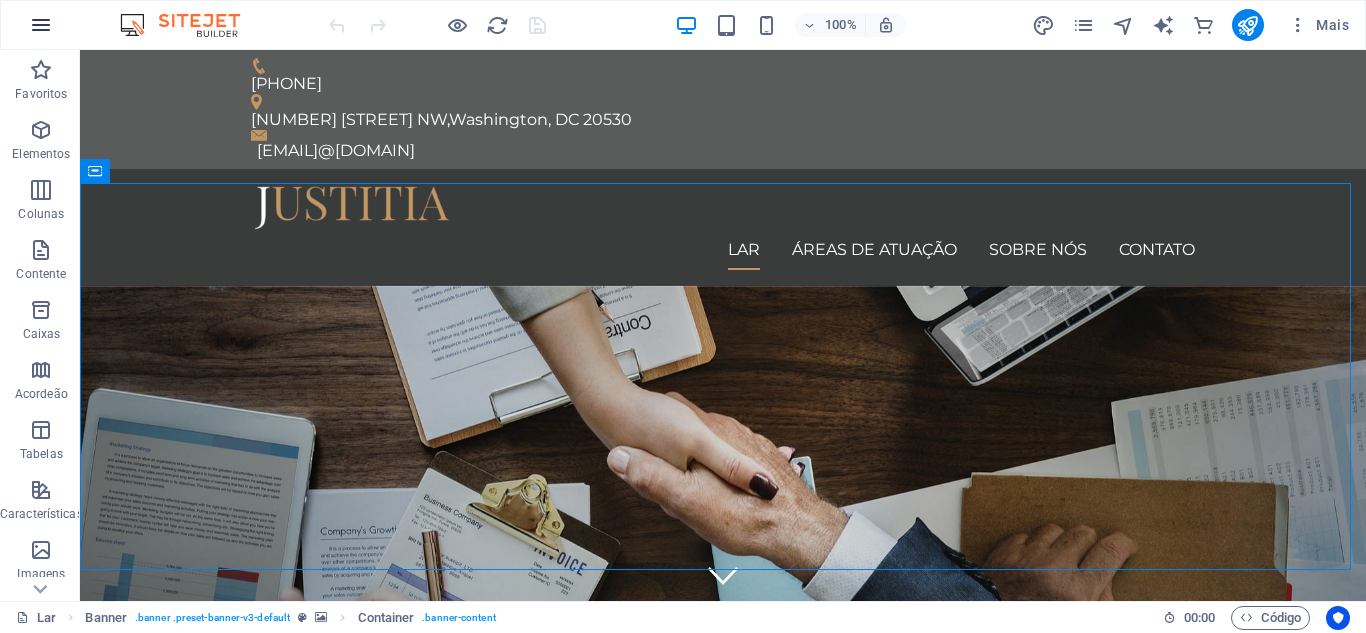 click at bounding box center [41, 25] 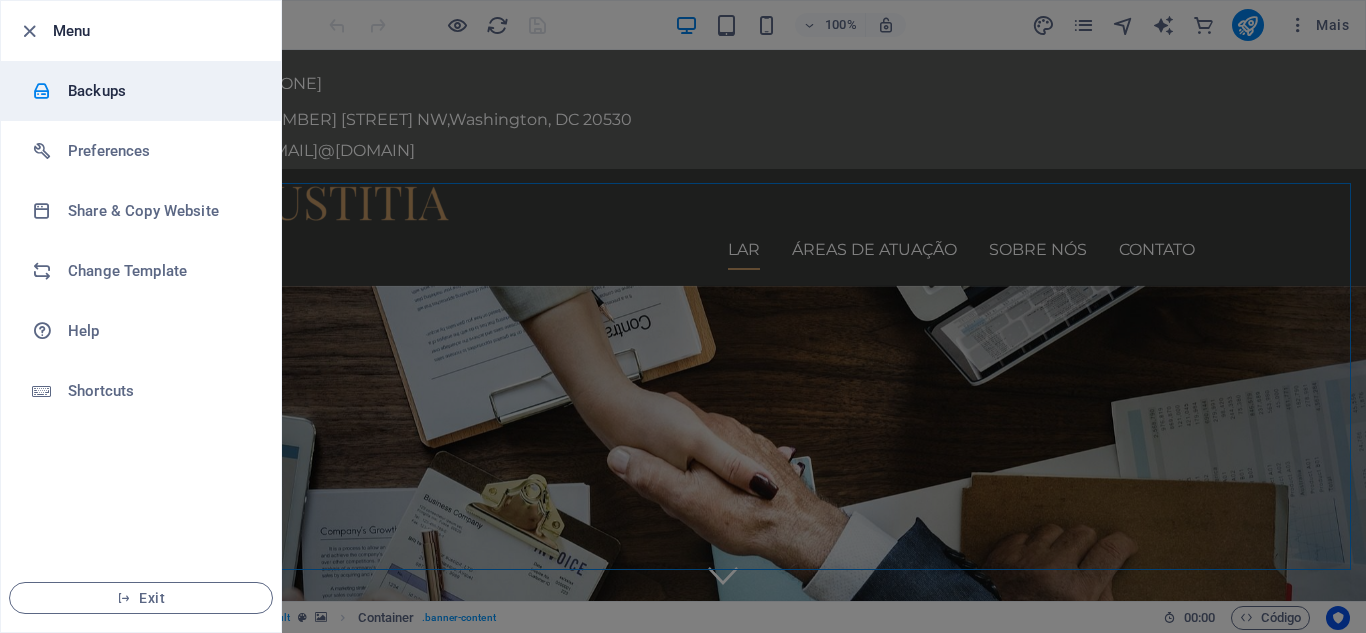 click on "Backups" at bounding box center (141, 91) 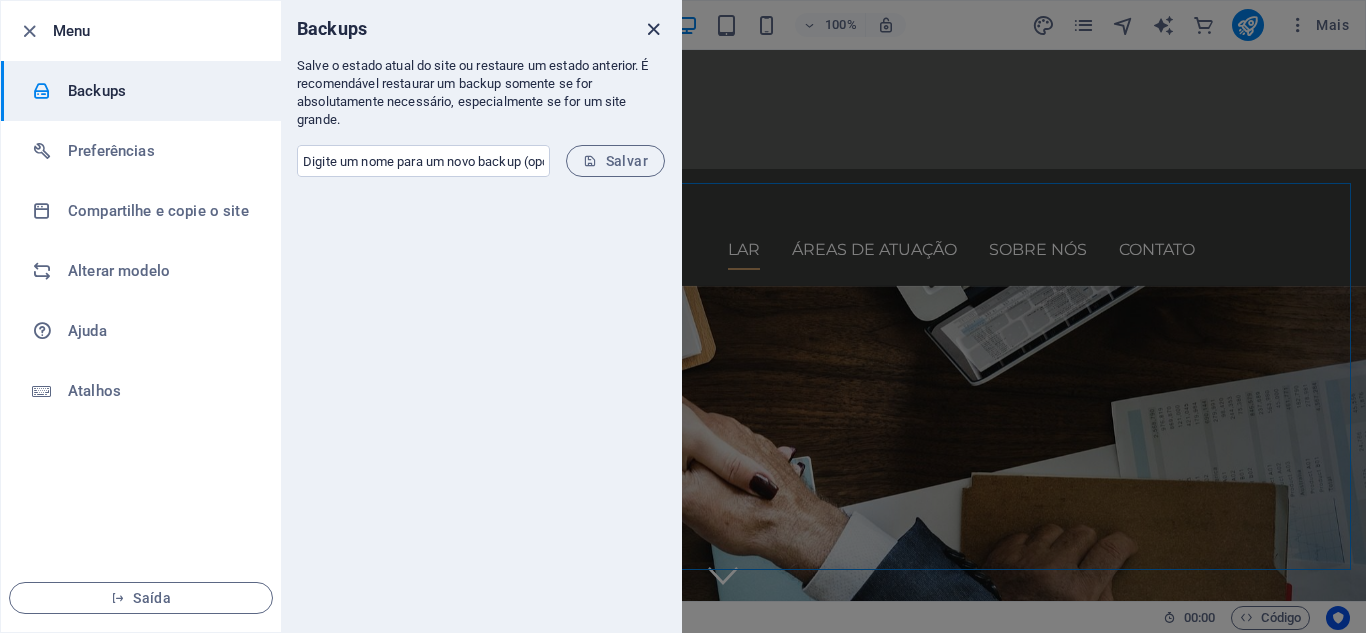 click at bounding box center [653, 29] 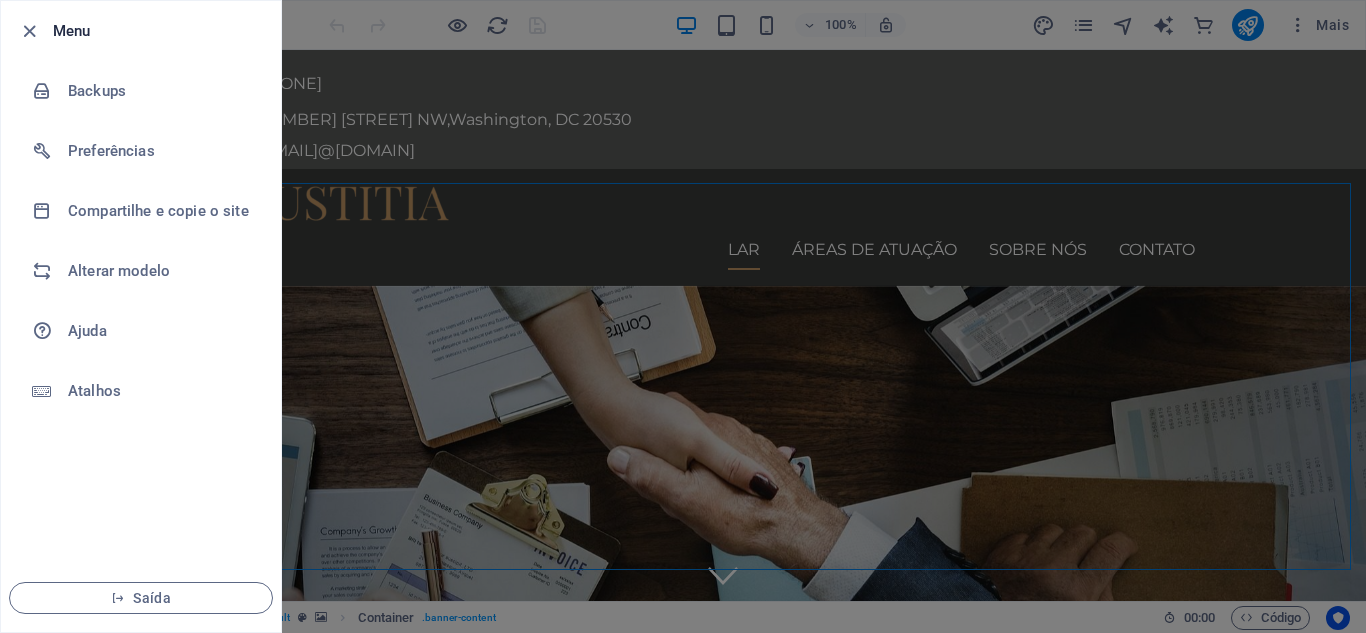 click at bounding box center [683, 316] 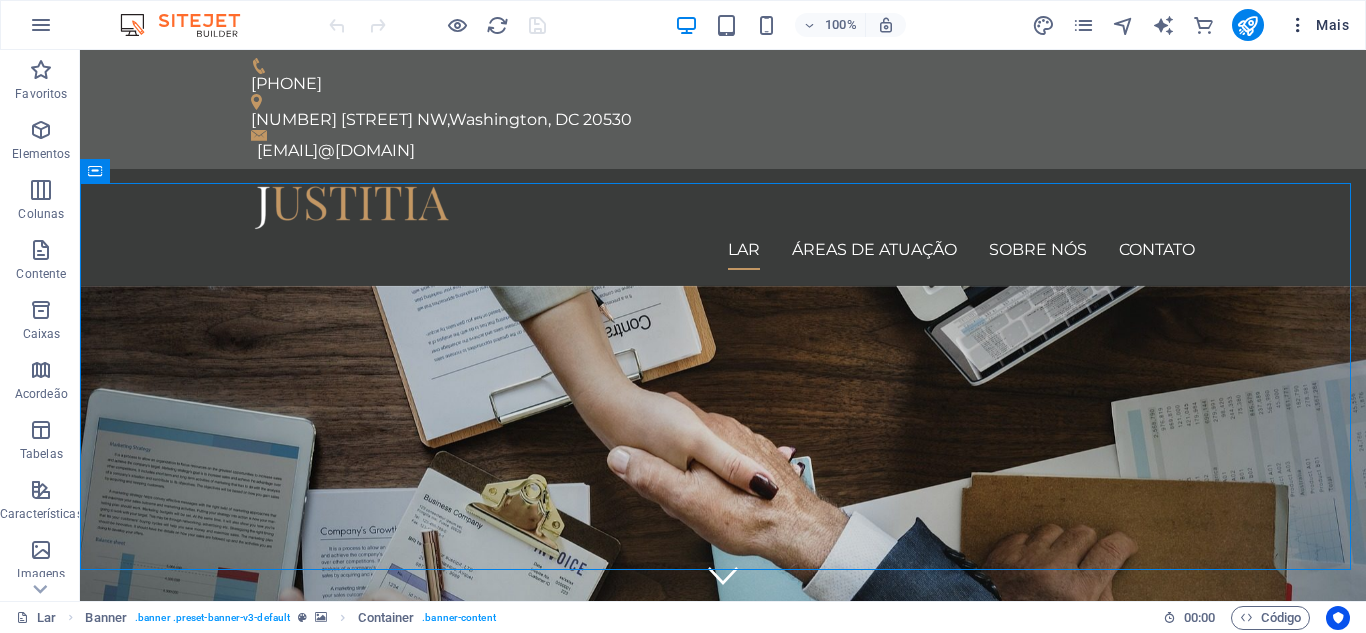 click on "Mais" at bounding box center [1332, 25] 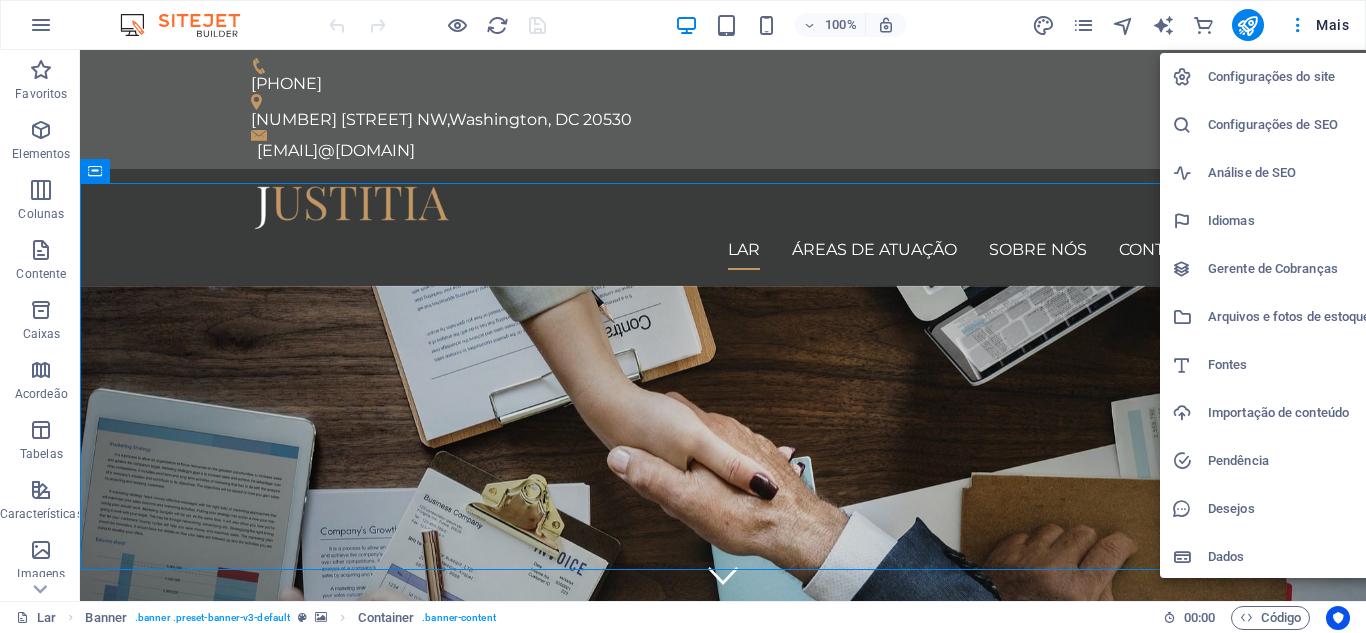 click at bounding box center [683, 316] 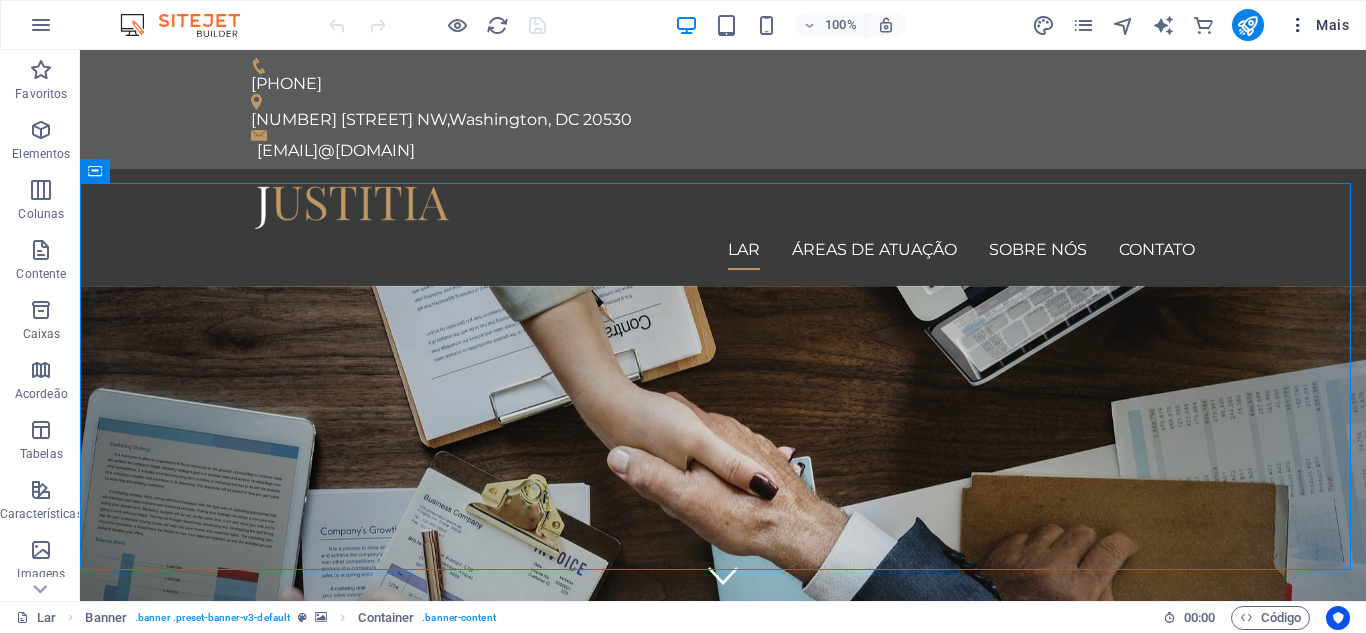 click on "Mais" at bounding box center [1318, 25] 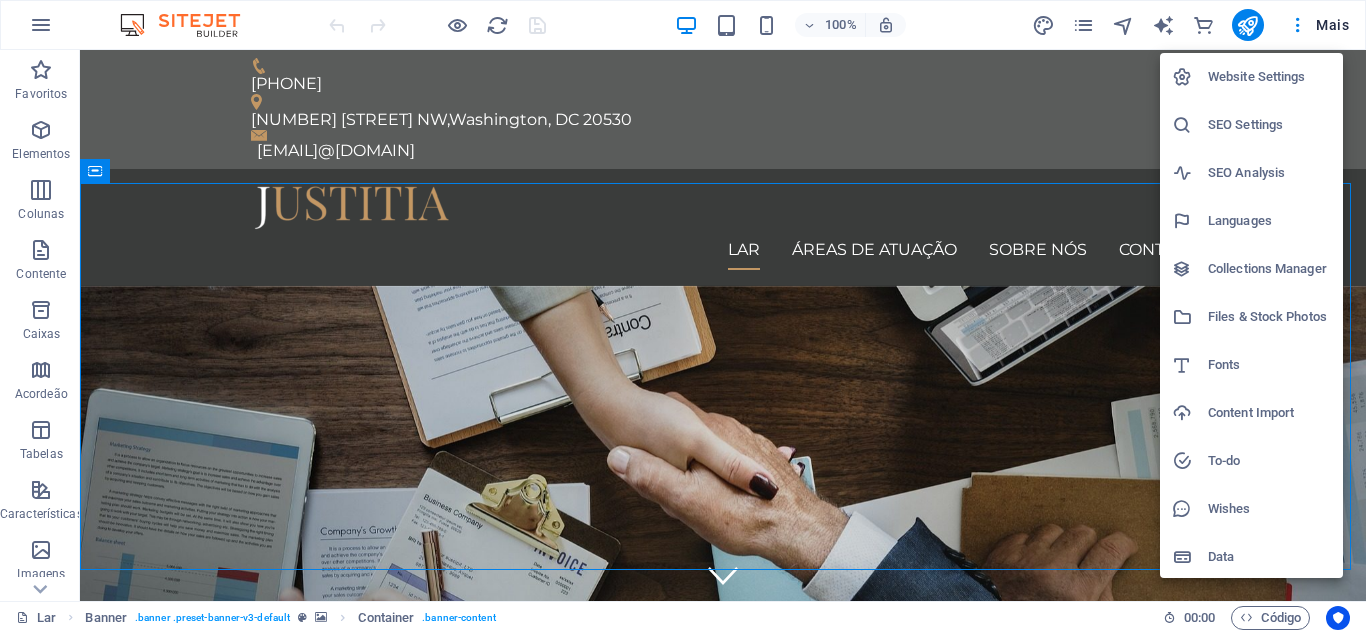 click on "Languages" at bounding box center [1251, 221] 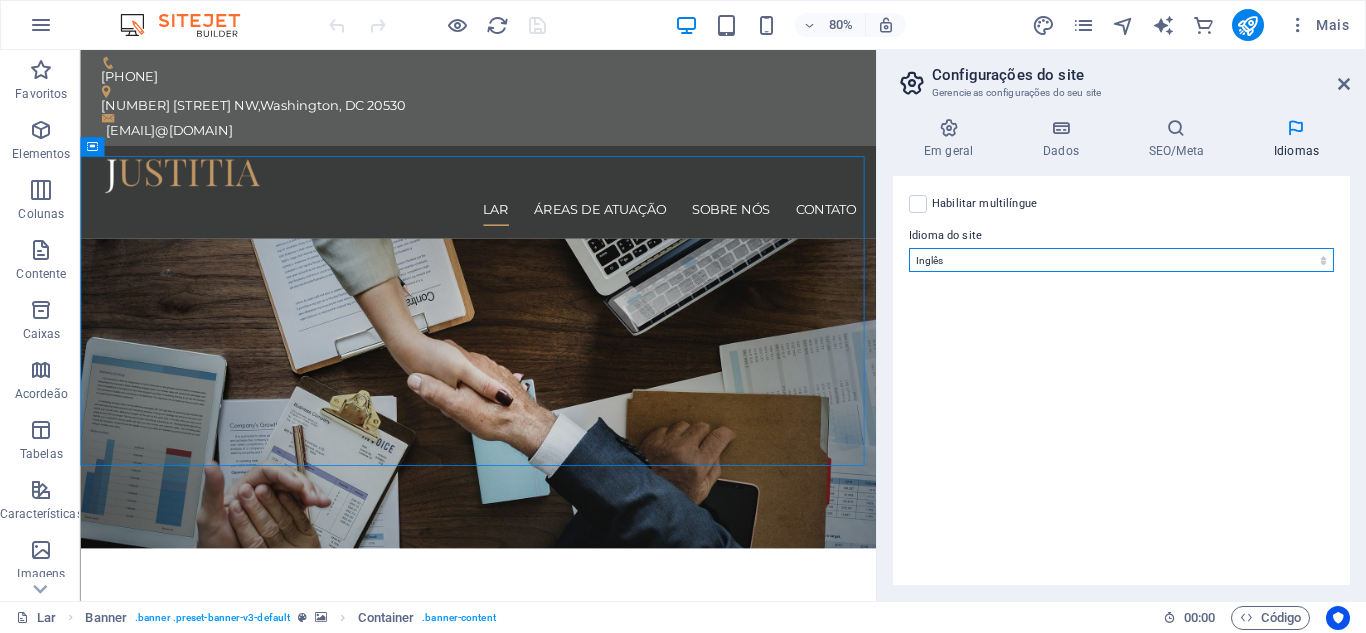 click on "Abkhaziano Longe afrikaans Akan albanês Amárico árabe Aragonês armênio Assameses Avaric Avestan Aymara azerbaijano Bambara Bashkir Basco Bielorrusso bengali Línguas Bihari Bislama Bokmål Bósnio Bretão búlgaro birmanês catalão Khmer Central Chamorro Chechen chinês Igreja eslava Chuvash da Cornualha corso Cree croata tcheco dinamarquês Holandês Dzongkha Inglês esperanto estoniano Ovelha feroês Farsi (persa) Fijiano finlandês Francês Fulah gaélico Galego Ganda Georgiano Alemão grego Groenlandês Guarani Gujarati crioulo haitiano Hauçá hebraico Hererós hindi Hiri Motu húngaro islandês Eu faço Igbo indonésio Interlíngua Interlíngua Inuktitut Inupiaq irlandês italiano japonês Javanês Kannada Kanuri Caxemira cazaque Kikuyu Kinyarwanda Komi Congo coreano curdo Kwanyama Quirguistão Laos Latim letão limburguês Lingala lituano Luba-Katanga luxemburguês Macedônio malgaxe malaio Malaiala Maldivas maltês Manx maori Marathi Marshallês mongol Nauru Navajo Ndonga Nepalês Sami do Norte" at bounding box center (1121, 260) 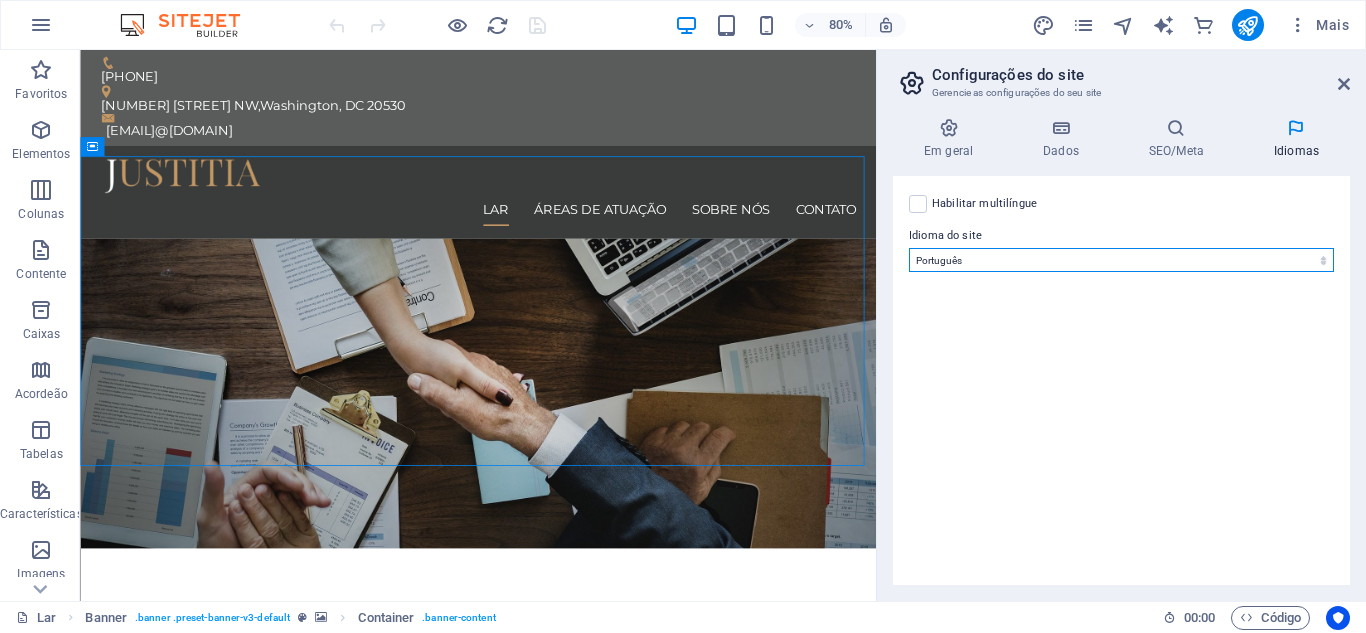 click on "Abkhaziano Longe afrikaans Akan albanês Amárico árabe Aragonês armênio Assameses Avaric Avestan Aymara azerbaijano Bambara Bashkir Basco Bielorrusso bengali Línguas Bihari Bislama Bokmål Bósnio Bretão búlgaro birmanês catalão Khmer Central Chamorro Chechen chinês Igreja eslava Chuvash da Cornualha corso Cree croata tcheco dinamarquês Holandês Dzongkha Inglês esperanto estoniano Ovelha feroês Farsi (persa) Fijiano finlandês Francês Fulah gaélico Galego Ganda Georgiano Alemão grego Groenlandês Guarani Gujarati crioulo haitiano Hauçá hebraico Hererós hindi Hiri Motu húngaro islandês Eu faço Igbo indonésio Interlíngua Interlíngua Inuktitut Inupiaq irlandês italiano japonês Javanês Kannada Kanuri Caxemira cazaque Kikuyu Kinyarwanda Komi Congo coreano curdo Kwanyama Quirguistão Laos Latim letão limburguês Lingala lituano Luba-Katanga luxemburguês Macedônio malgaxe malaio Malaiala Maldivas maltês Manx maori Marathi Marshallês mongol Nauru Navajo Ndonga Nepalês Sami do Norte" at bounding box center (1121, 260) 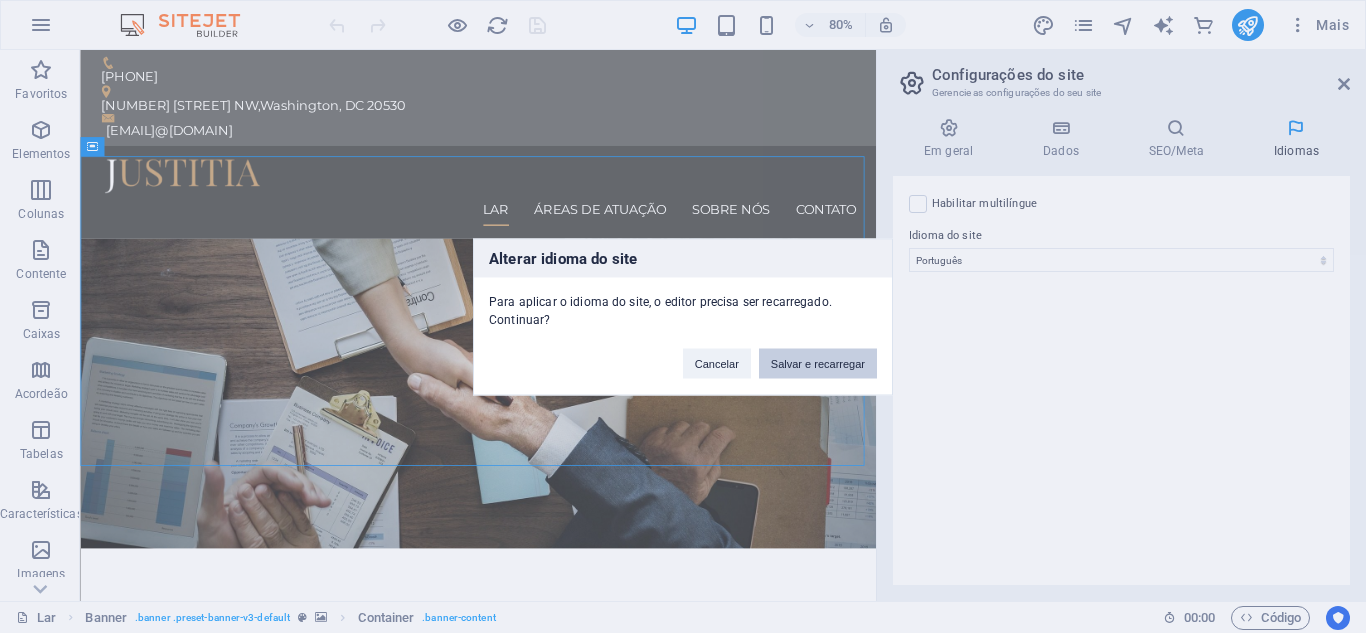 drag, startPoint x: 819, startPoint y: 362, endPoint x: 814, endPoint y: 288, distance: 74.168724 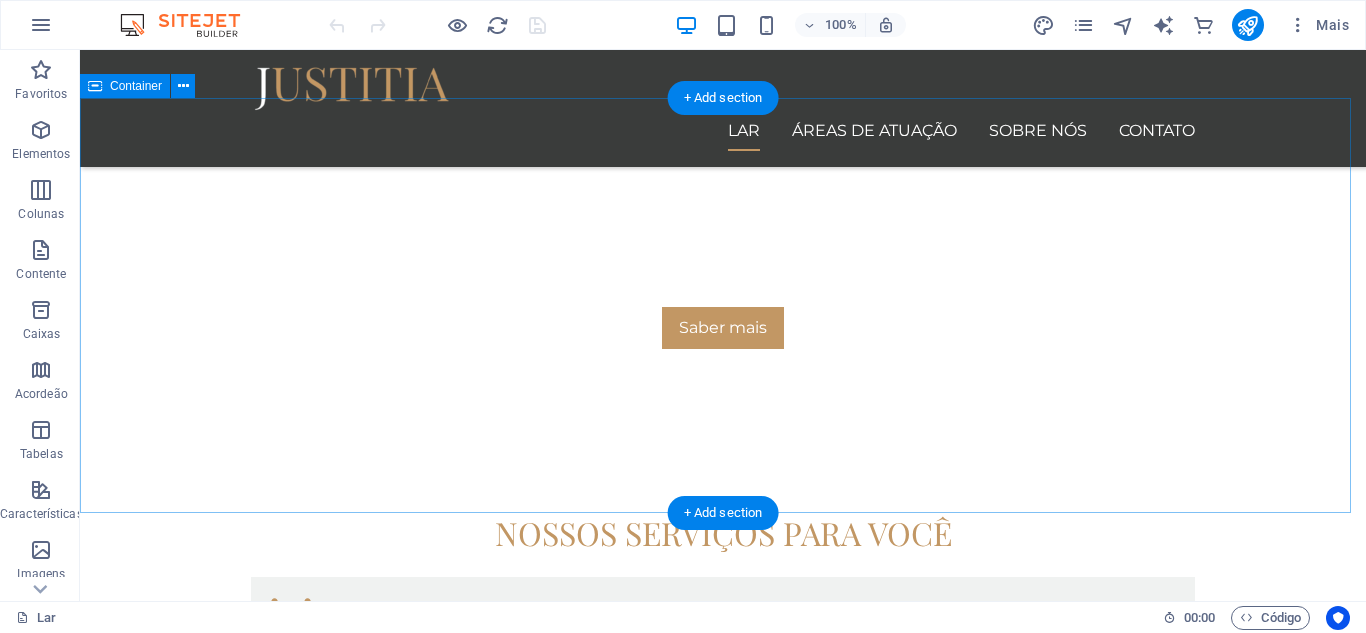 scroll, scrollTop: 600, scrollLeft: 0, axis: vertical 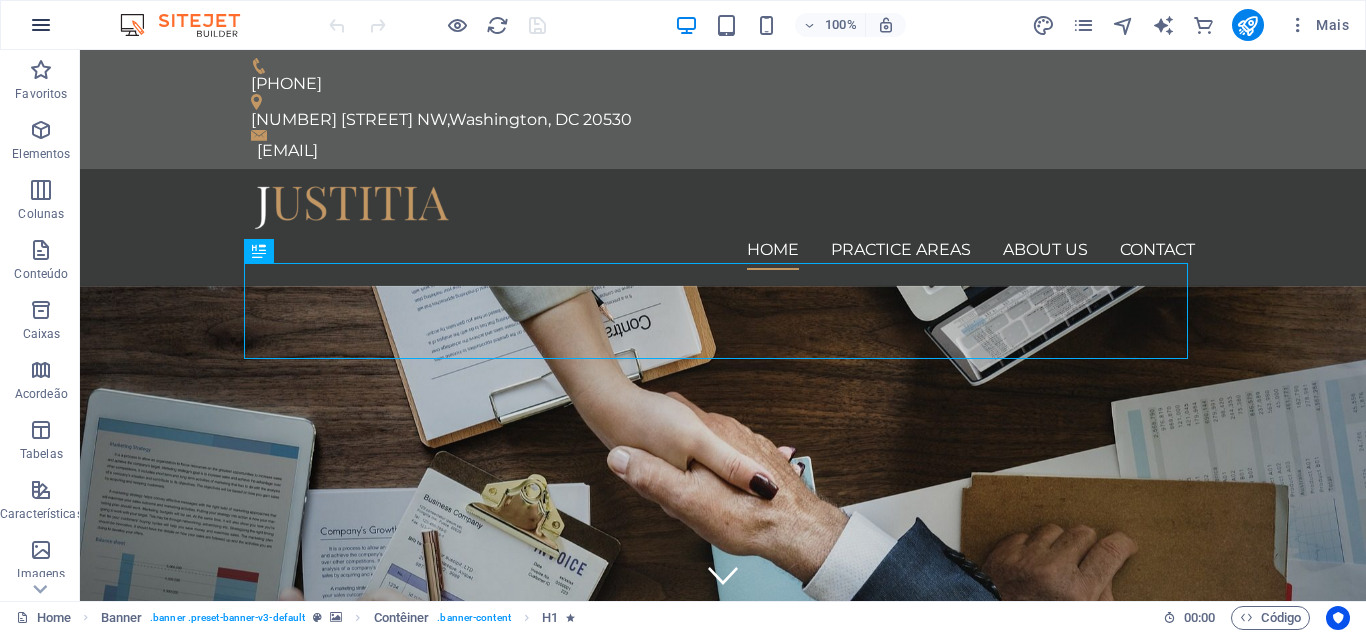 click at bounding box center (41, 25) 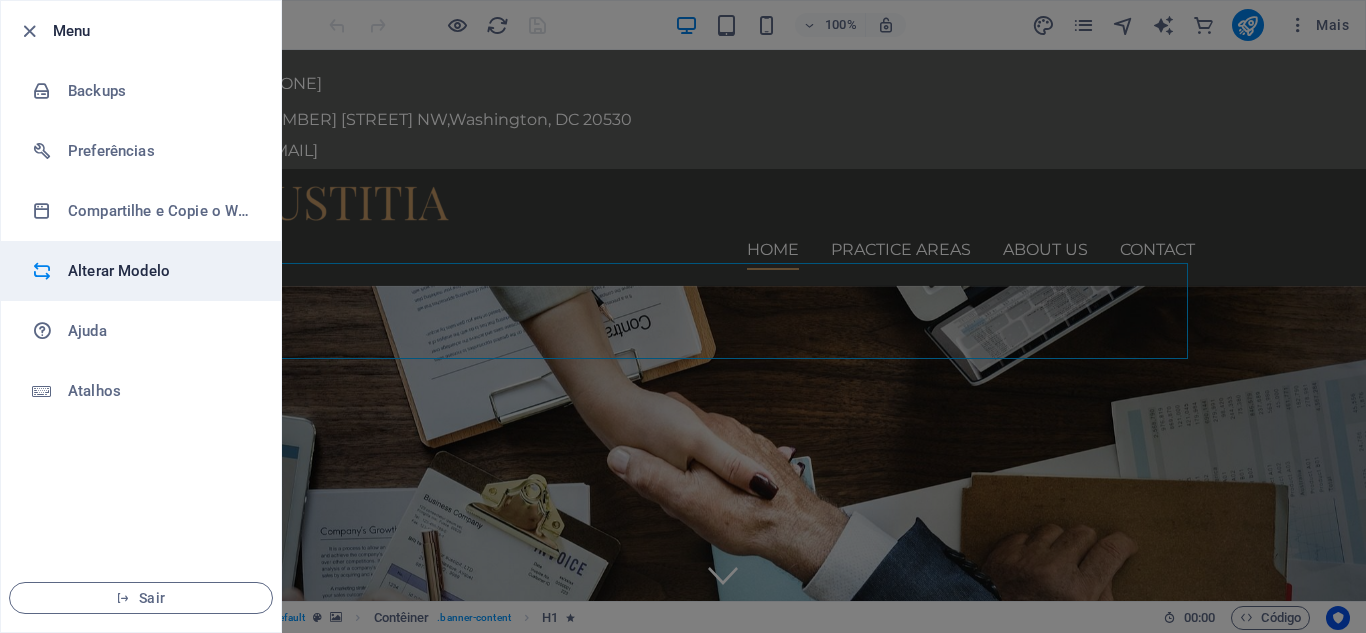 click on "Alterar Modelo" at bounding box center (160, 271) 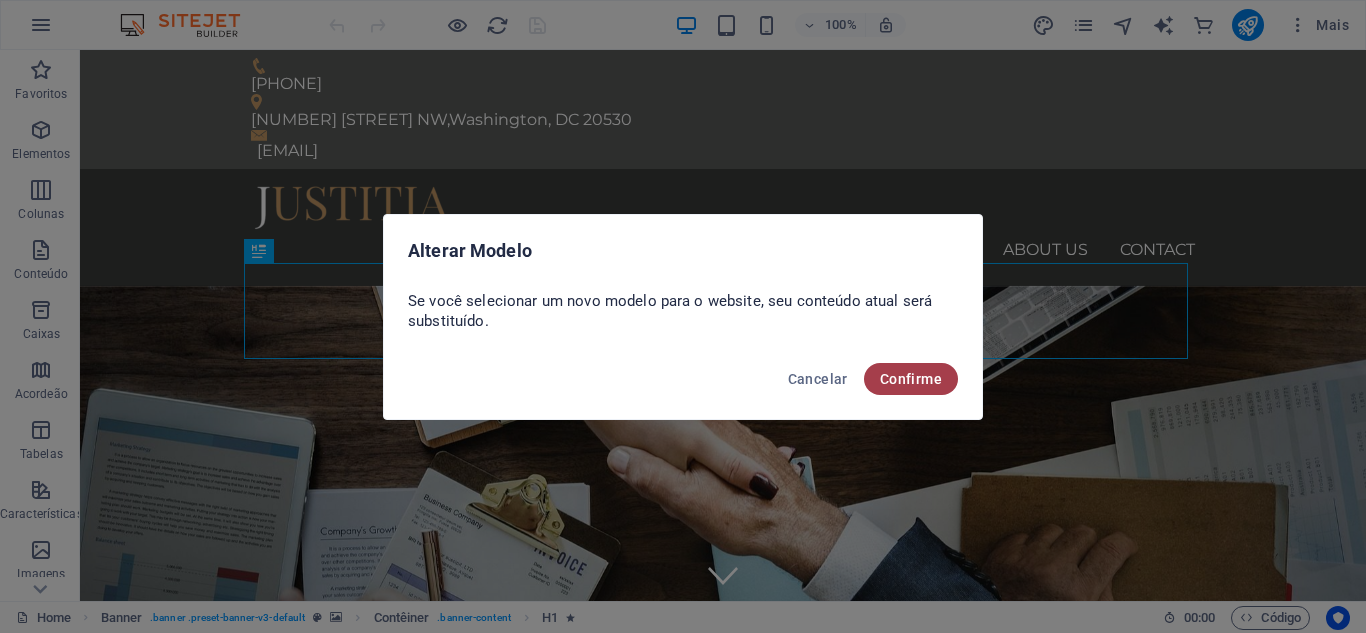 click on "Confirme" at bounding box center (911, 379) 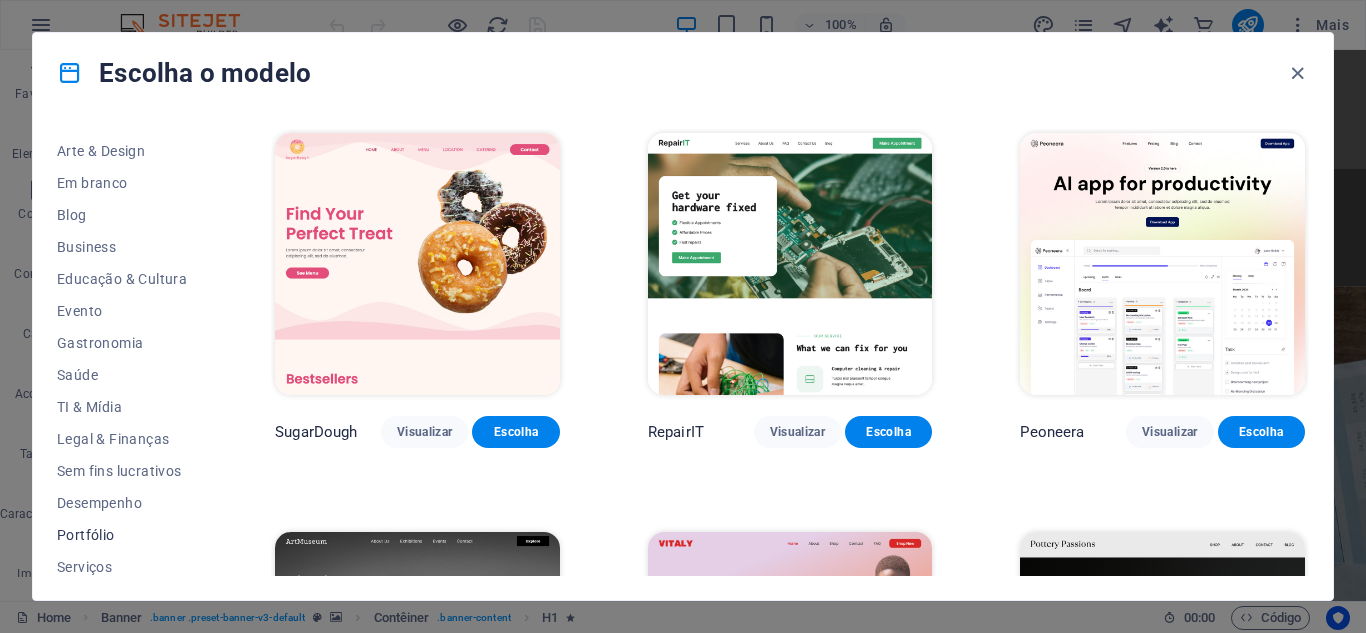 scroll, scrollTop: 185, scrollLeft: 0, axis: vertical 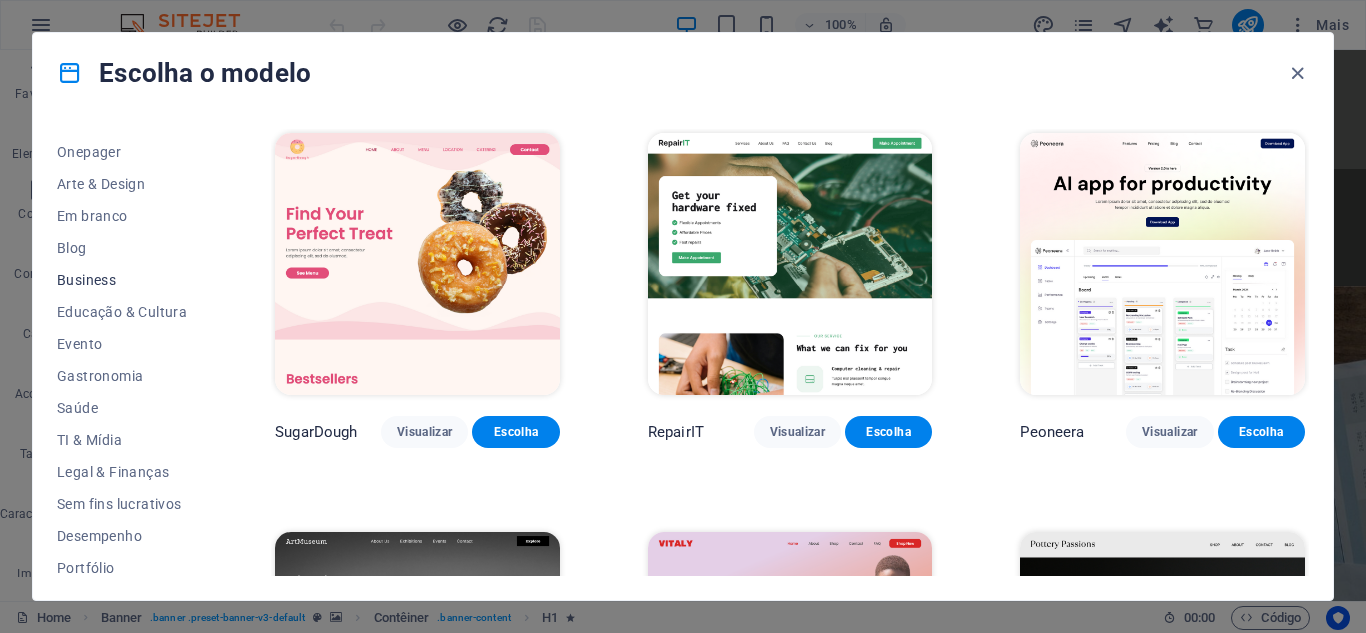 click on "Business" at bounding box center (122, 280) 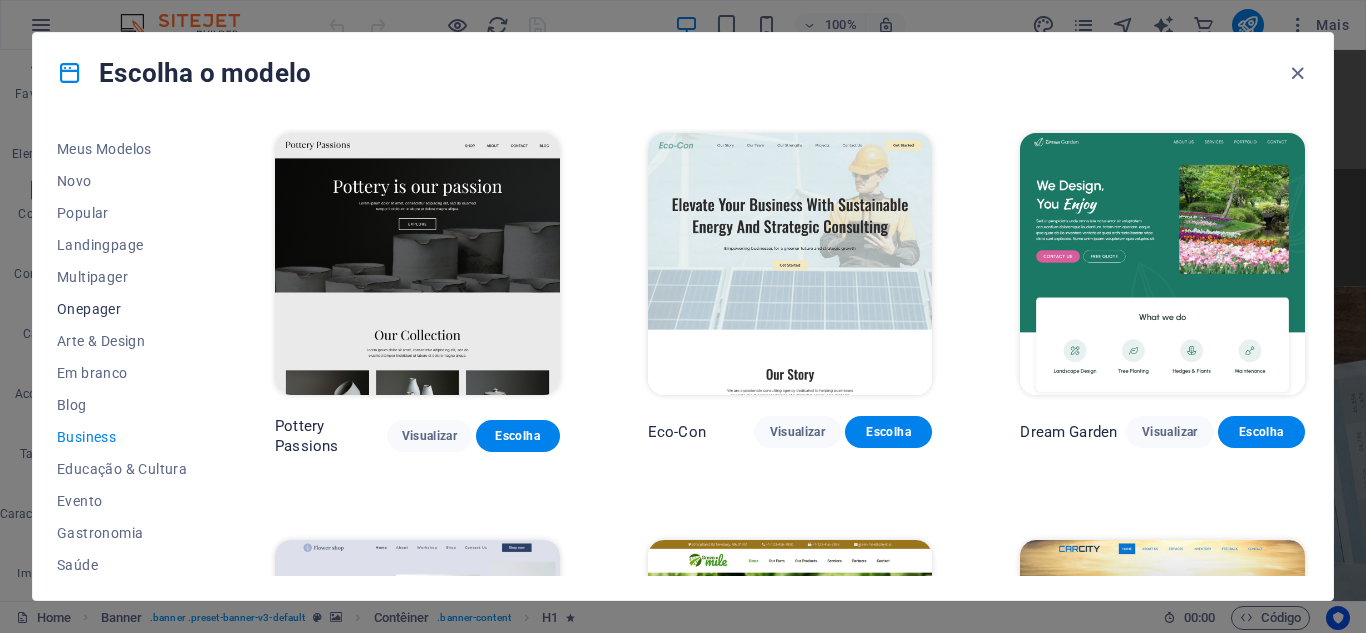scroll, scrollTop: 0, scrollLeft: 0, axis: both 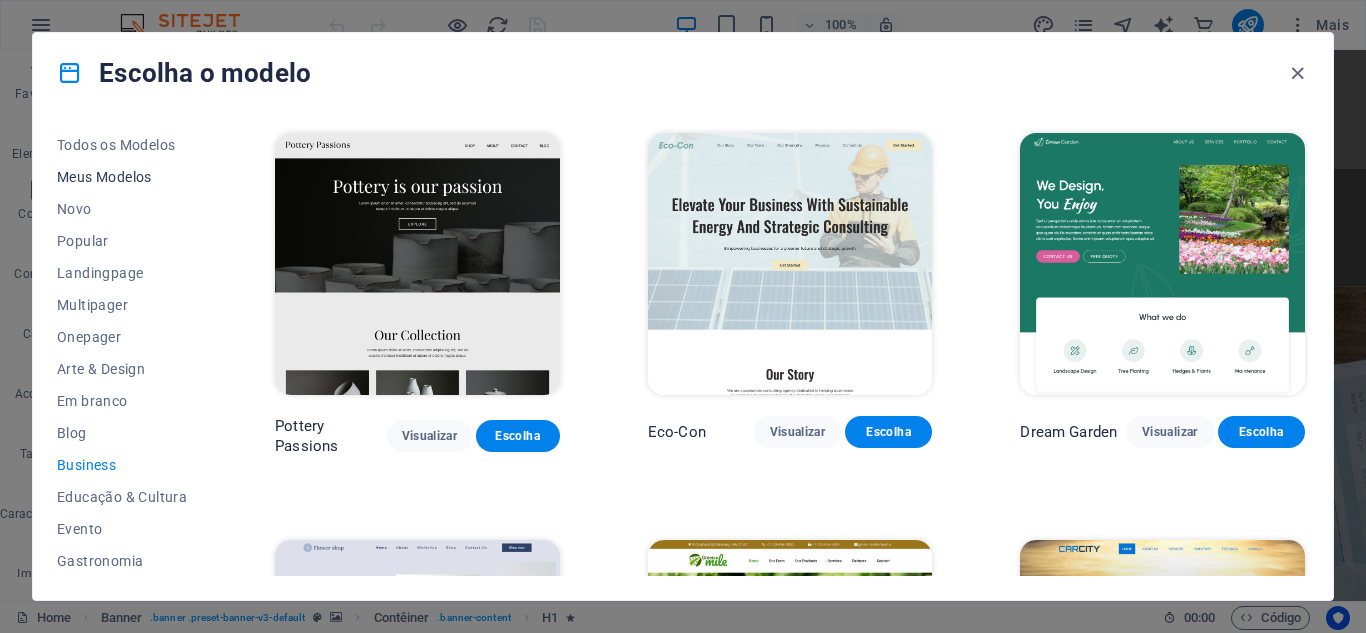click on "Meus Modelos" at bounding box center (122, 177) 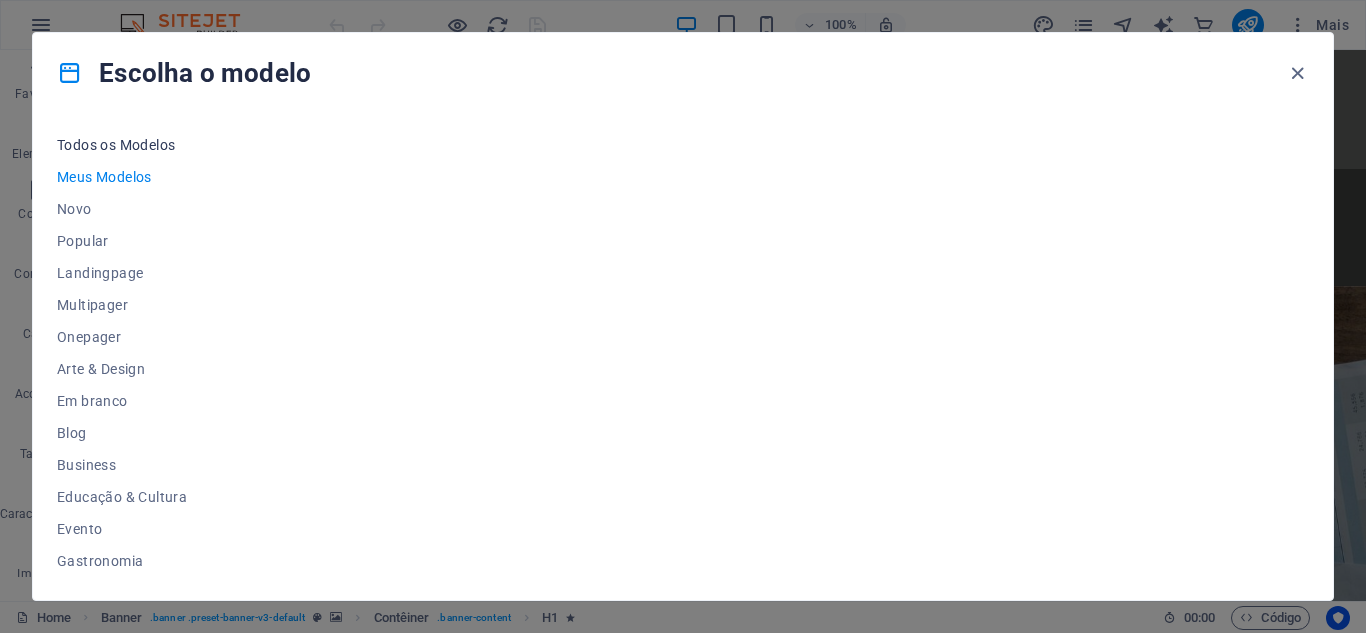 click on "Todos os Modelos" at bounding box center [122, 145] 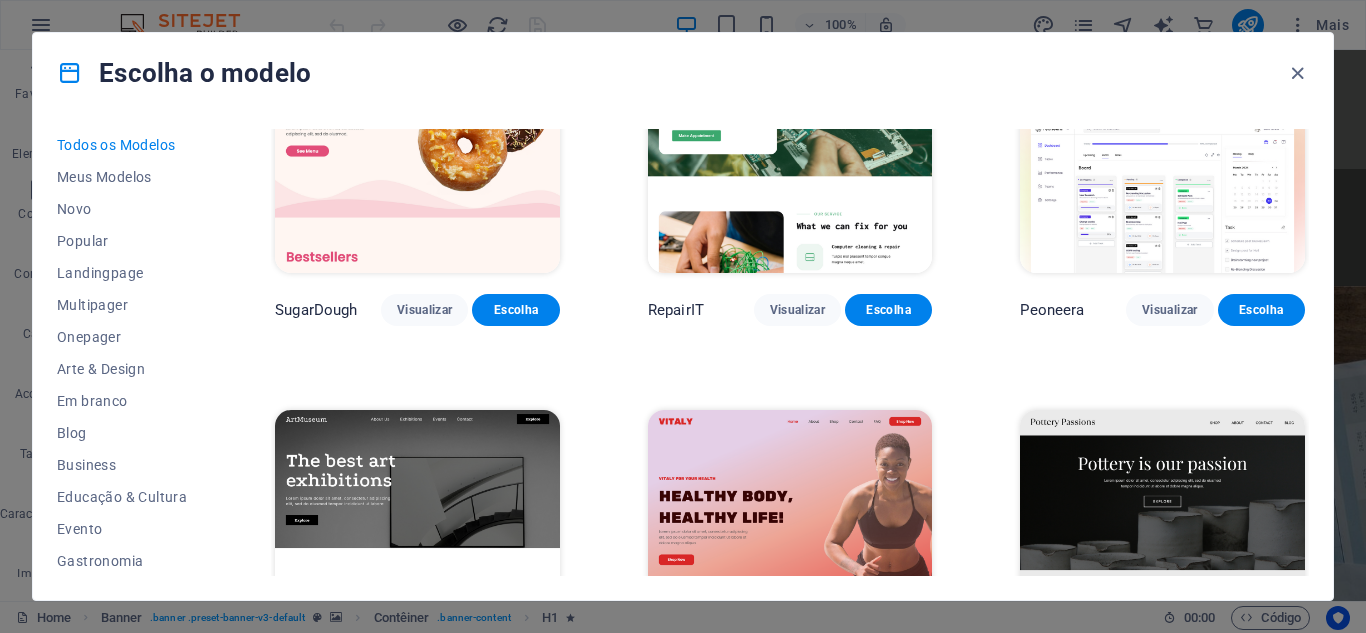 scroll, scrollTop: 500, scrollLeft: 0, axis: vertical 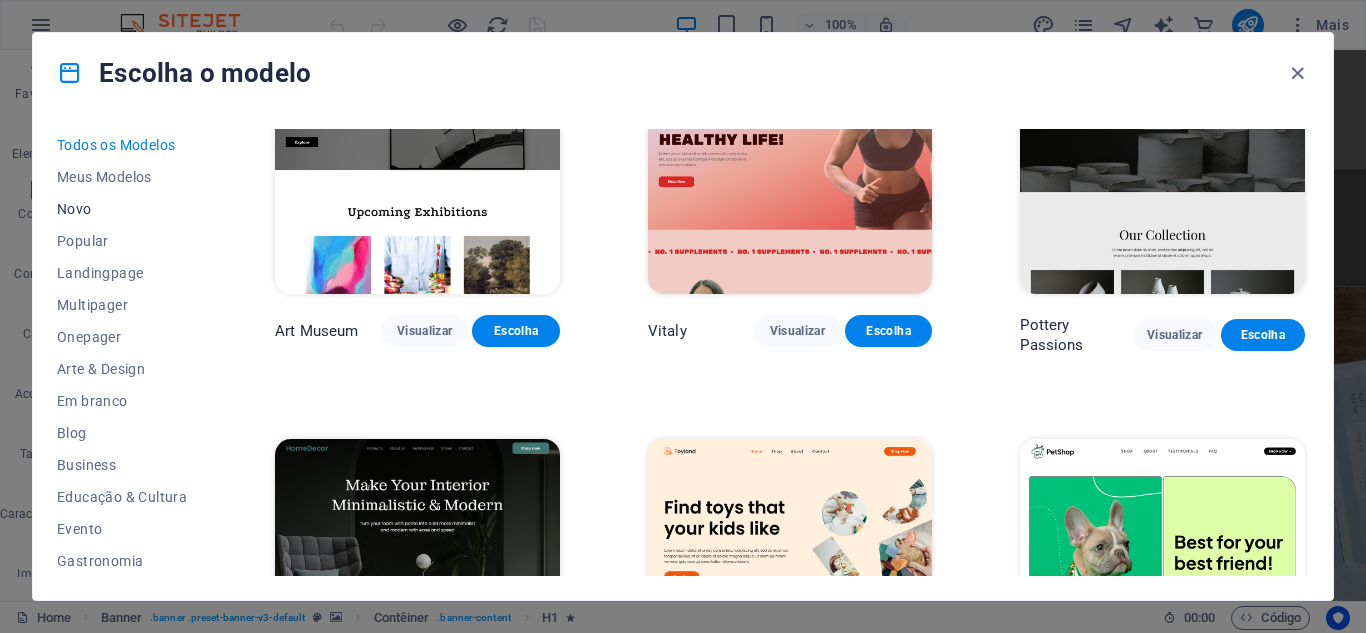 click on "Novo" at bounding box center (122, 209) 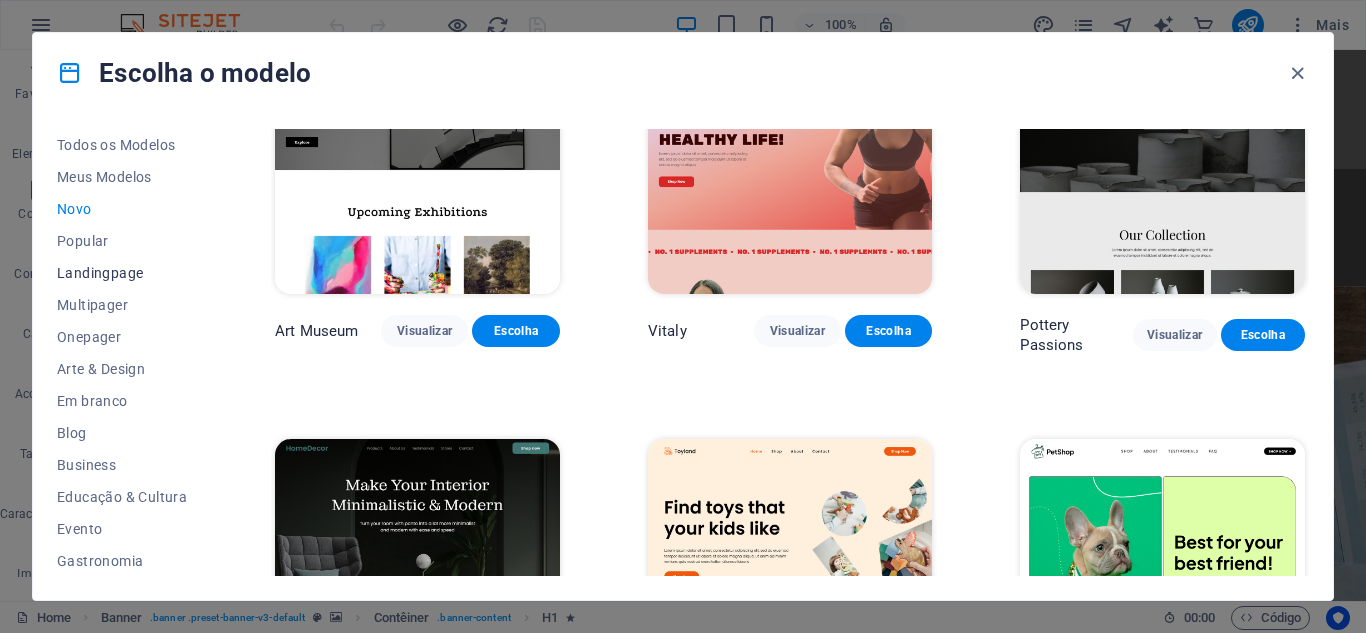 click on "Landingpage" at bounding box center (122, 273) 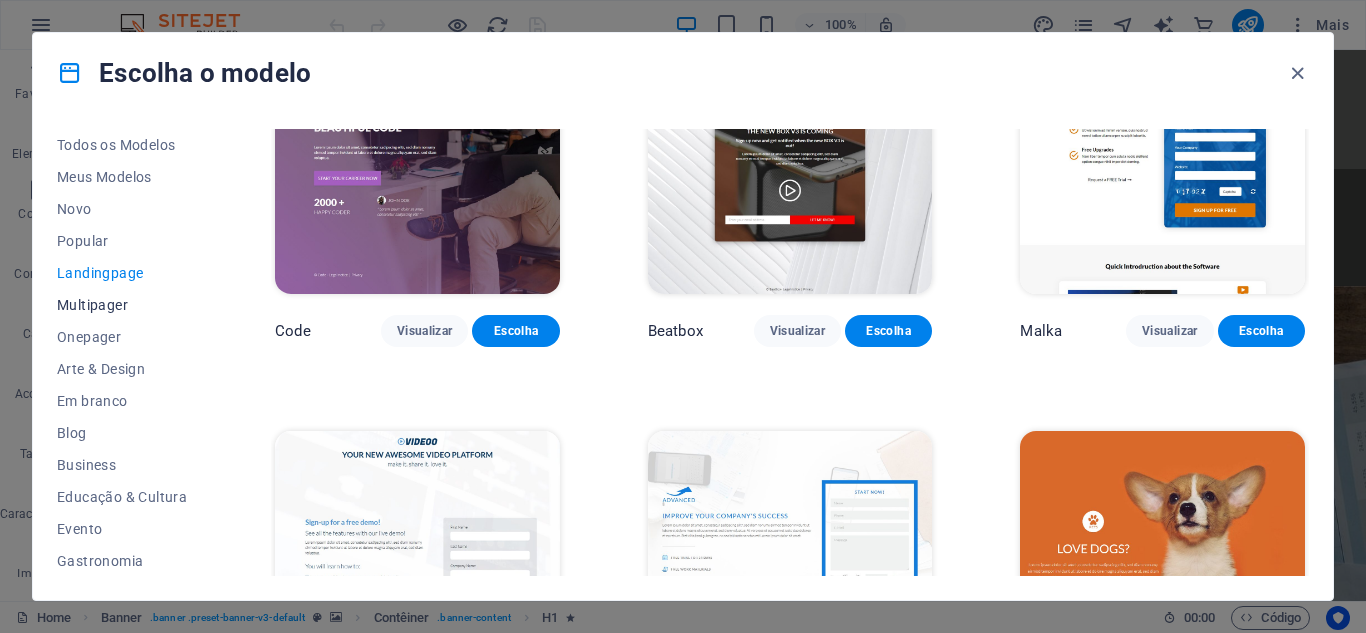 click on "Multipager" at bounding box center [122, 305] 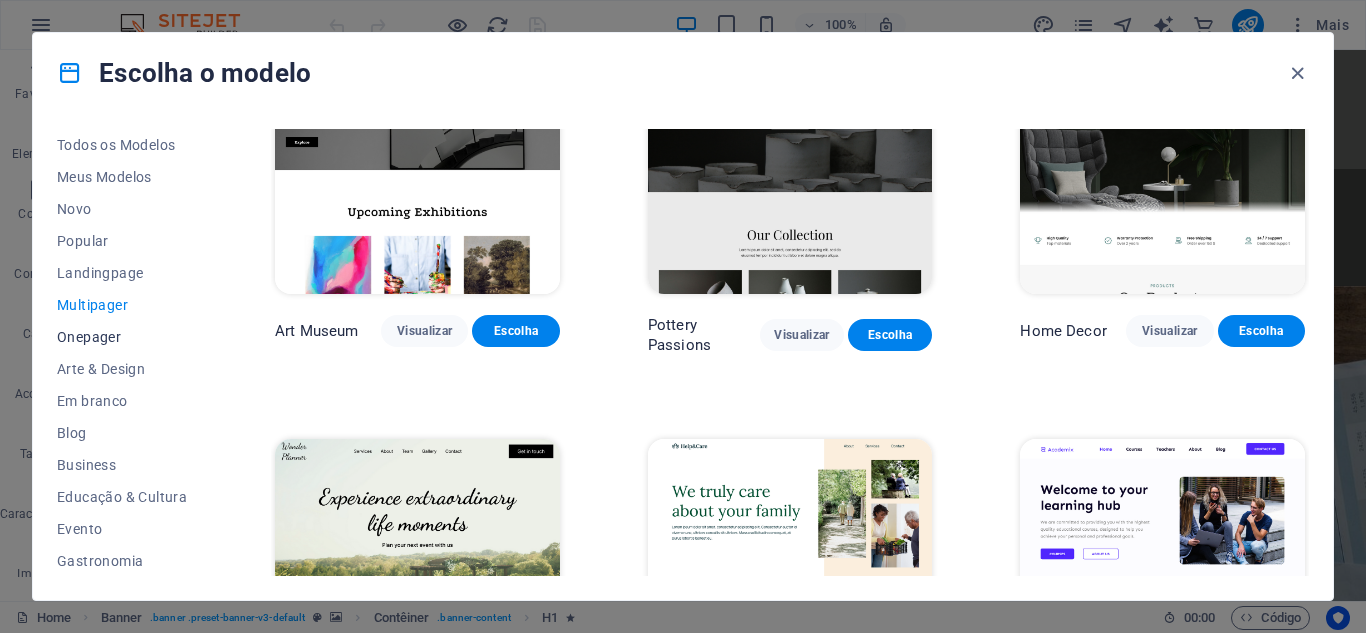 click on "Onepager" at bounding box center [122, 337] 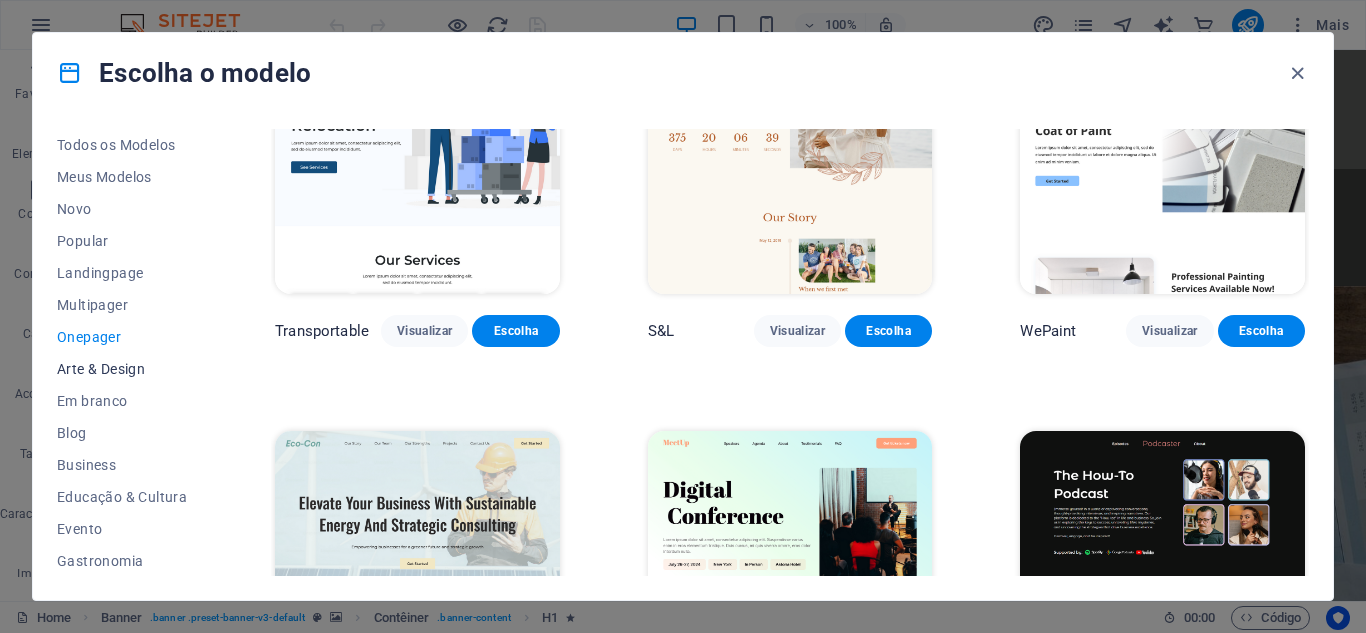 click on "Arte & Design" at bounding box center (122, 369) 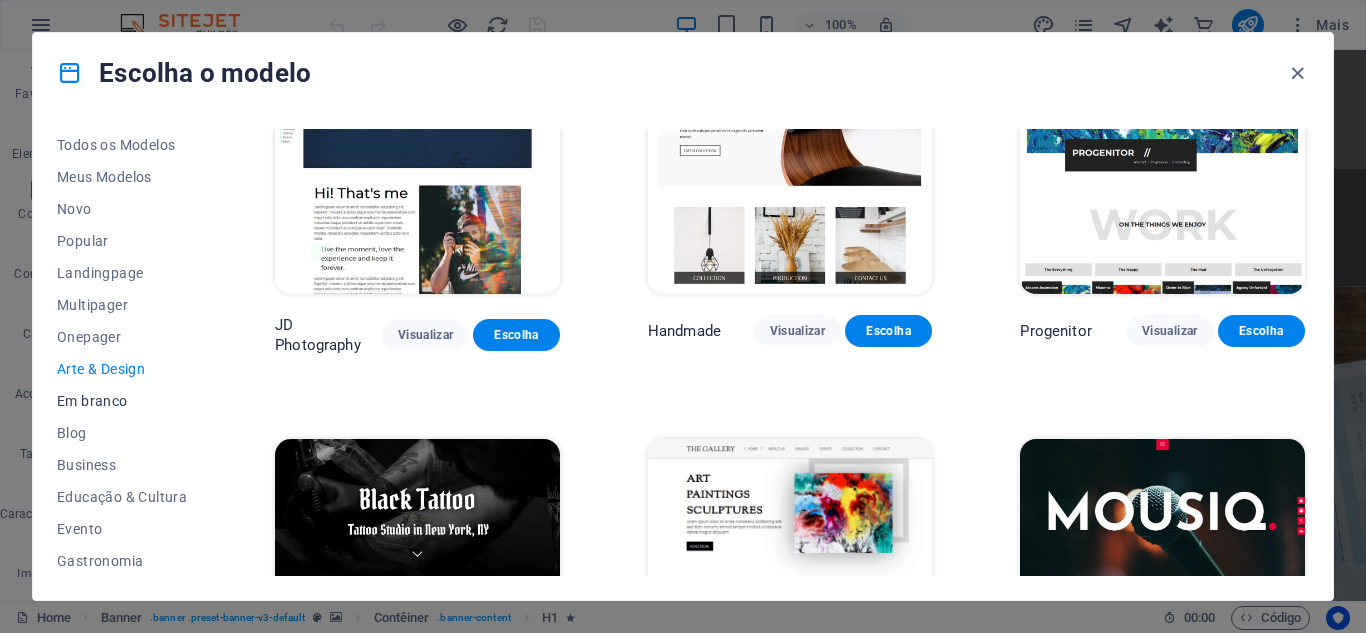 click on "Em branco" at bounding box center (122, 401) 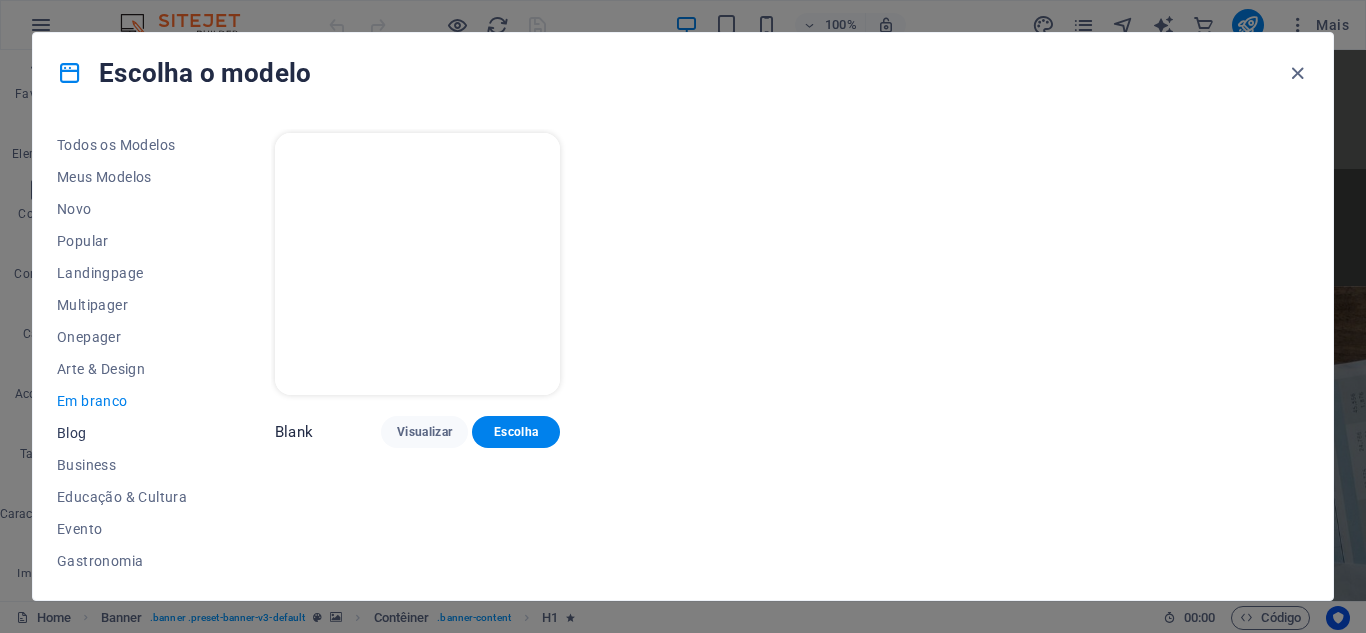 click on "Blog" at bounding box center [122, 433] 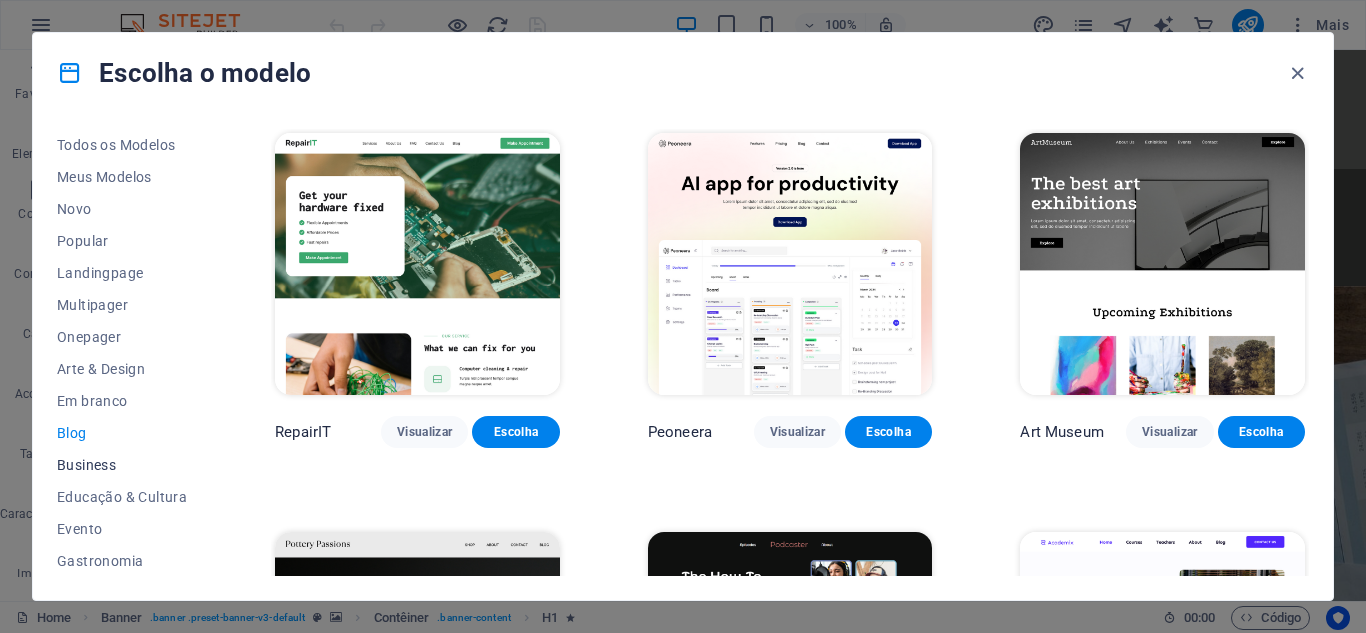 click on "Business" at bounding box center [122, 465] 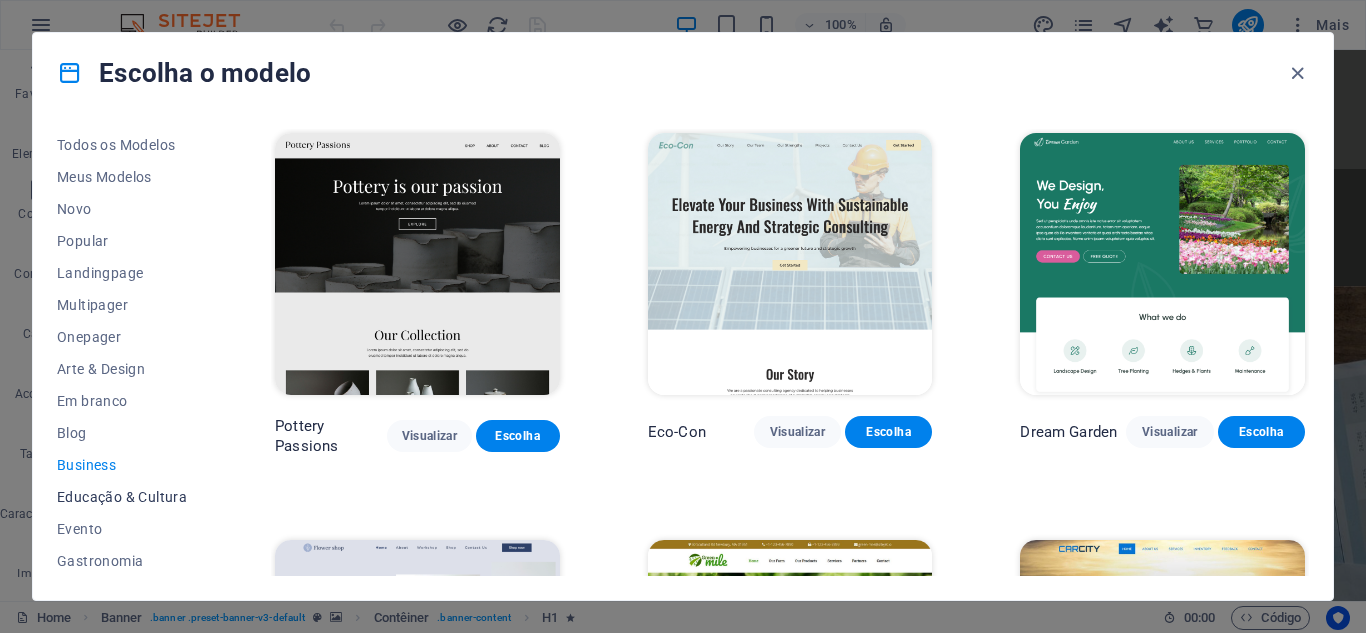 click on "Educação & Cultura" at bounding box center (122, 497) 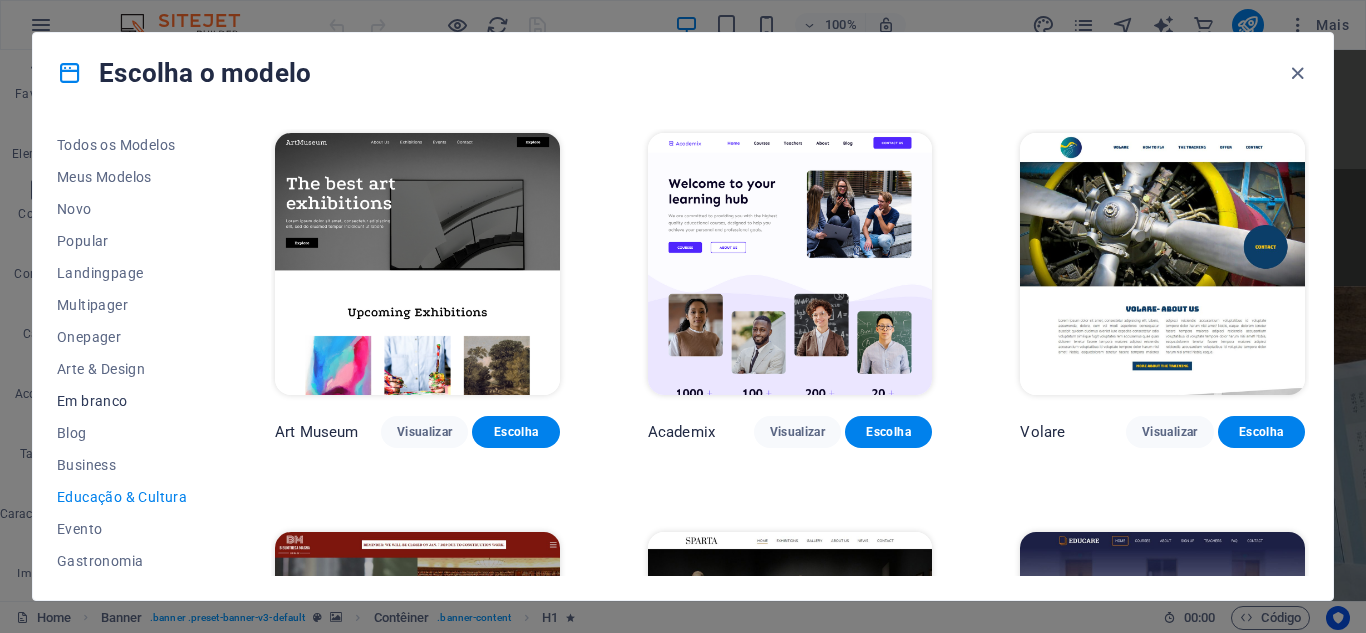 scroll, scrollTop: 100, scrollLeft: 0, axis: vertical 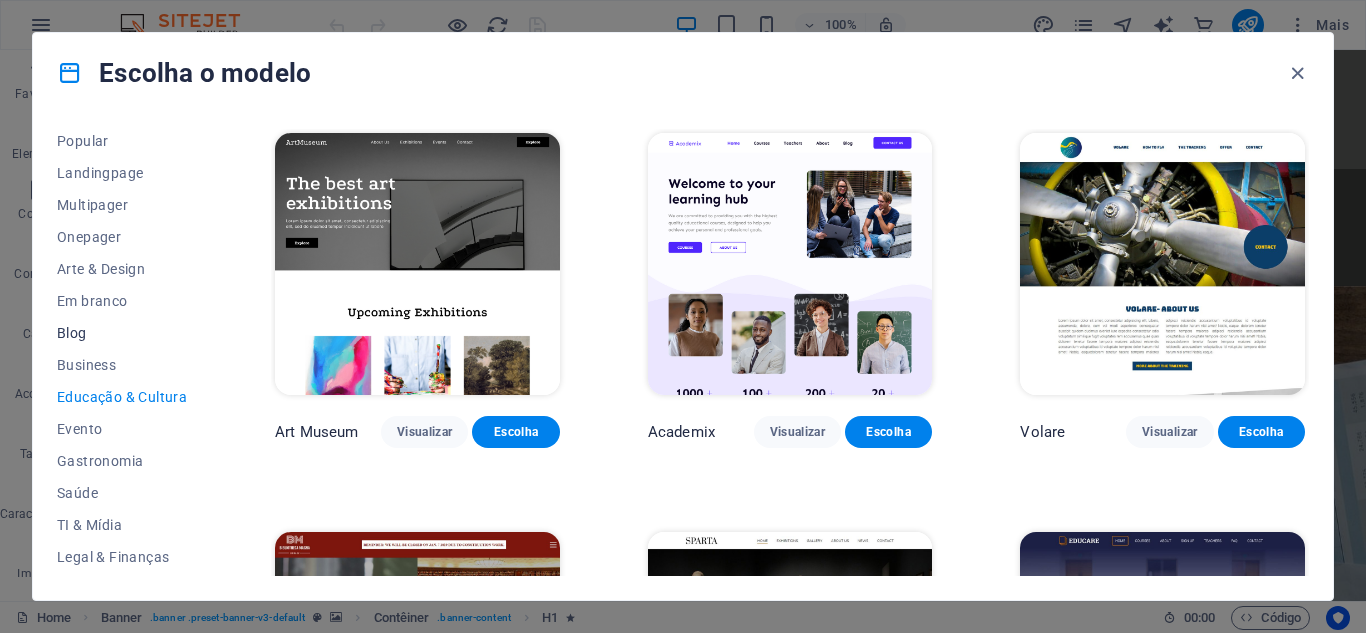 click on "Blog" at bounding box center [122, 333] 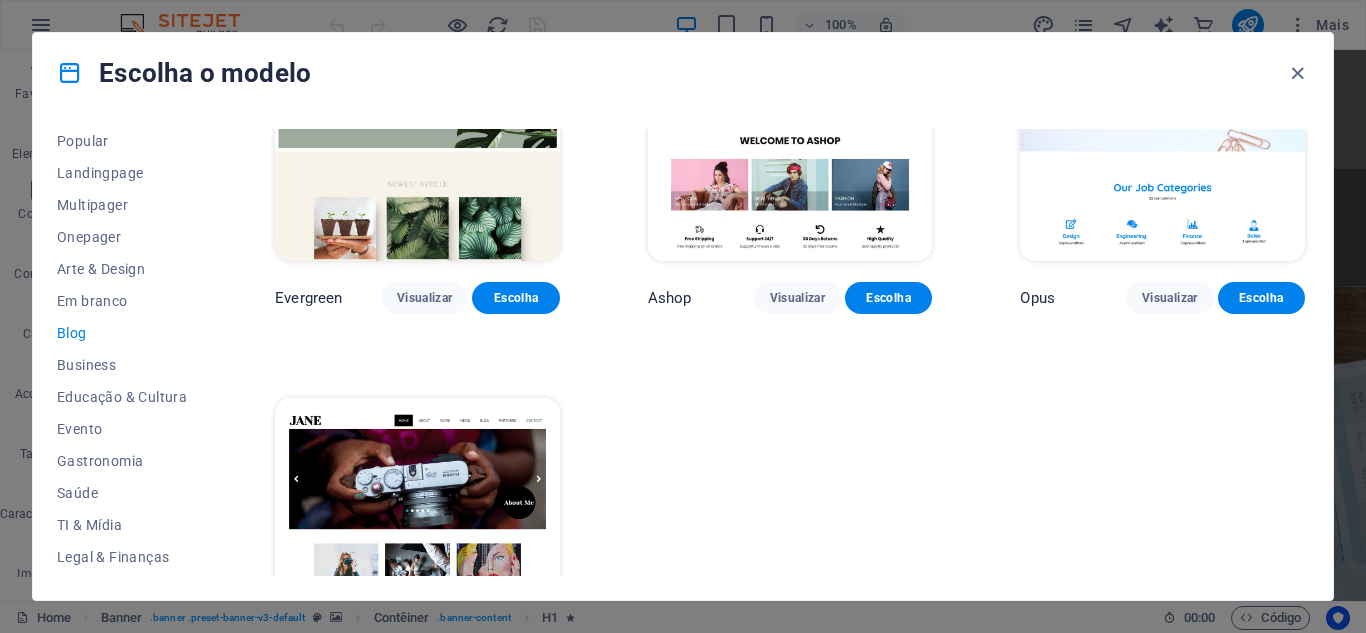 scroll, scrollTop: 3000, scrollLeft: 0, axis: vertical 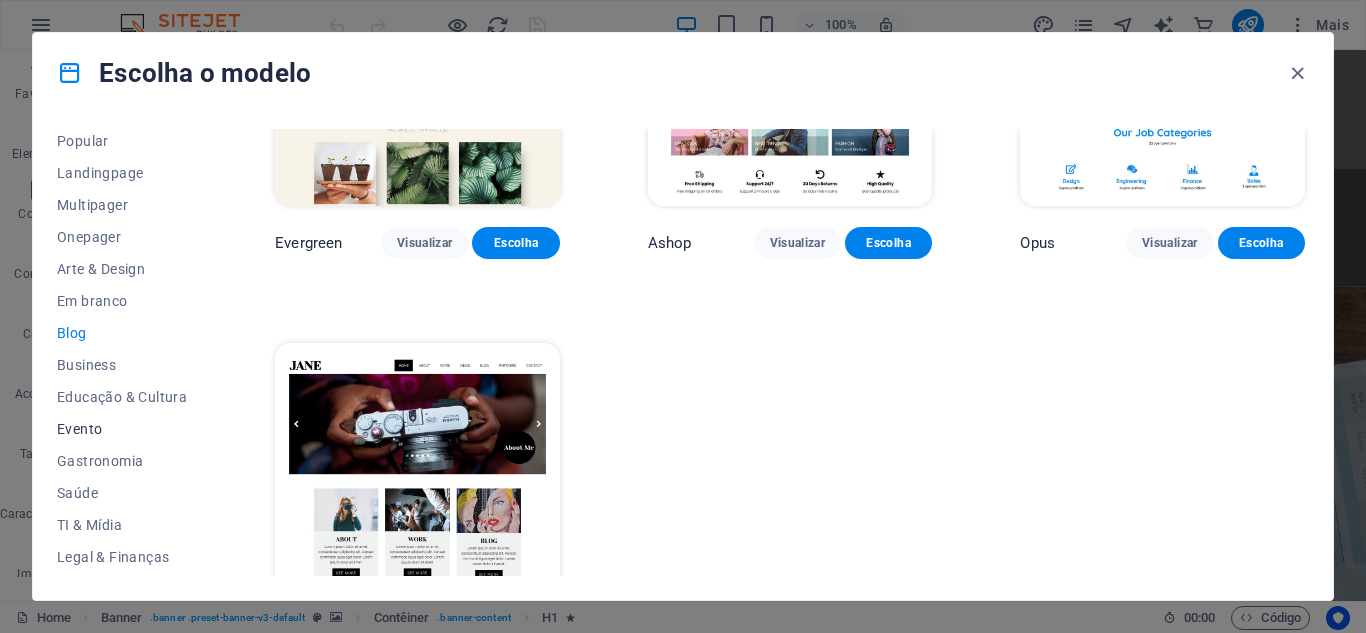 click on "Evento" at bounding box center [122, 429] 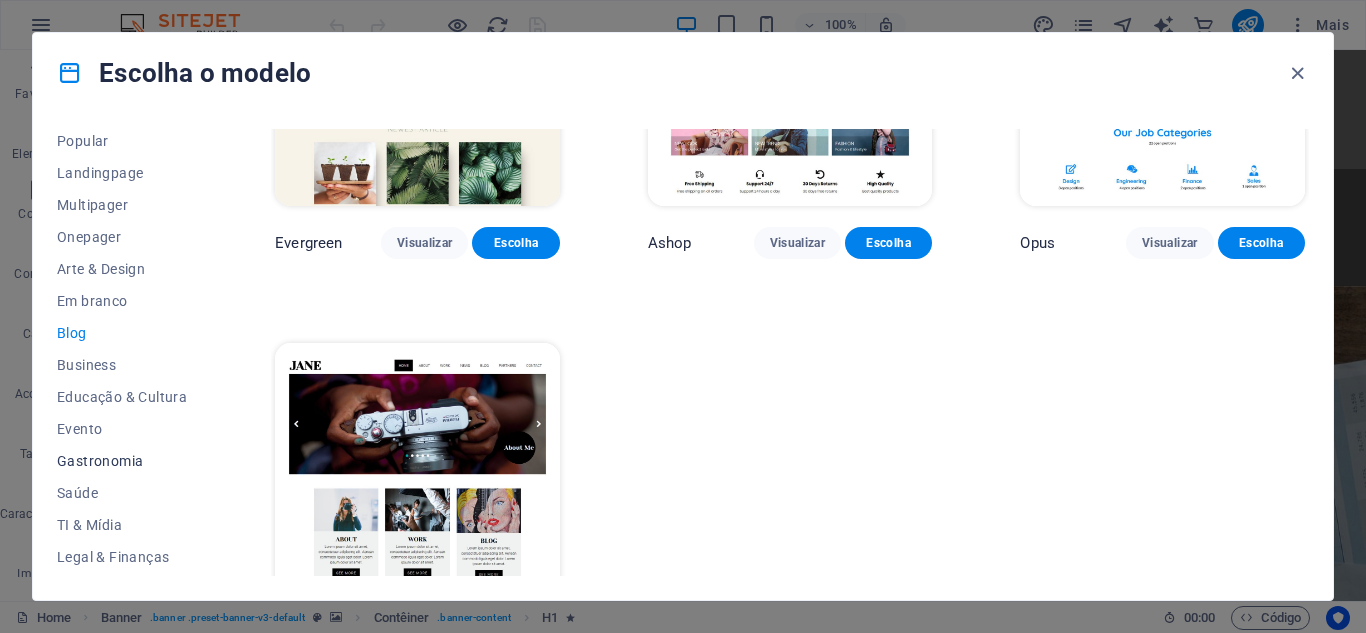 scroll, scrollTop: 673, scrollLeft: 0, axis: vertical 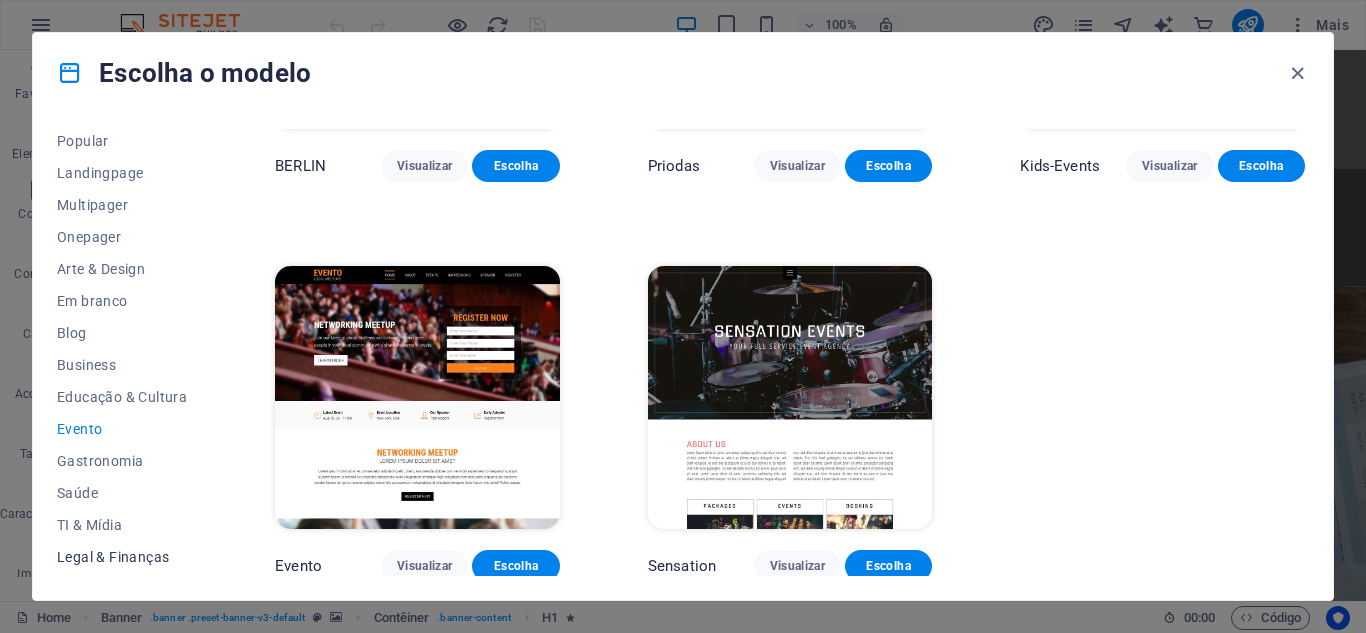click on "Legal & Finanças" at bounding box center (122, 557) 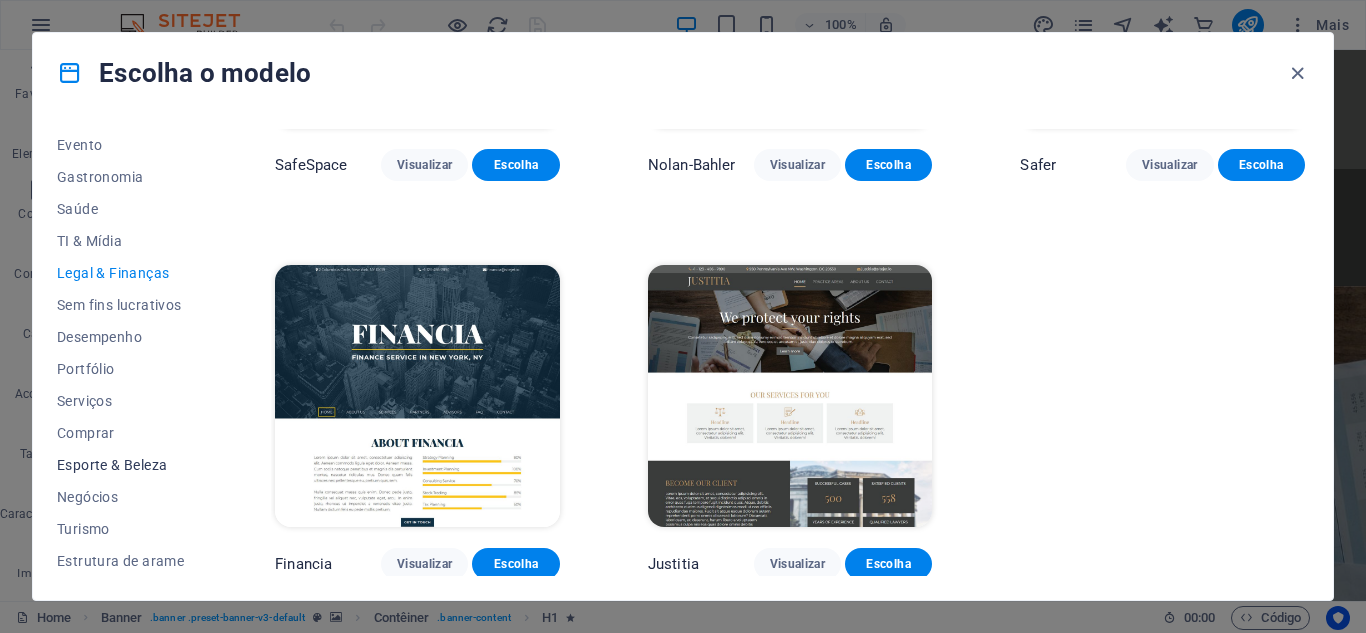 scroll, scrollTop: 385, scrollLeft: 0, axis: vertical 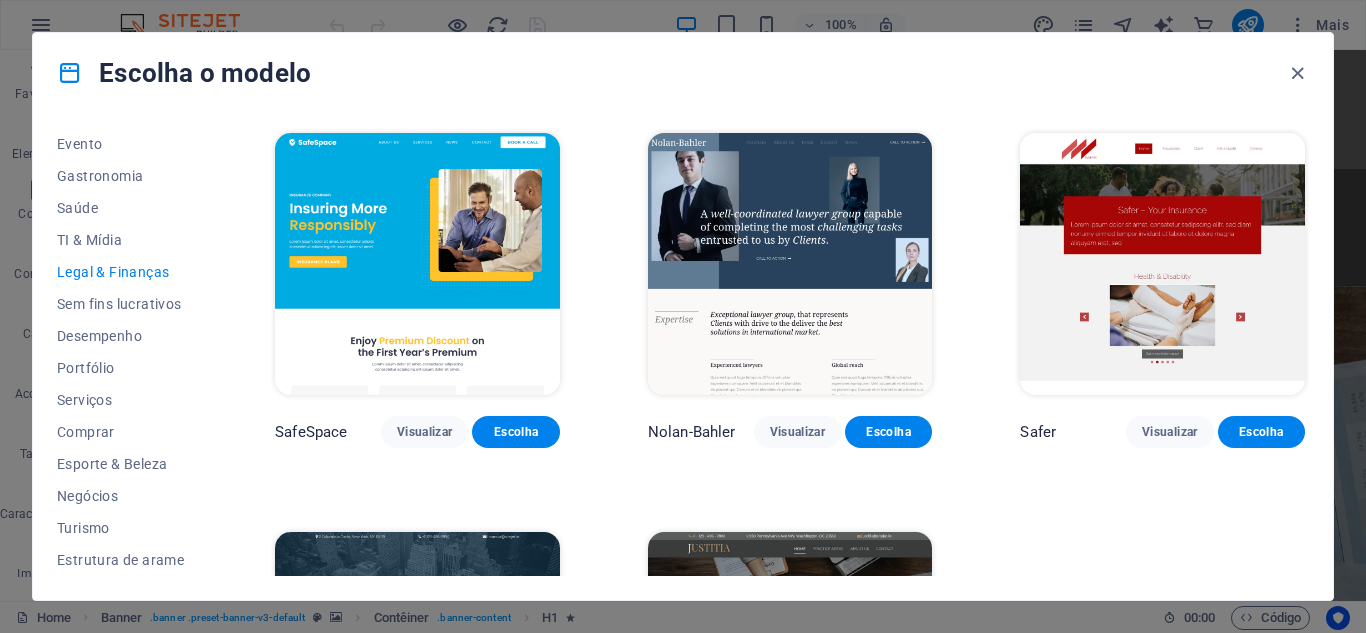 drag, startPoint x: 72, startPoint y: 525, endPoint x: 1365, endPoint y: 135, distance: 1350.5365 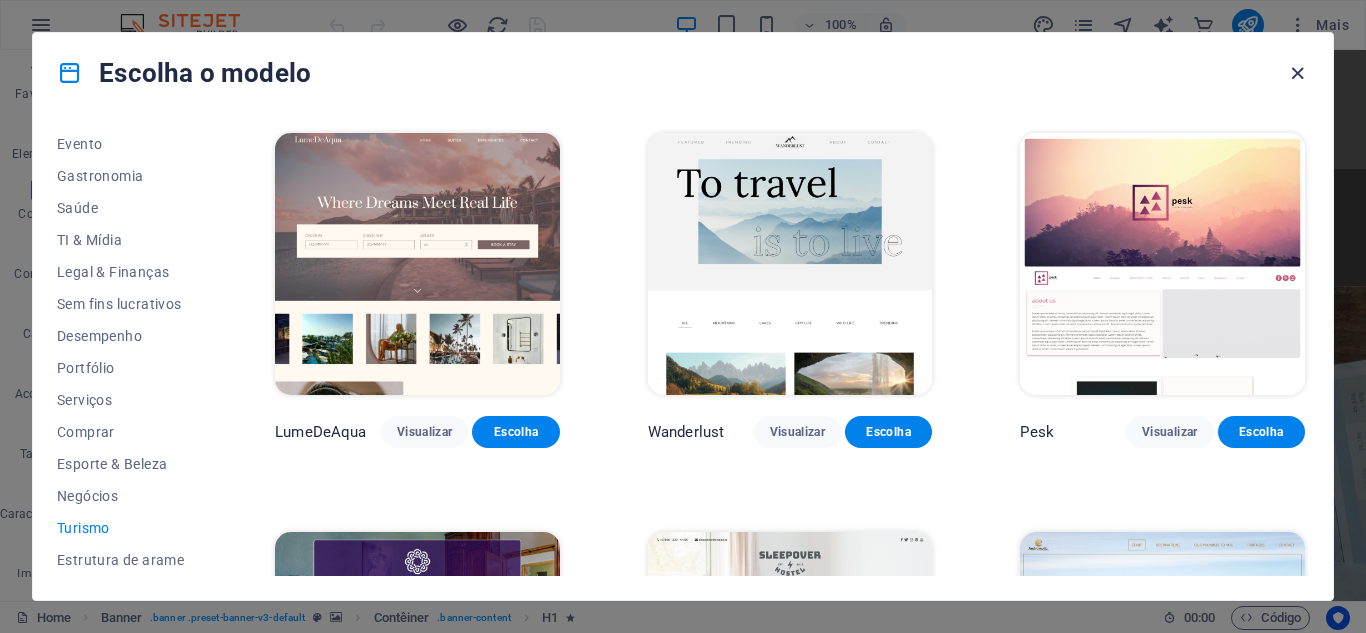 drag, startPoint x: 1302, startPoint y: 64, endPoint x: 1221, endPoint y: 15, distance: 94.66784 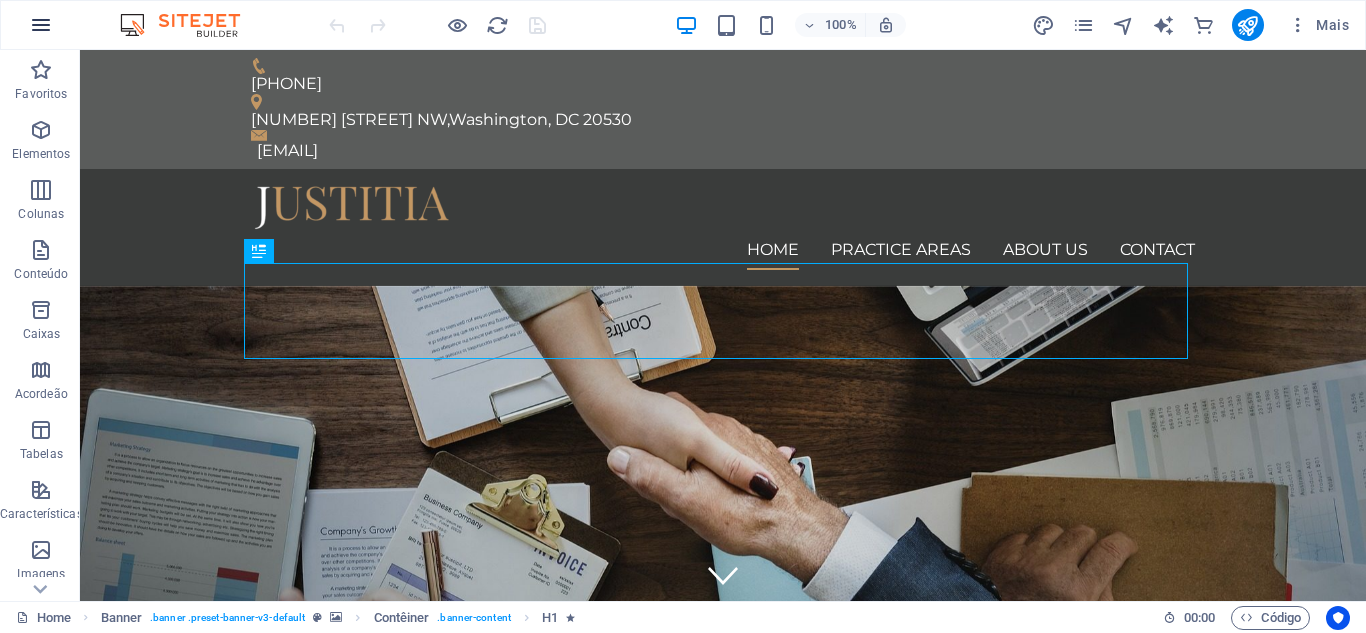 click at bounding box center (41, 25) 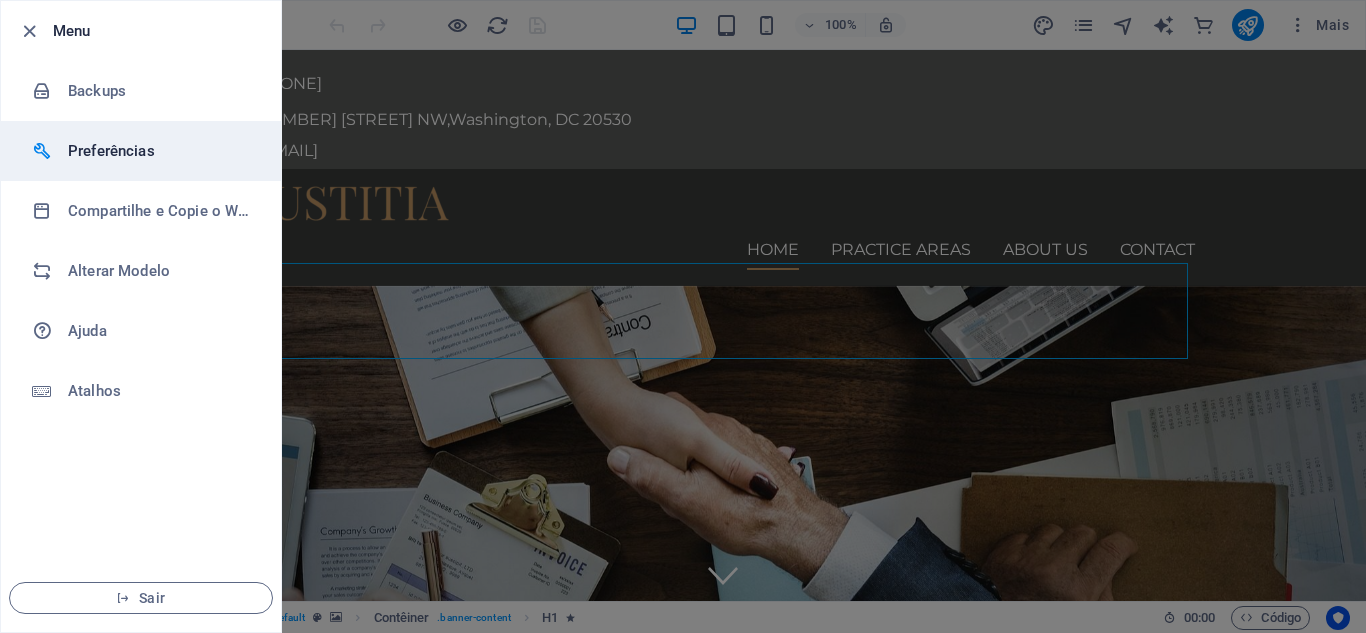 click on "Preferências" at bounding box center (141, 151) 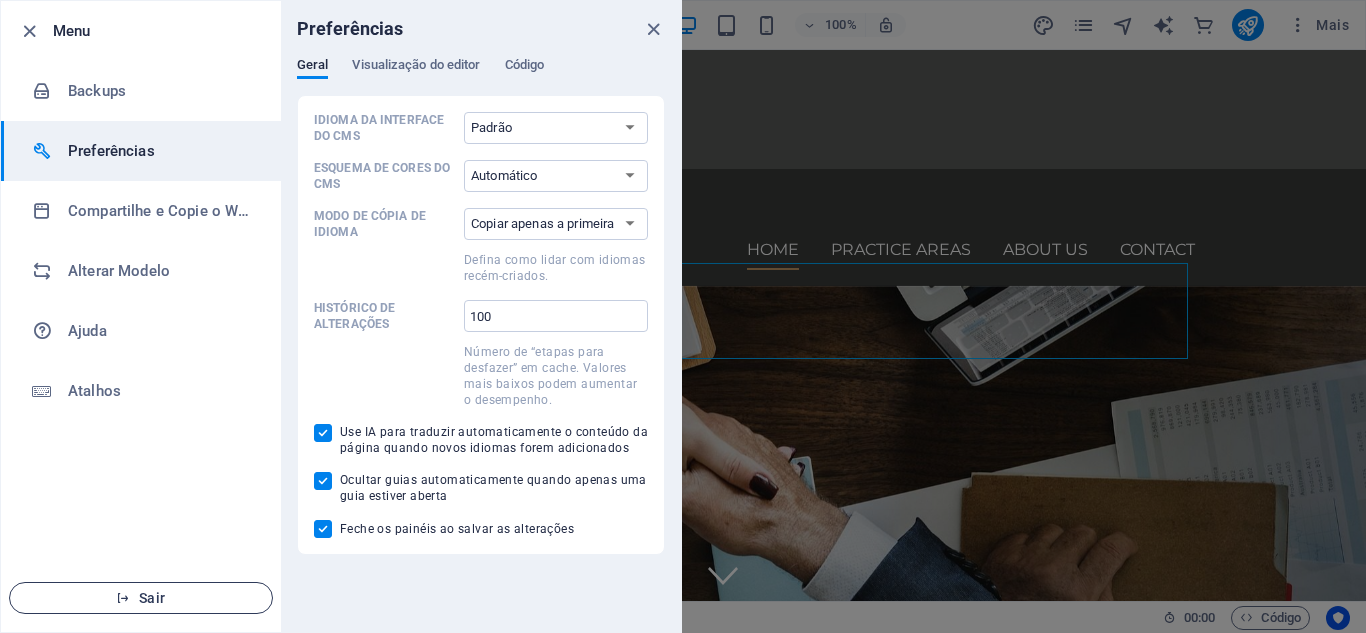click on "Sair" at bounding box center [141, 598] 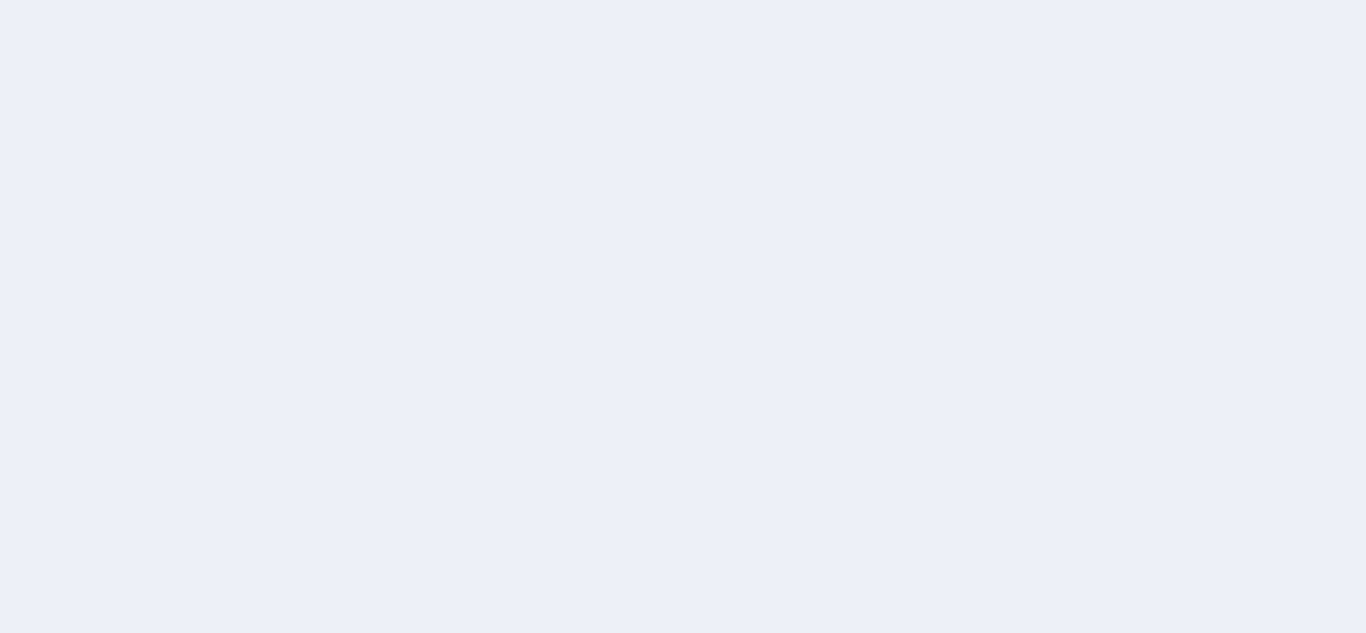 scroll, scrollTop: 0, scrollLeft: 0, axis: both 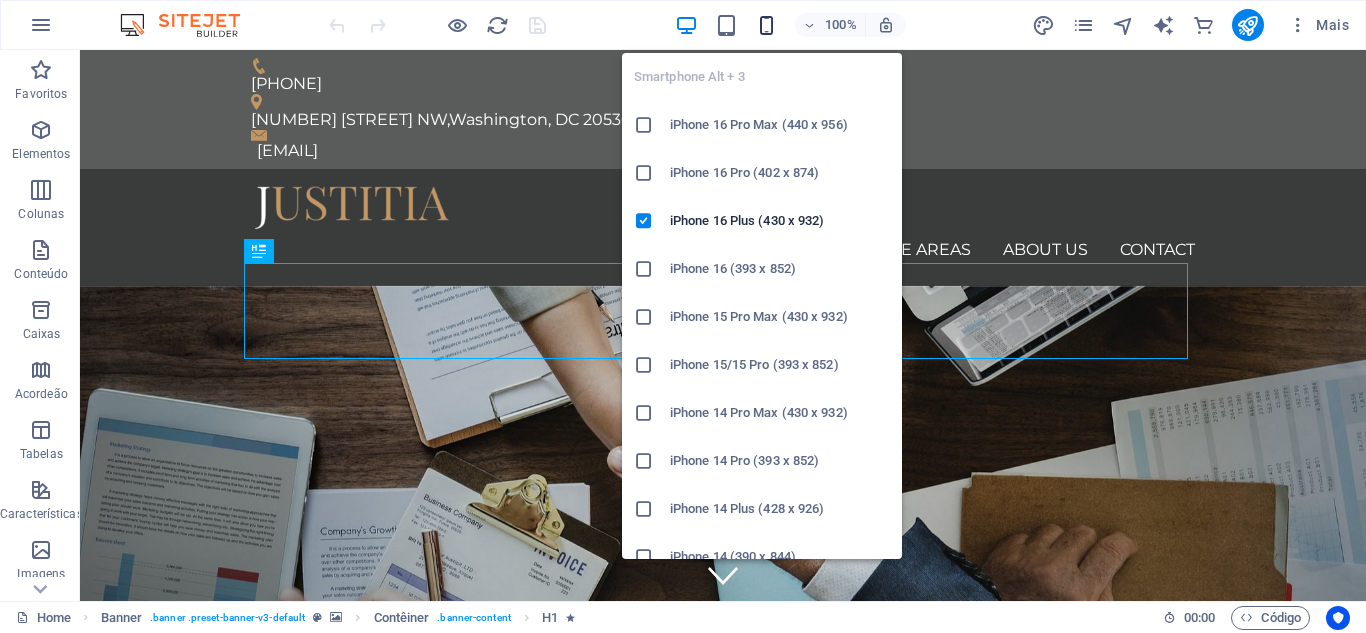 click at bounding box center (766, 25) 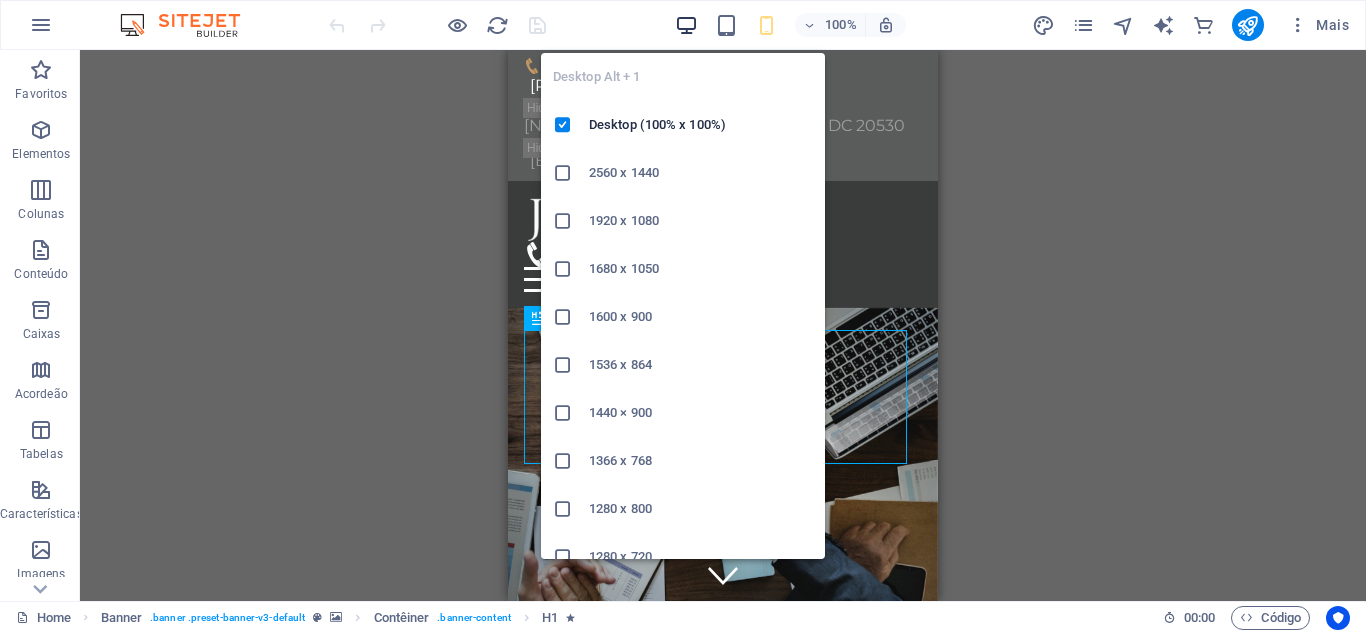 click at bounding box center [686, 25] 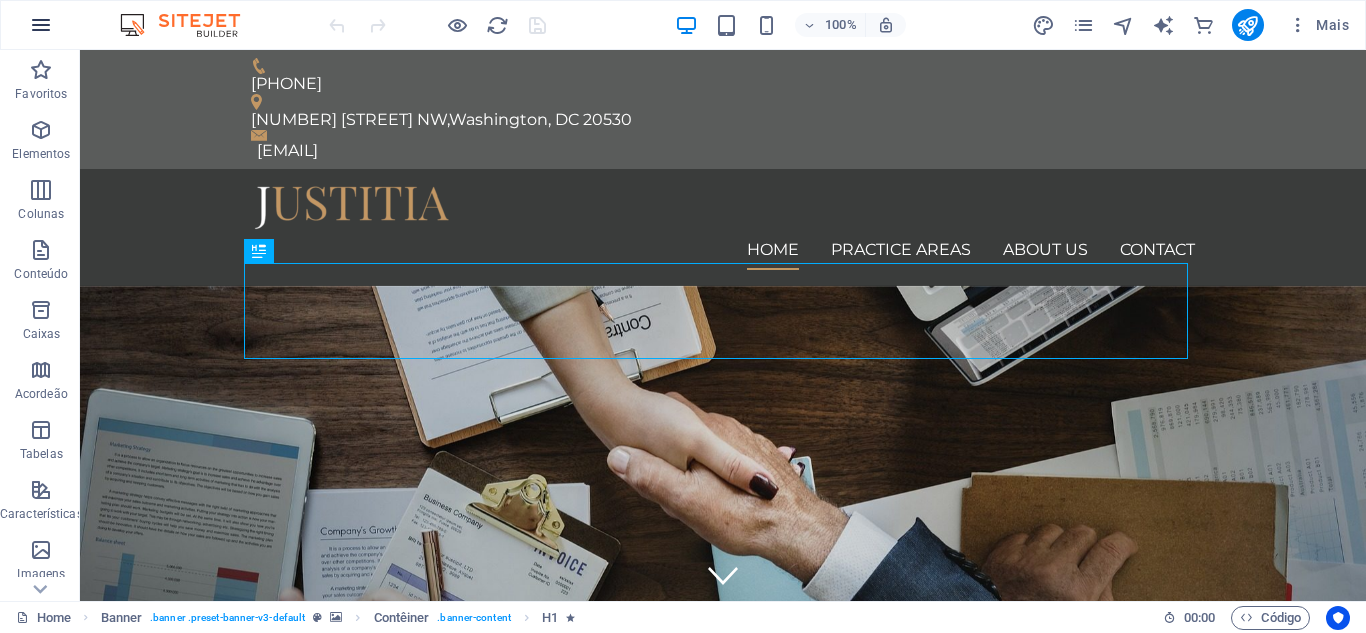 click at bounding box center [41, 25] 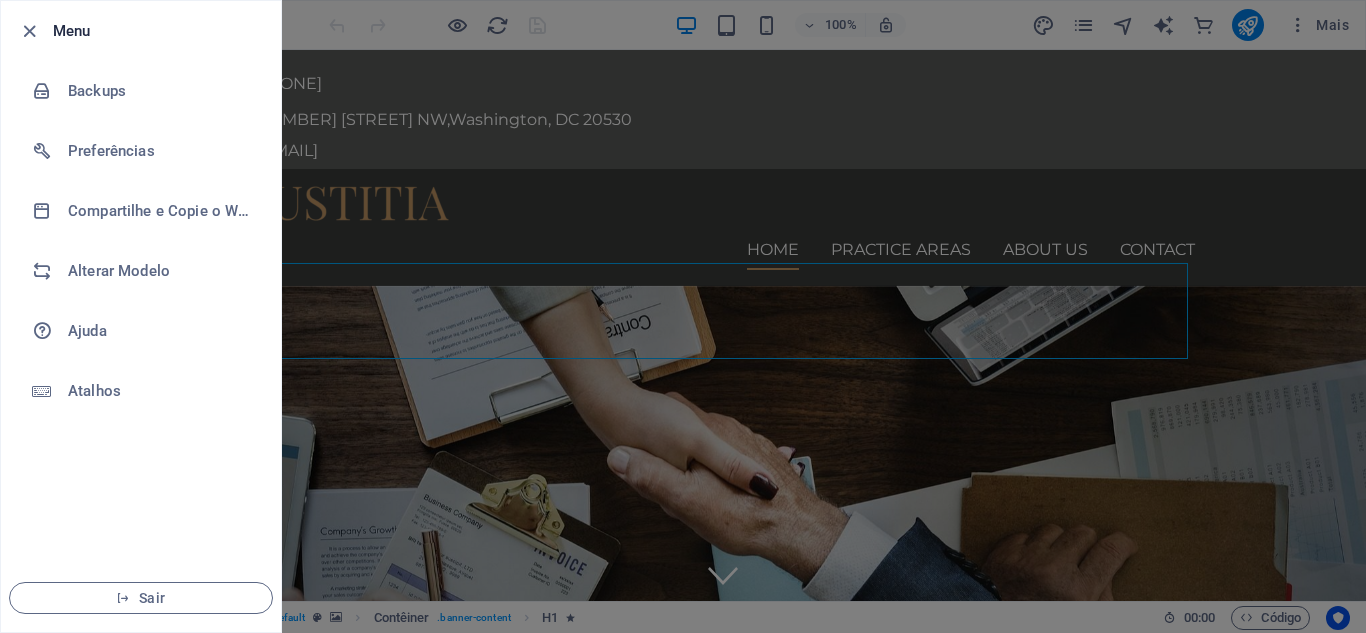 click at bounding box center [683, 316] 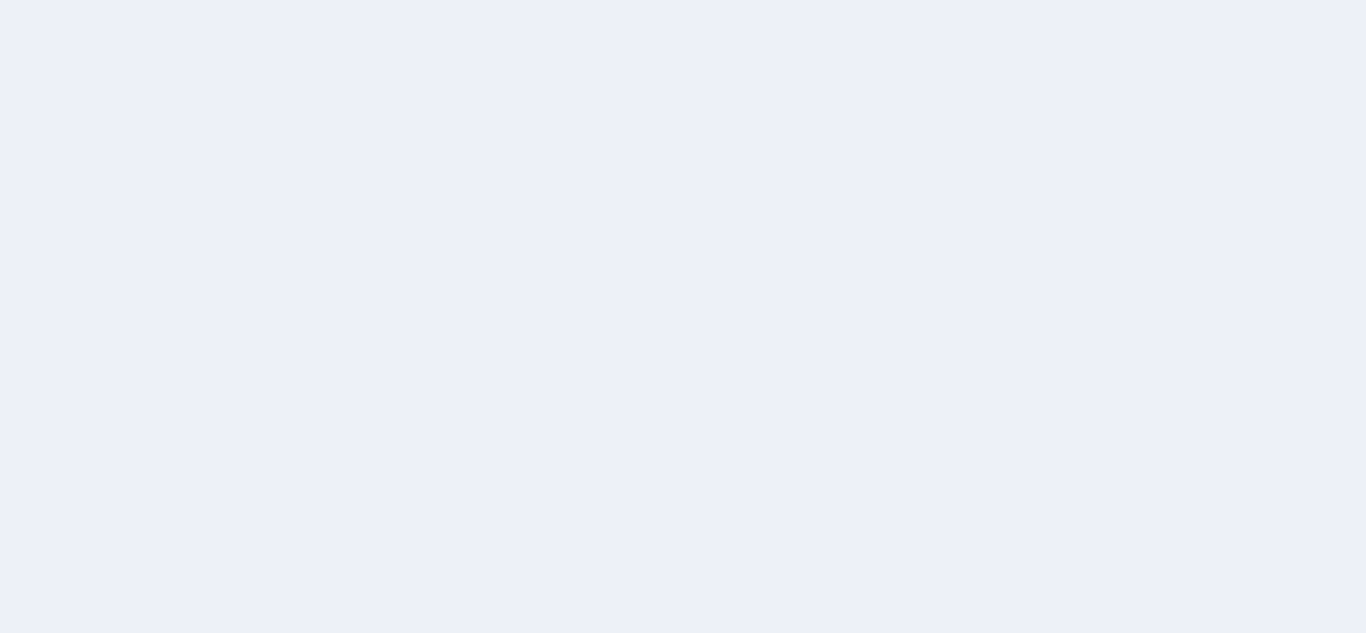 scroll, scrollTop: 0, scrollLeft: 0, axis: both 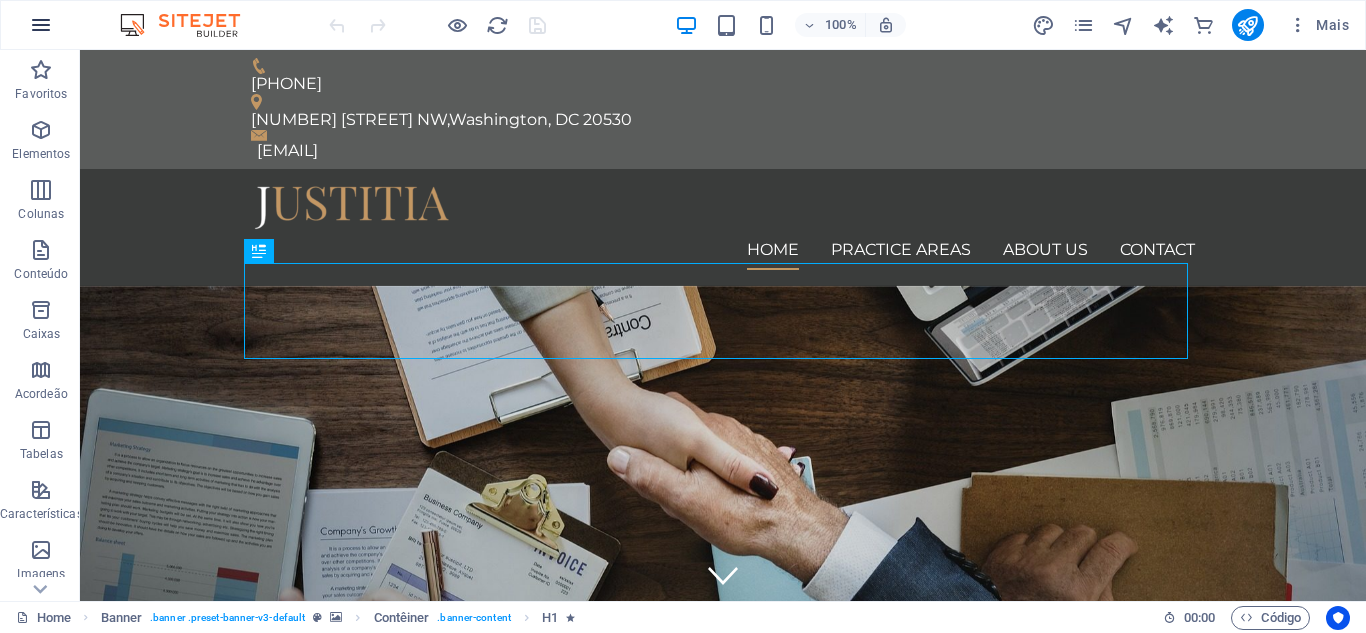 click at bounding box center (41, 25) 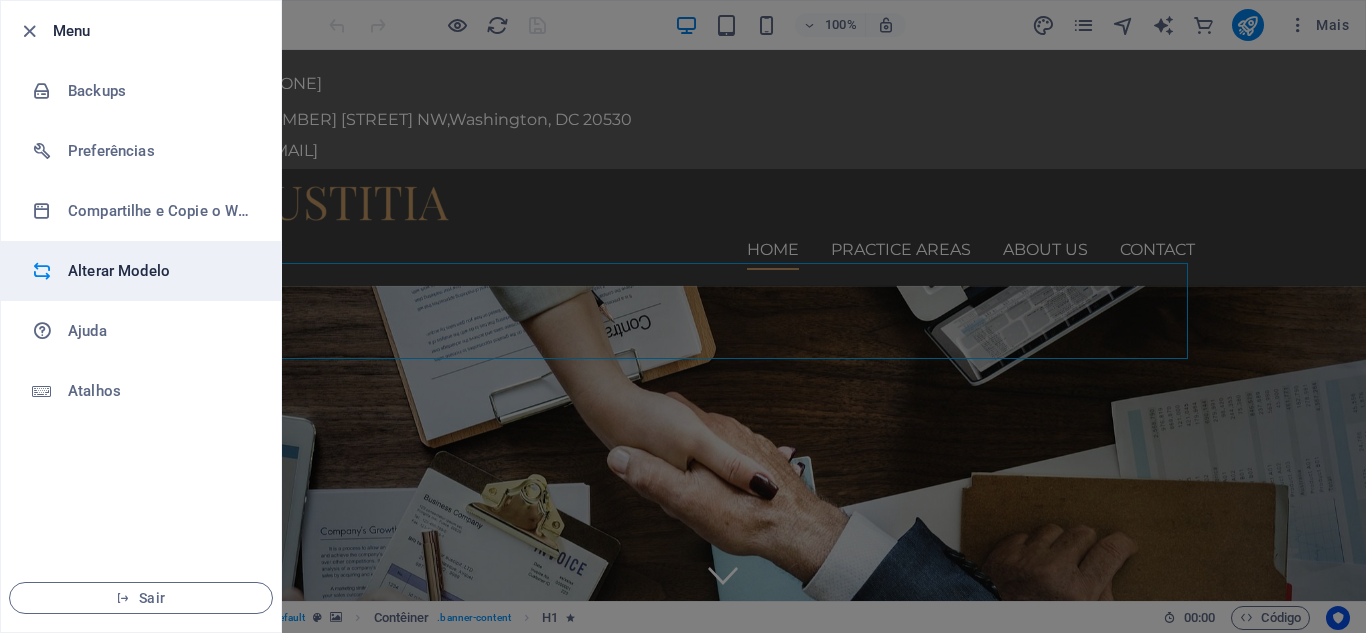 click on "Alterar Modelo" at bounding box center (160, 271) 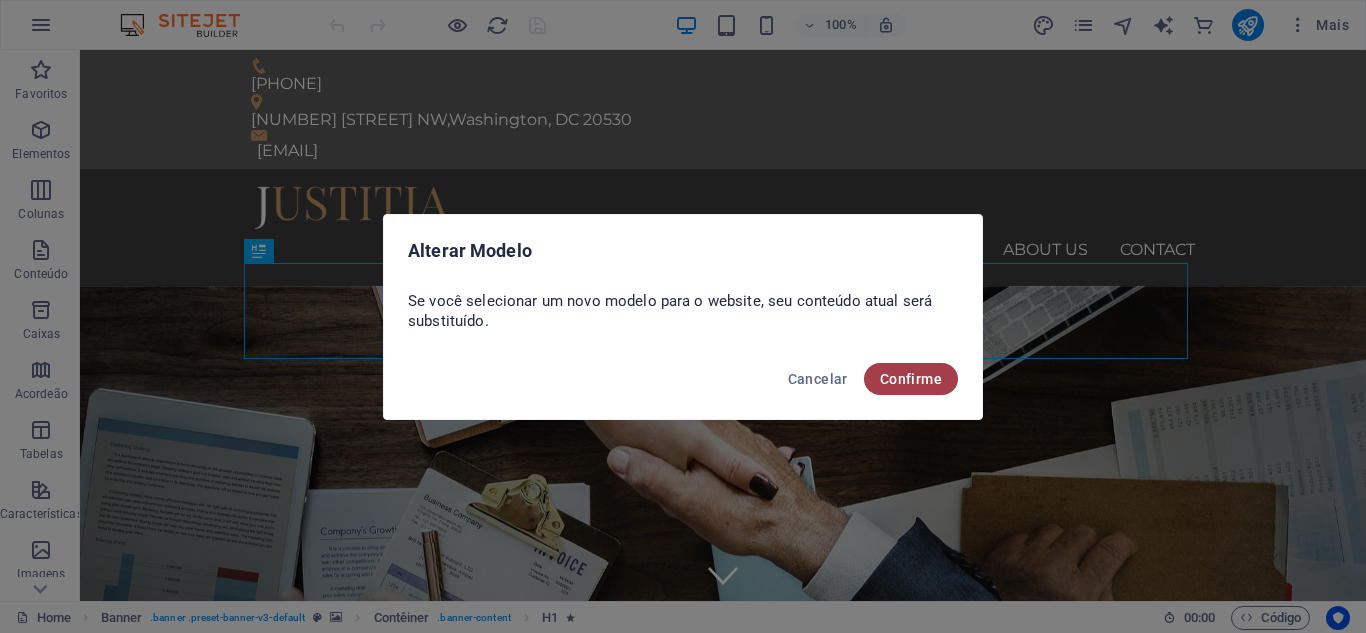 click on "Confirme" at bounding box center (911, 379) 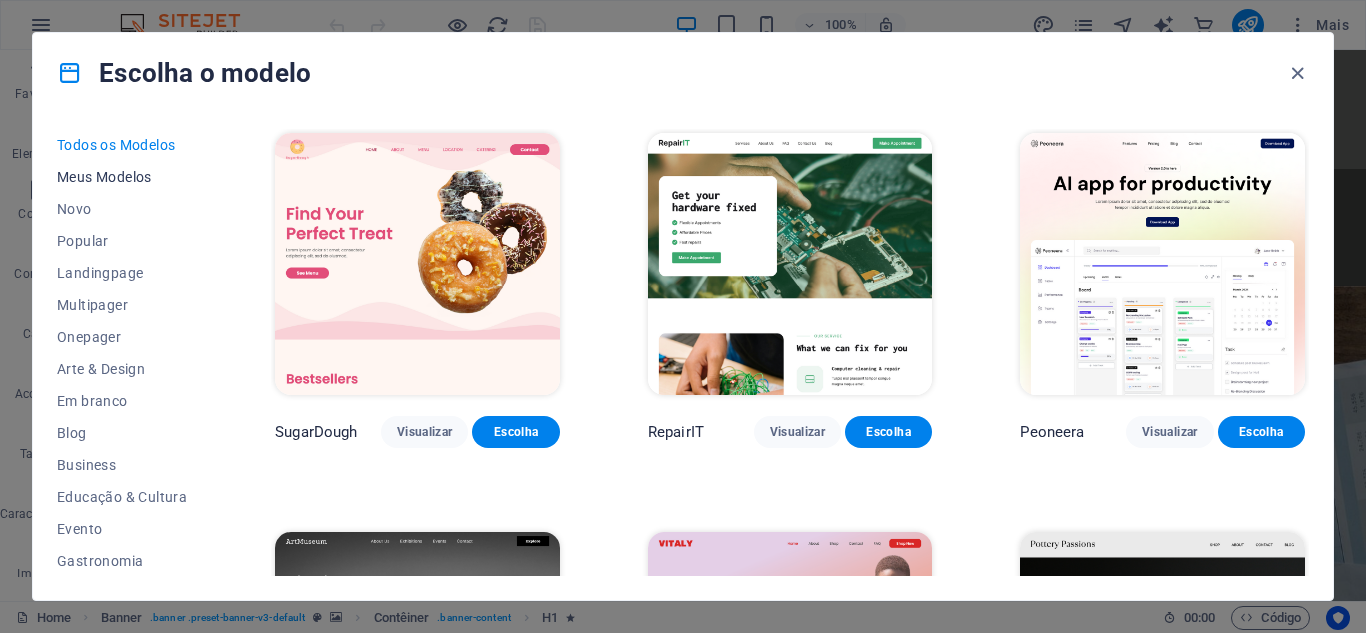 click on "Meus Modelos" at bounding box center (122, 177) 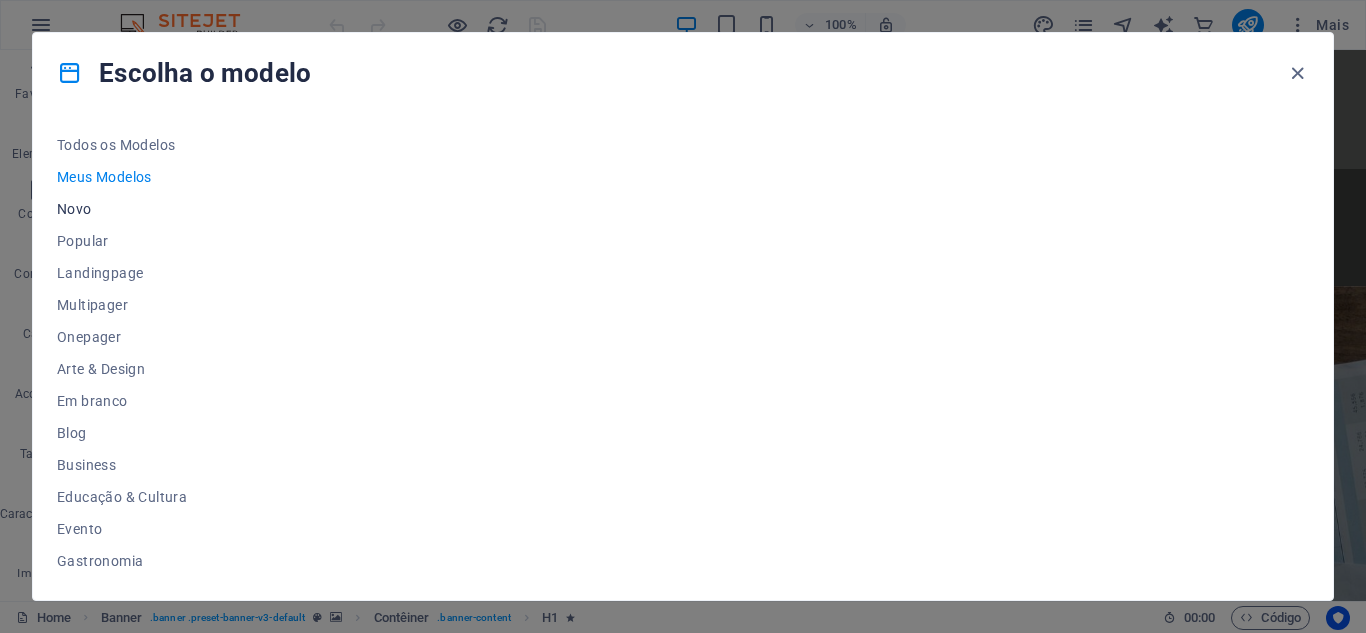 click on "Novo" at bounding box center (122, 209) 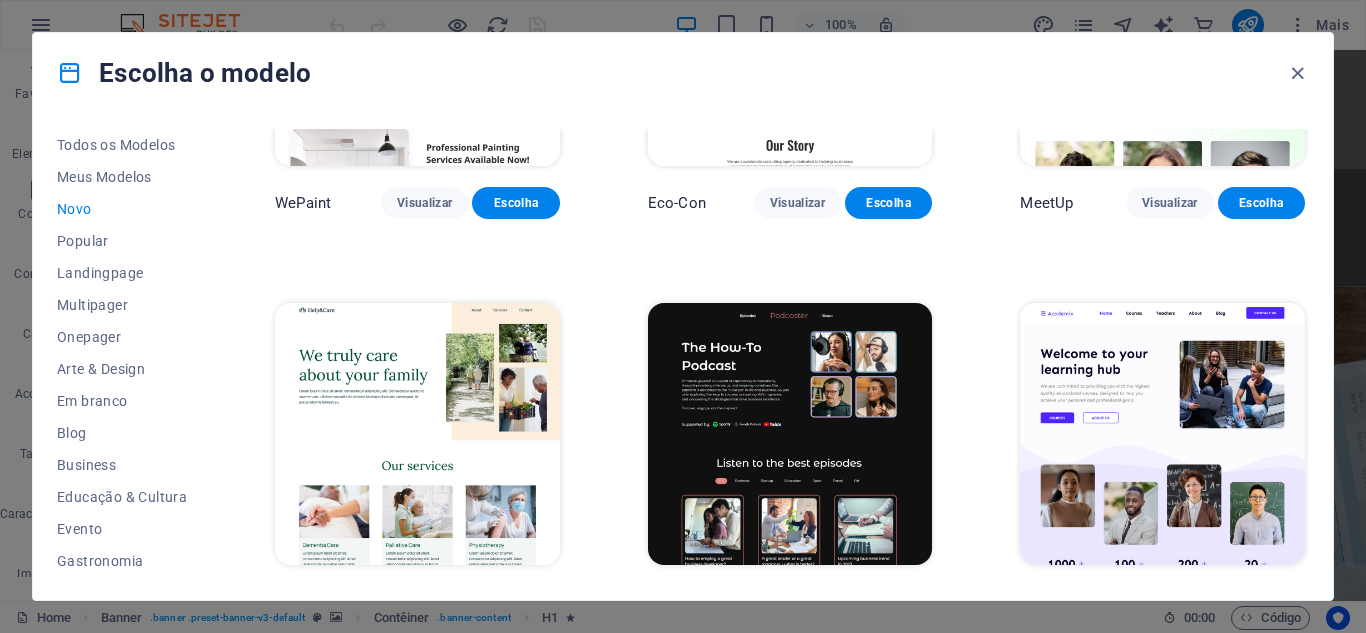 scroll, scrollTop: 1872, scrollLeft: 0, axis: vertical 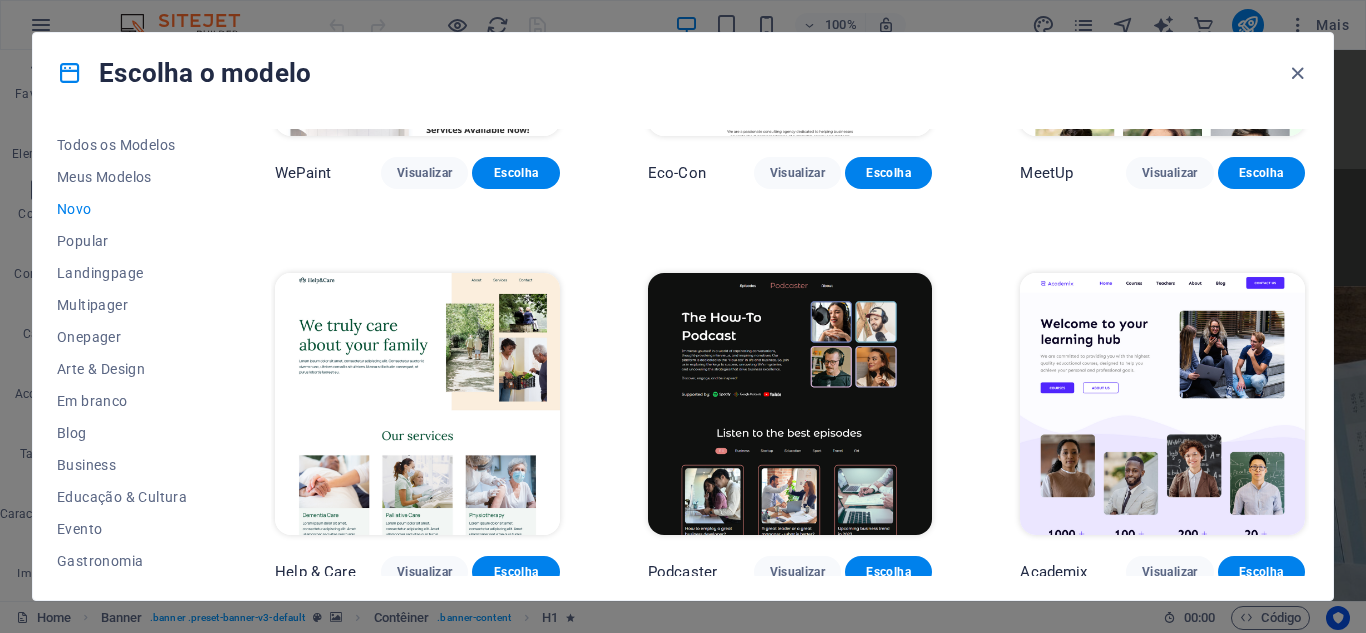 click on "Todos os Modelos Meus Modelos Novo Popular Landingpage Multipager Onepager Arte & Design Em branco Blog Business Educação & Cultura Evento Gastronomia Saúde TI & Mídia Legal & Finanças Sem fins lucrativos Desempenho Portfólio Serviços Comprar Esporte & Beleza Negócios Turismo Estrutura de arame SugarDough Visualizar Escolha RepairIT Visualizar Escolha Peoneera Visualizar Escolha Art Museum Visualizar Escolha Vitaly Visualizar Escolha Pottery Passions Visualizar Escolha Home Decor Visualizar Escolha Toyland Visualizar Escolha Pet Shop Visualizar Escolha Wonder Planner Visualizar Escolha Transportable Visualizar Escolha S&L Visualizar Escolha WePaint Visualizar Escolha Eco-Con Visualizar Escolha MeetUp Visualizar Escolha Help & Care Visualizar Escolha Podcaster Visualizar Escolha Academix Visualizar Escolha" at bounding box center [683, 356] 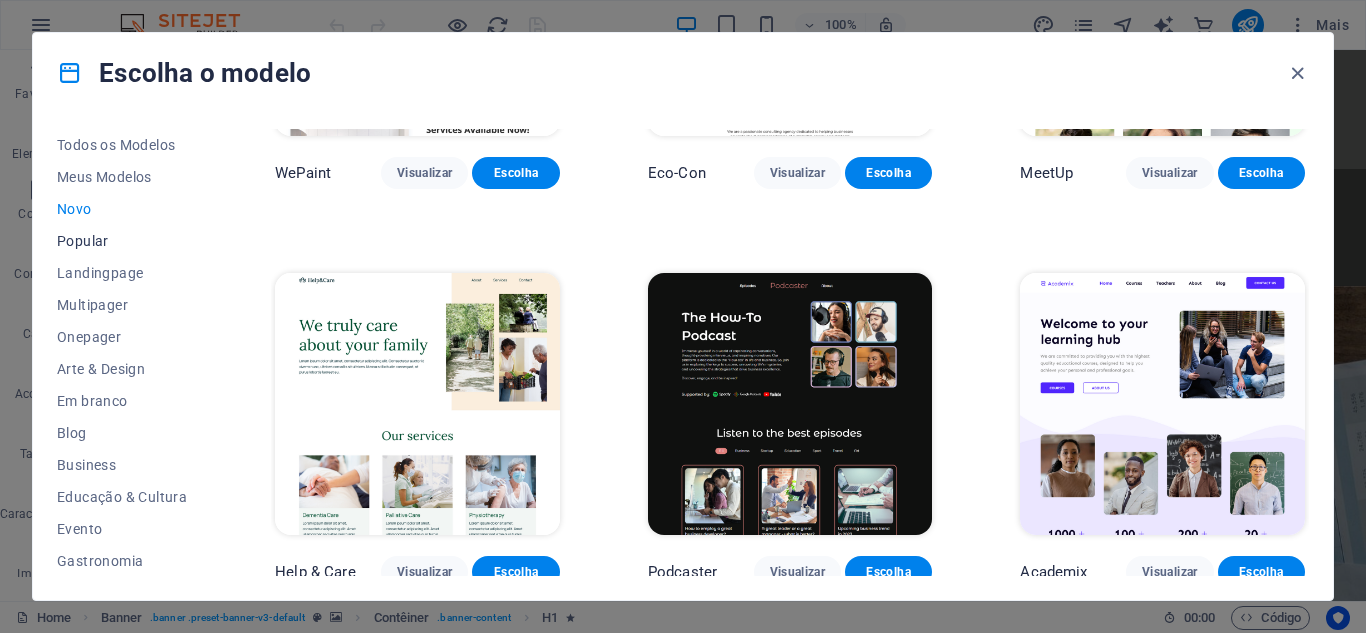 click on "Popular" at bounding box center [122, 241] 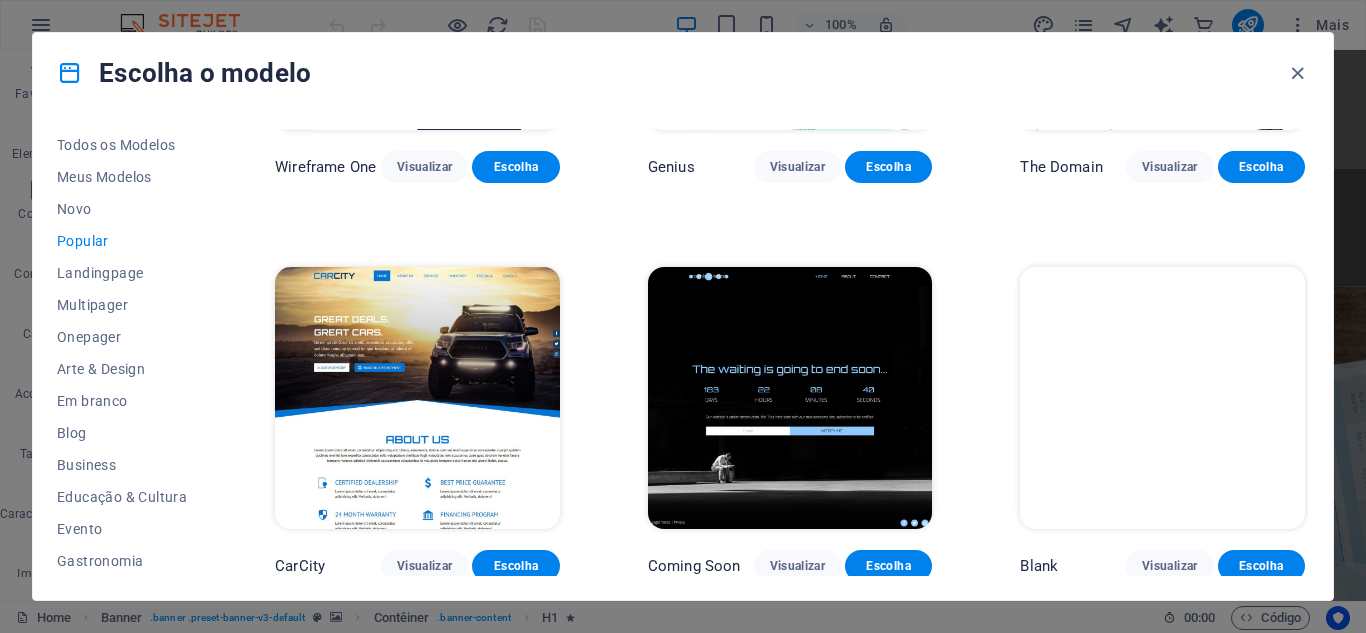 scroll, scrollTop: 1880, scrollLeft: 0, axis: vertical 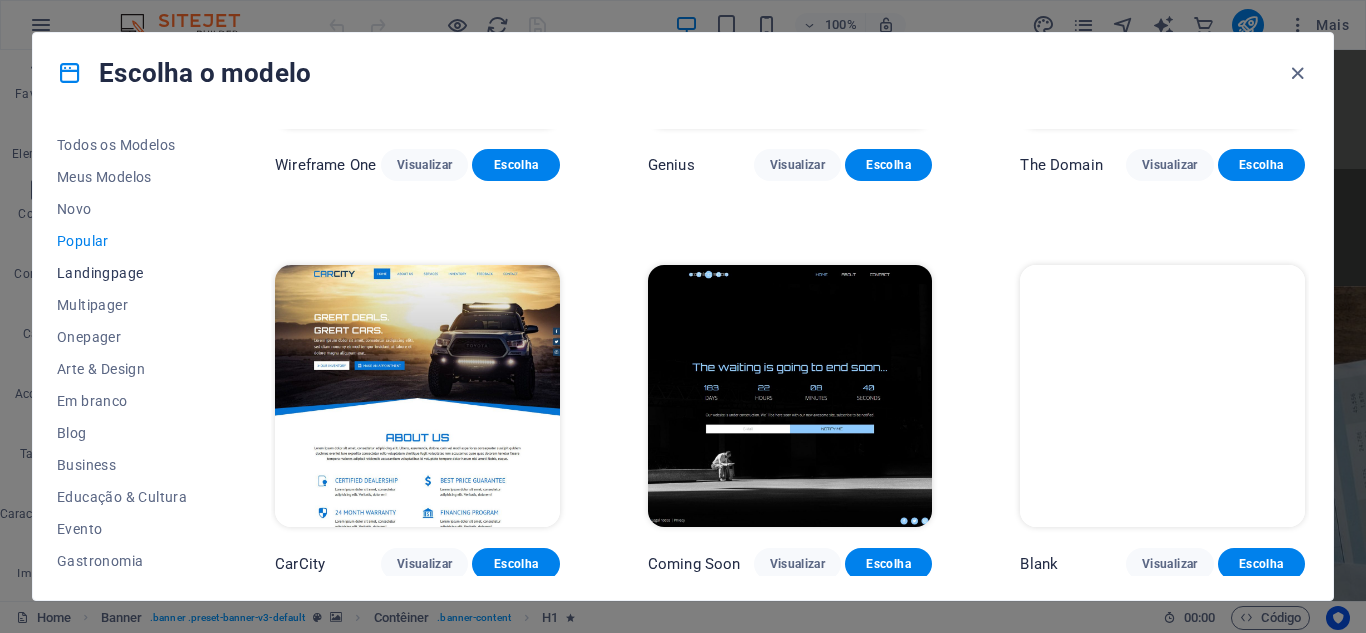 click on "Landingpage" at bounding box center (122, 273) 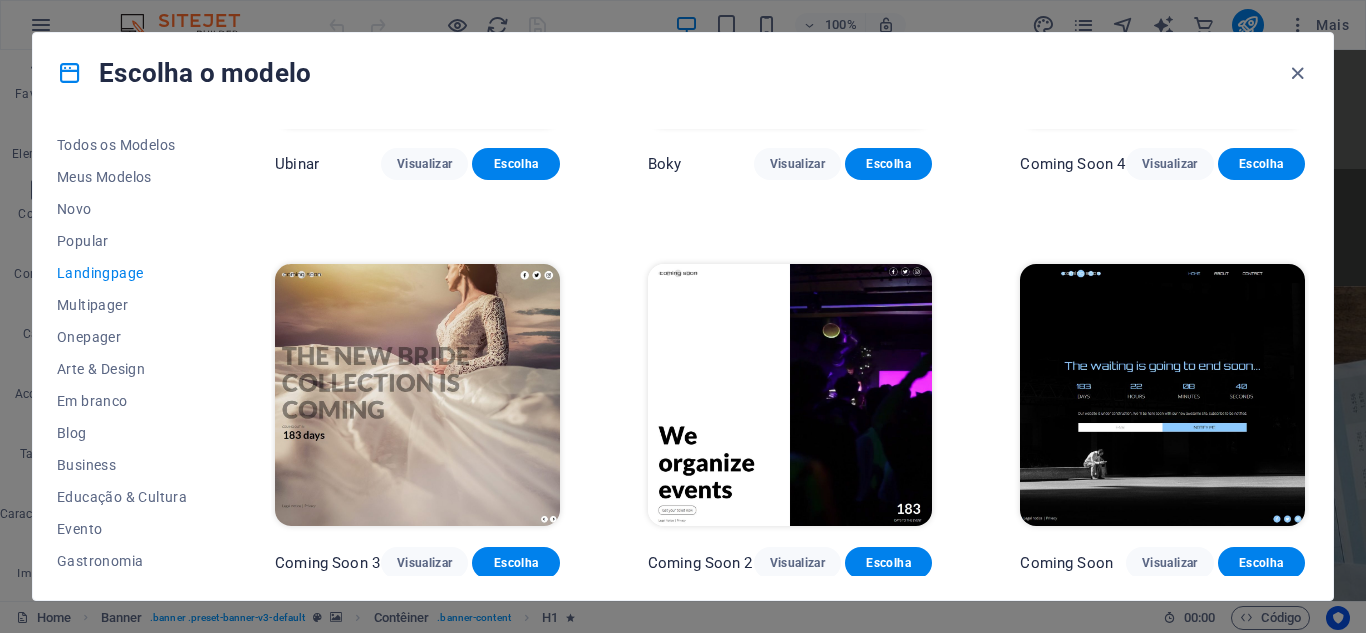 scroll, scrollTop: 3064, scrollLeft: 0, axis: vertical 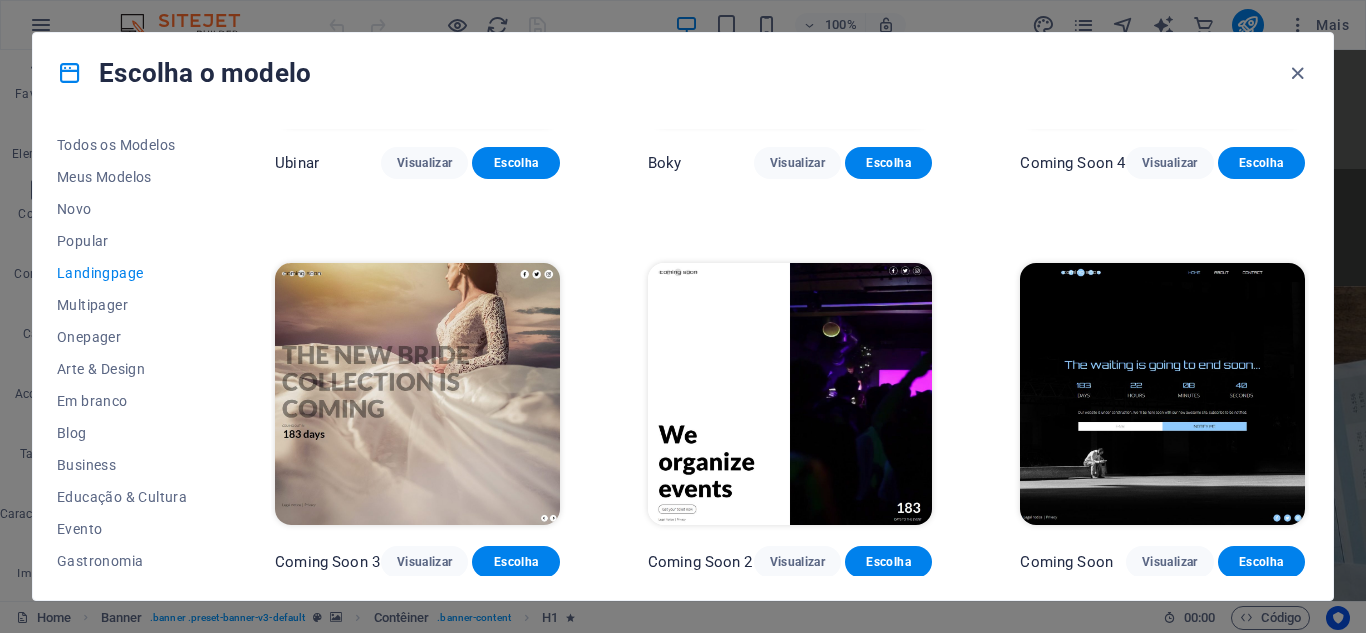 click on "Escolha o modelo Todos os Modelos Meus Modelos Novo Popular Landingpage Multipager Onepager Arte & Design Em branco Blog Business Educação & Cultura Evento Gastronomia Saúde TI & Mídia Legal & Finanças Sem fins lucrativos Desempenho Portfólio Serviços Comprar Esporte & Beleza Negócios Turismo Estrutura de arame Klank Visualizar Escolha Culture Visualizar Escolha Phonic Visualizar Escolha Code Visualizar Escolha Beatbox Visualizar Escolha Malka Visualizar Escolha Videoo Visualizar Escolha Advanced Visualizar Escolha Pets Visualizar Escolha Athletics Visualizar Escolha Driven Visualizar Escolha Note Visualizar Escolha Snap Visualizar Escolha C-Space Visualizar Escolha Influencer Visualizar Escolha Creator Visualizar Escolha Nest Visualizar Escolha Schooler Visualizar Escolha Sales Kit Visualizar Escolha LeadER Visualizar Escolha Catch Visualizar Escolha Ubinar Visualizar Escolha Boky Visualizar Escolha Coming Soon 4 Visualizar Escolha Coming Soon 3 Visualizar Escolha Coming Soon 2 Visualizar Escolha" at bounding box center [683, 316] 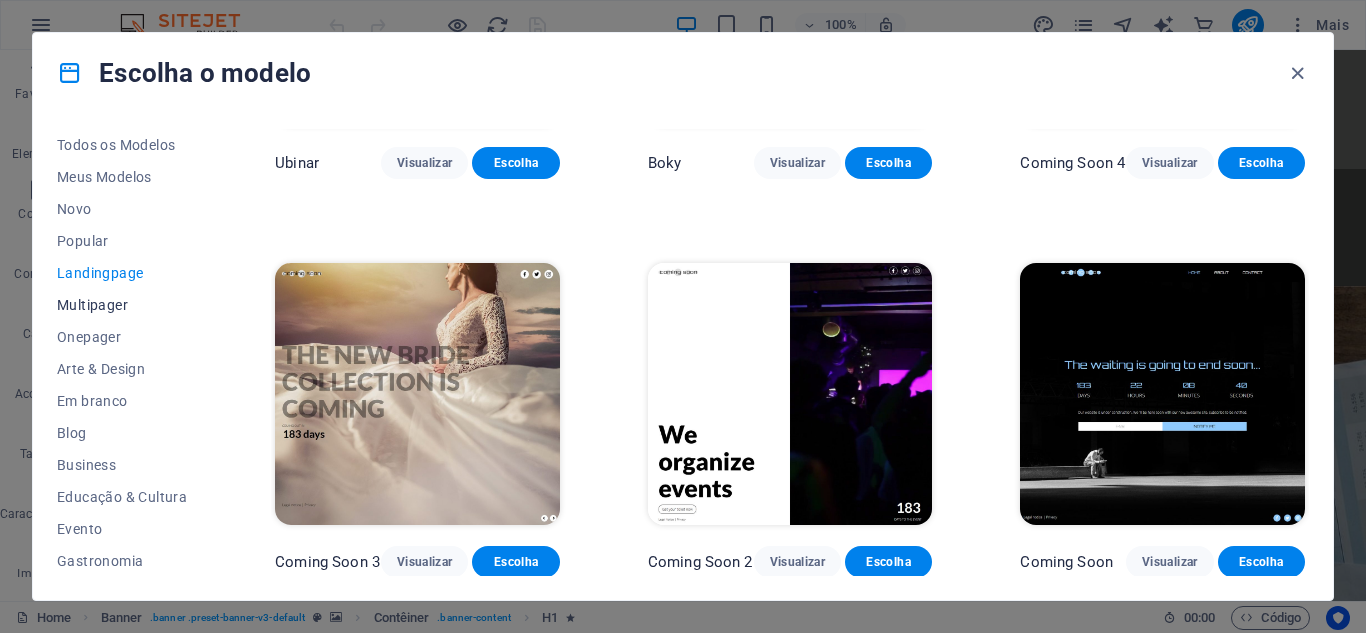 click on "Multipager" at bounding box center (122, 305) 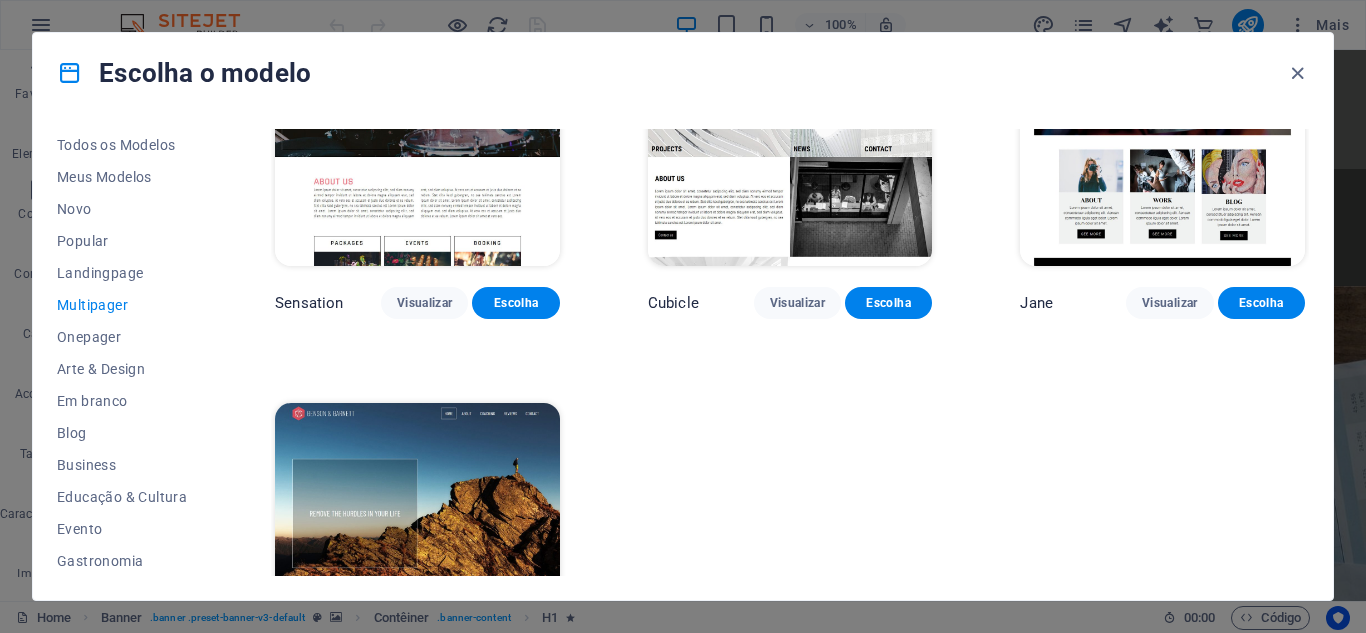 scroll, scrollTop: 9101, scrollLeft: 0, axis: vertical 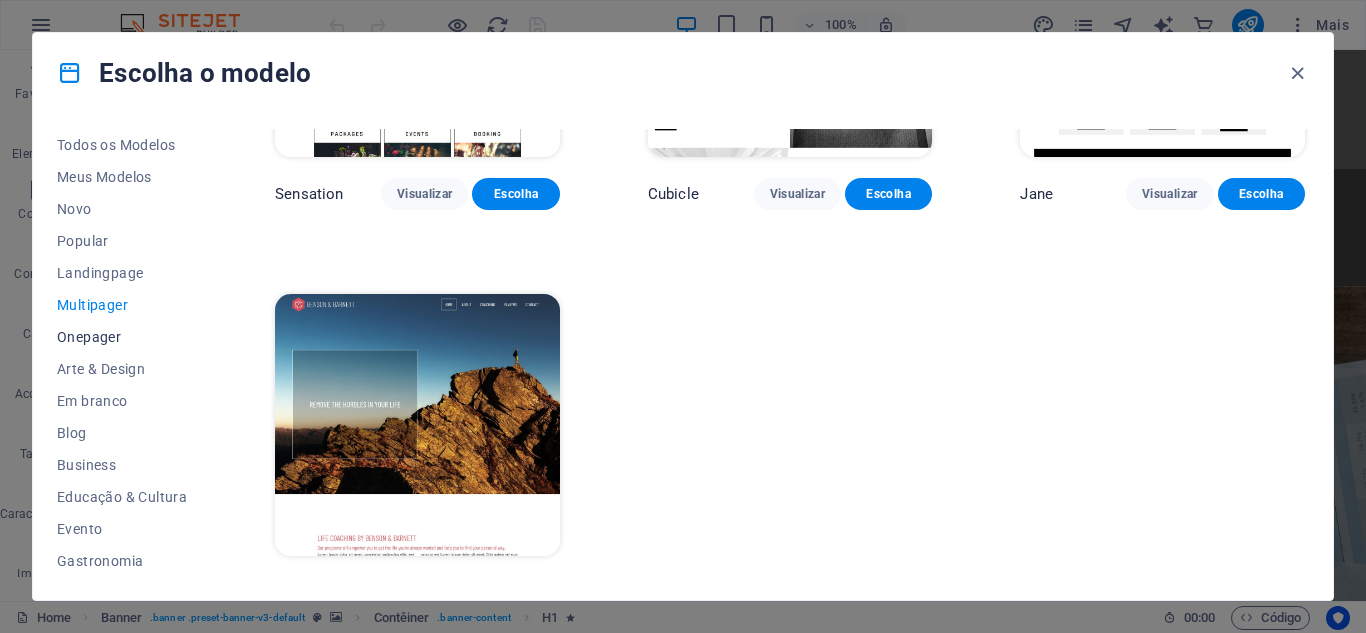 click on "Onepager" at bounding box center (122, 337) 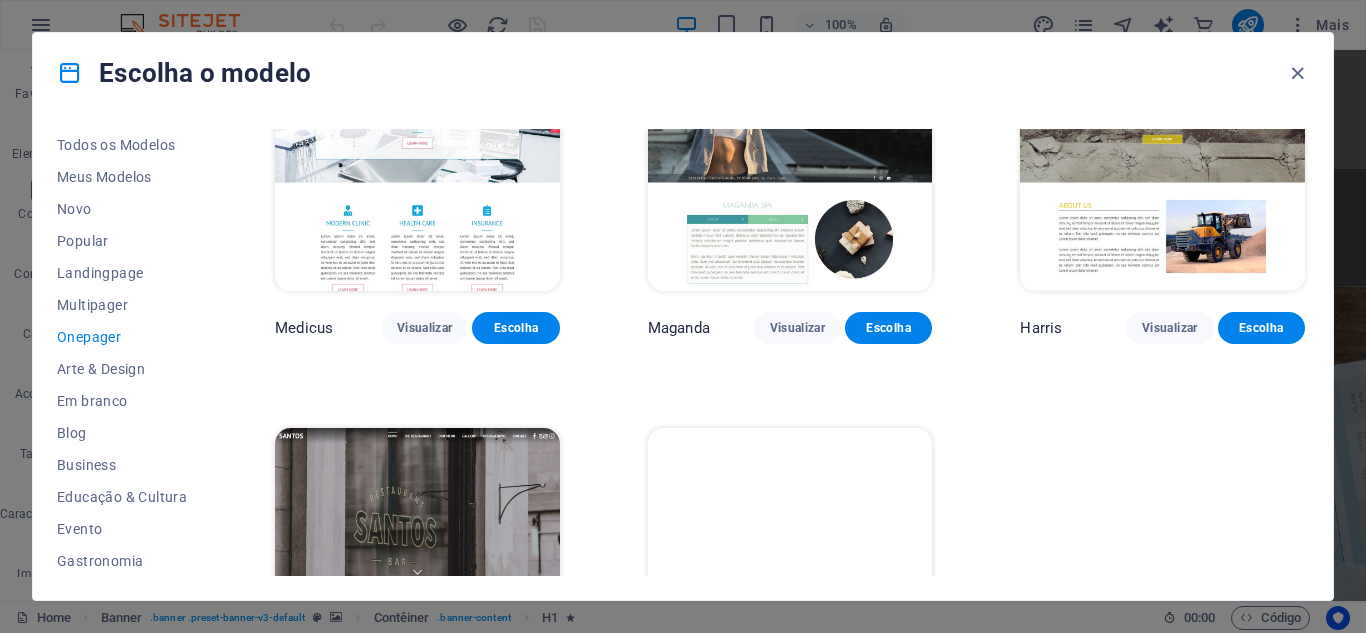 scroll, scrollTop: 9832, scrollLeft: 0, axis: vertical 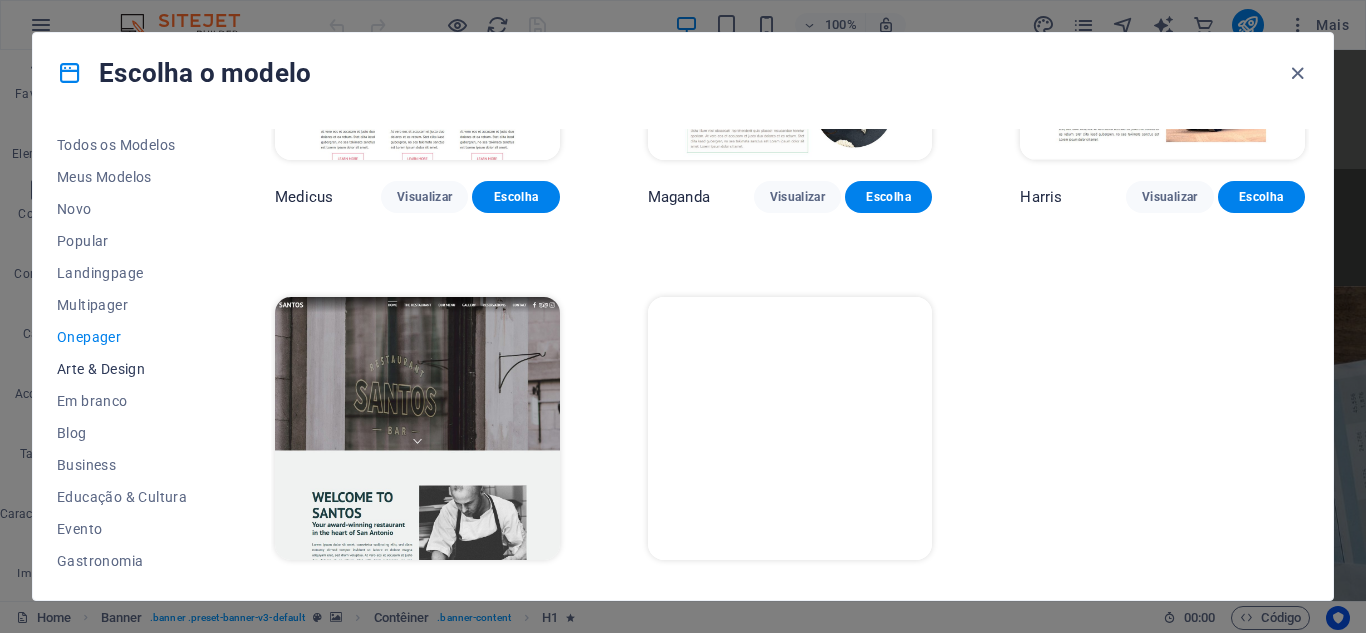 click on "Arte & Design" at bounding box center (122, 369) 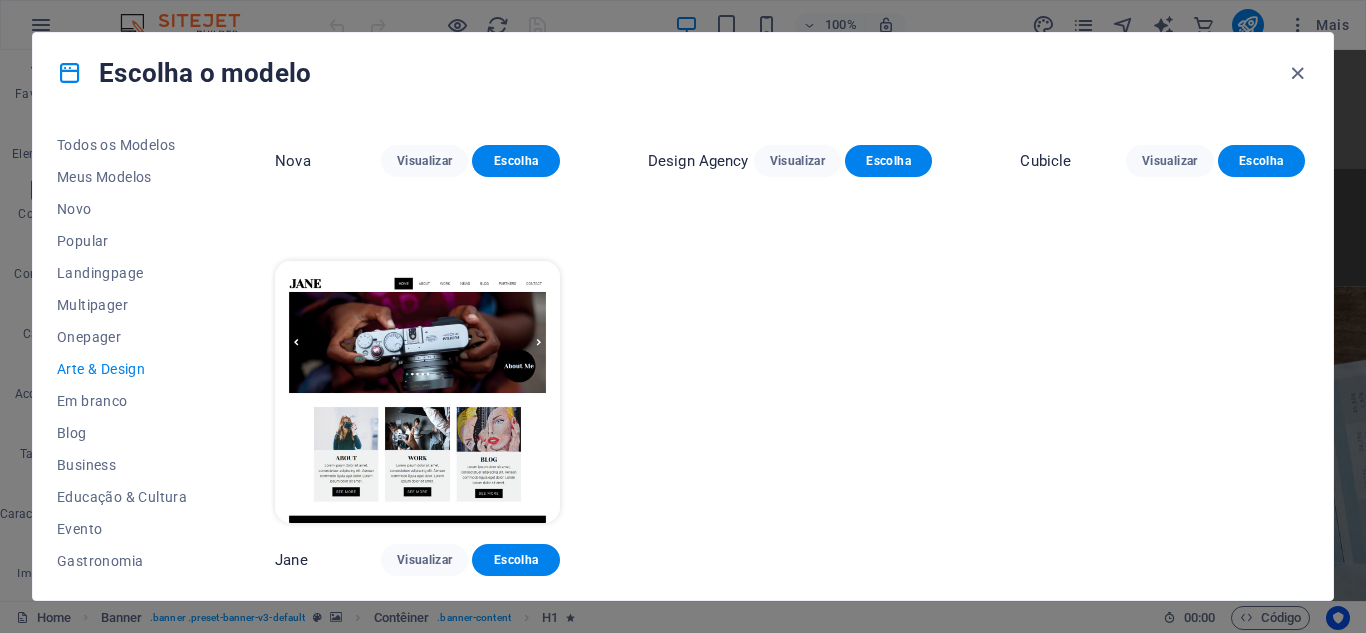 scroll, scrollTop: 1872, scrollLeft: 0, axis: vertical 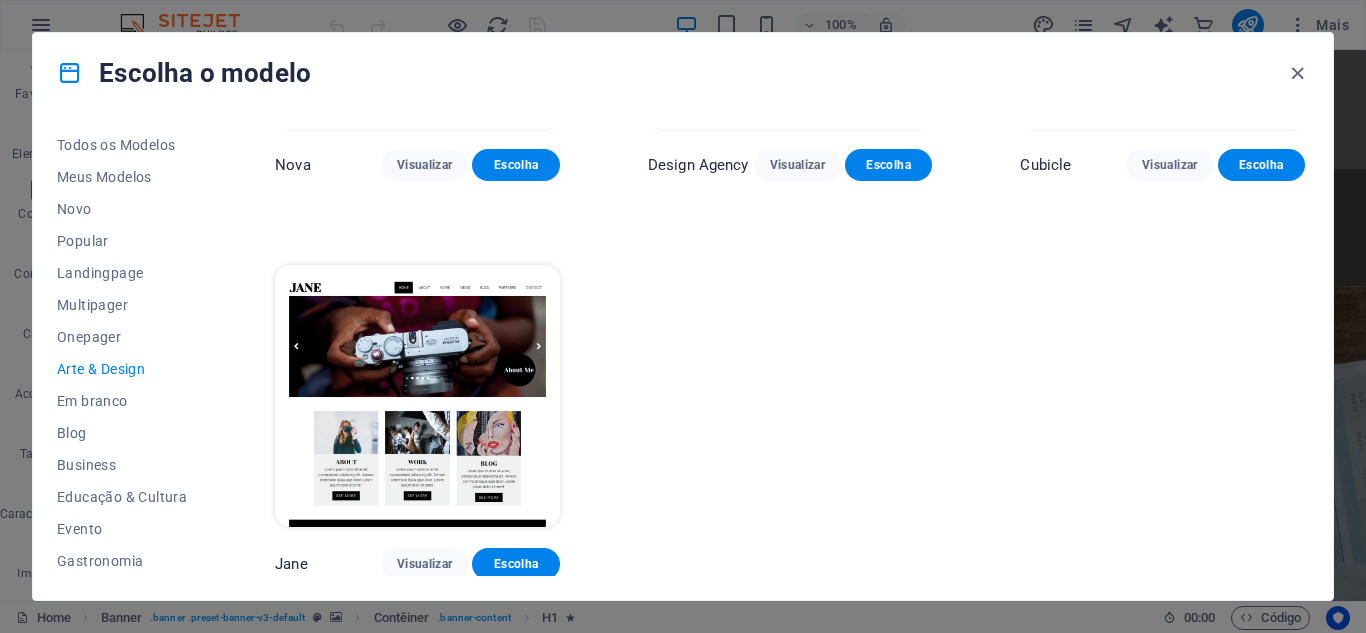 click on "Todos os Modelos Meus Modelos Novo Popular Landingpage Multipager Onepager Arte & Design Em branco Blog Business Educação & Cultura Evento Gastronomia Saúde TI & Mídia Legal & Finanças Sem fins lucrativos Desempenho Portfólio Serviços Comprar Esporte & Beleza Negócios Turismo Estrutura de arame Max Hatzy Visualizar Escolha Création Visualizar Escolha Pesk Visualizar Escolha JD Photography Visualizar Escolha Handmade Visualizar Escolha Progenitor Visualizar Escolha Black Tattoo Visualizar Escolha The Gallery Visualizar Escolha Mousiq Visualizar Escolha GC Agency Visualizar Escolha Portfolio Visualizar Escolha Estilo Visualizar Escolha Nova Visualizar Escolha Design Agency Visualizar Escolha Cubicle Visualizar Escolha Jane Visualizar Escolha" at bounding box center [683, 356] 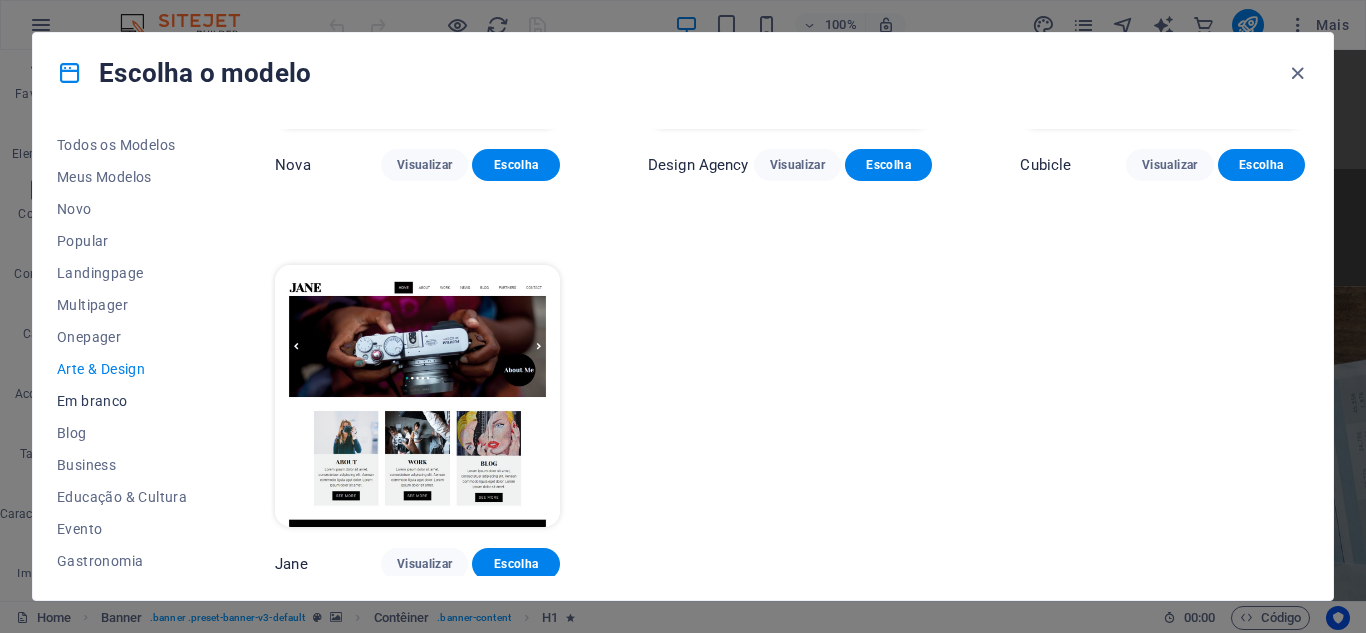 click on "Em branco" at bounding box center [122, 401] 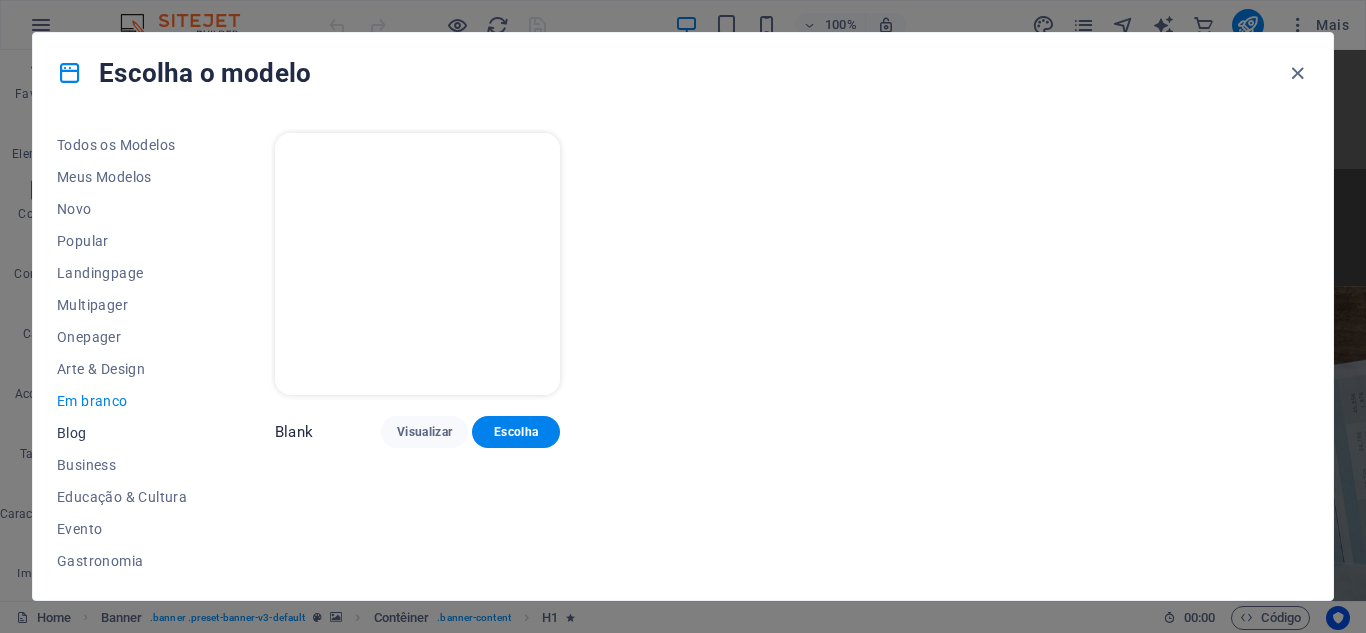 scroll, scrollTop: 0, scrollLeft: 0, axis: both 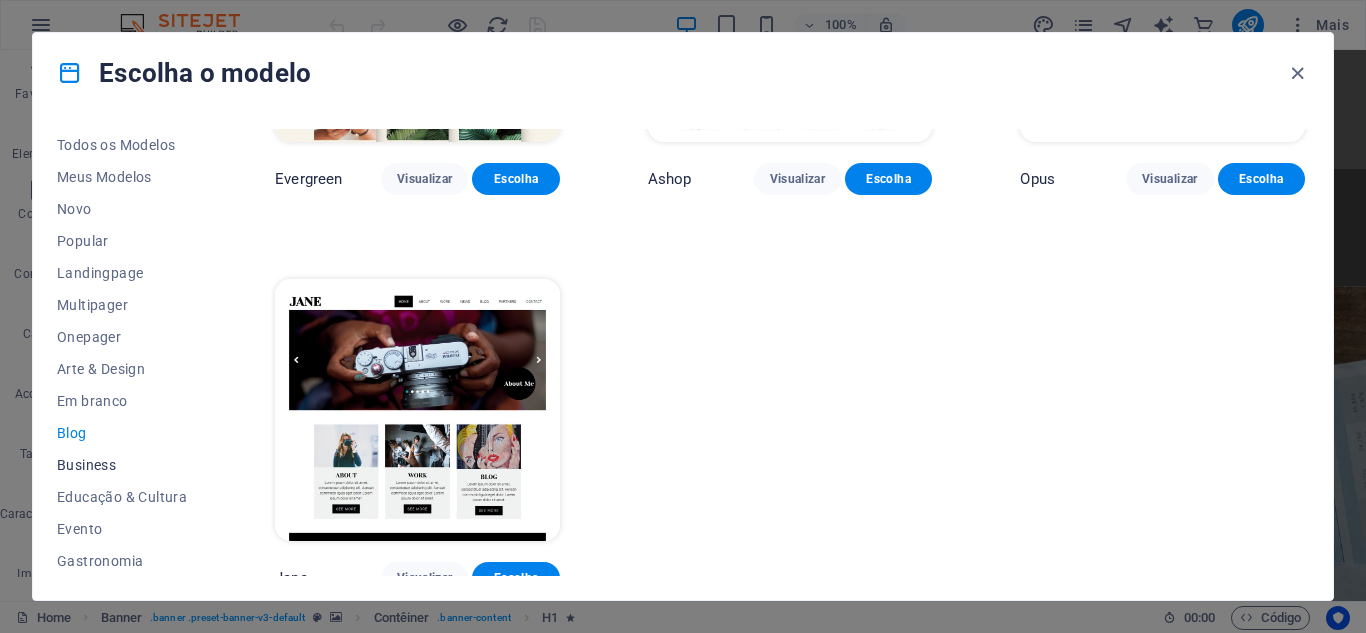 click on "Business" at bounding box center (122, 465) 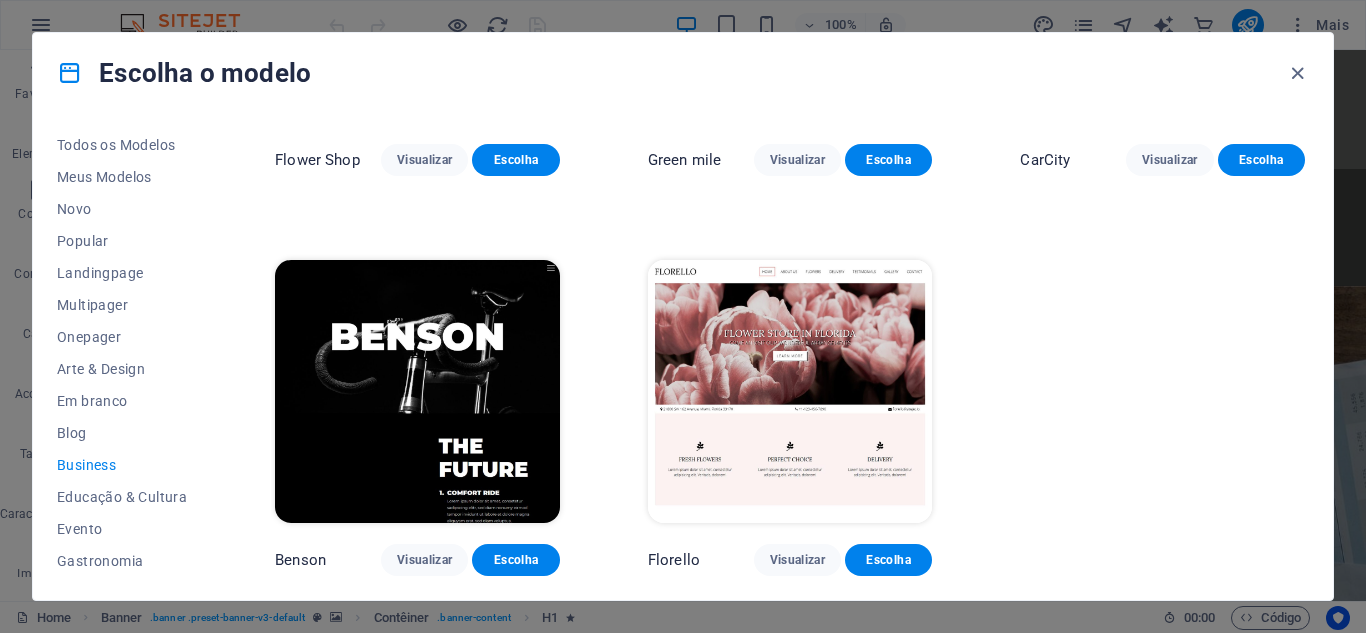 scroll, scrollTop: 673, scrollLeft: 0, axis: vertical 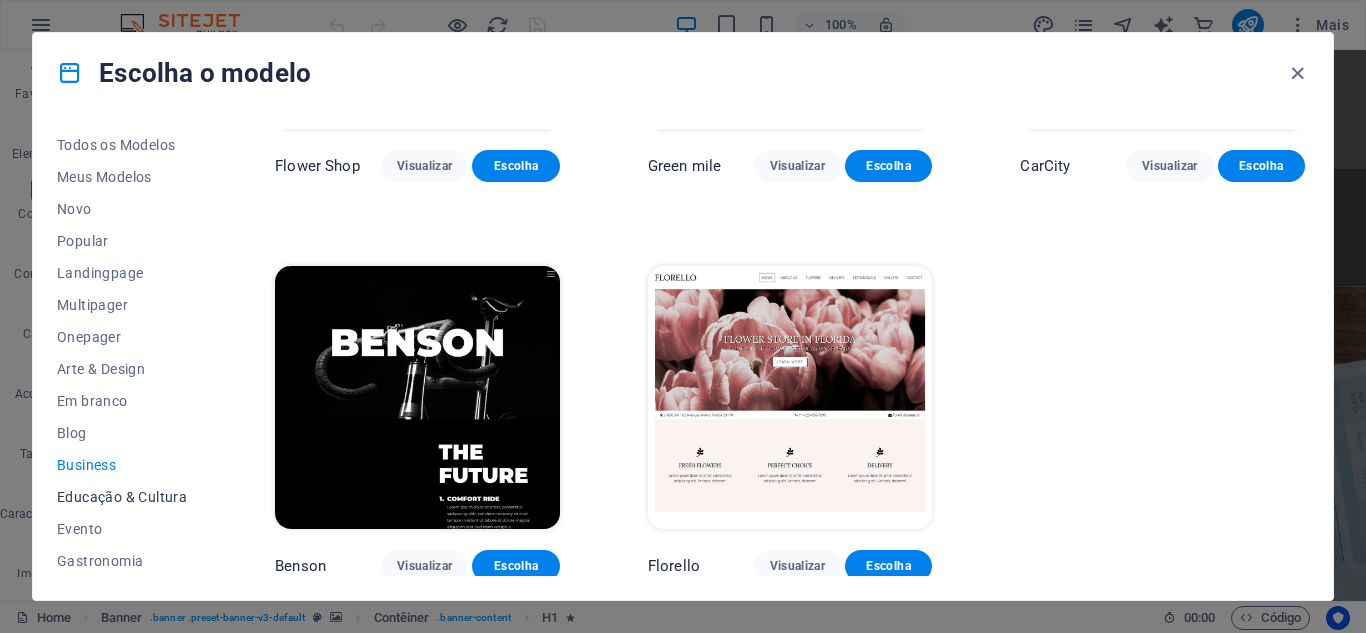 click on "Educação & Cultura" at bounding box center (122, 497) 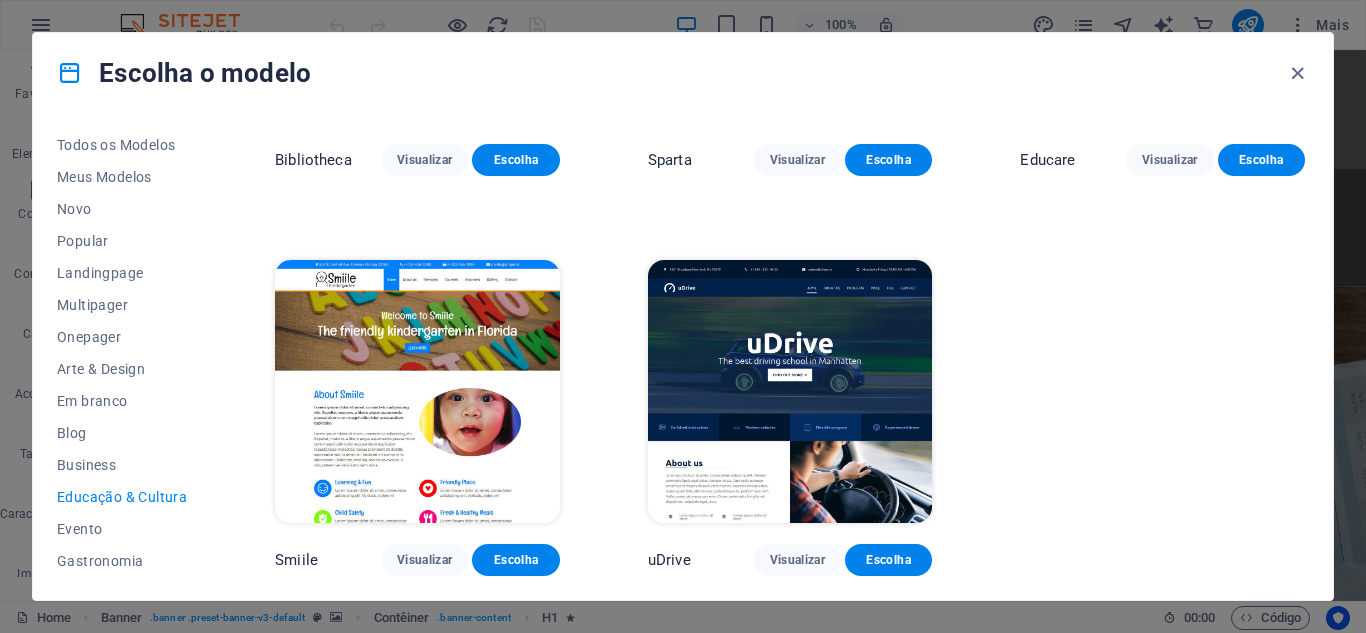 scroll, scrollTop: 665, scrollLeft: 0, axis: vertical 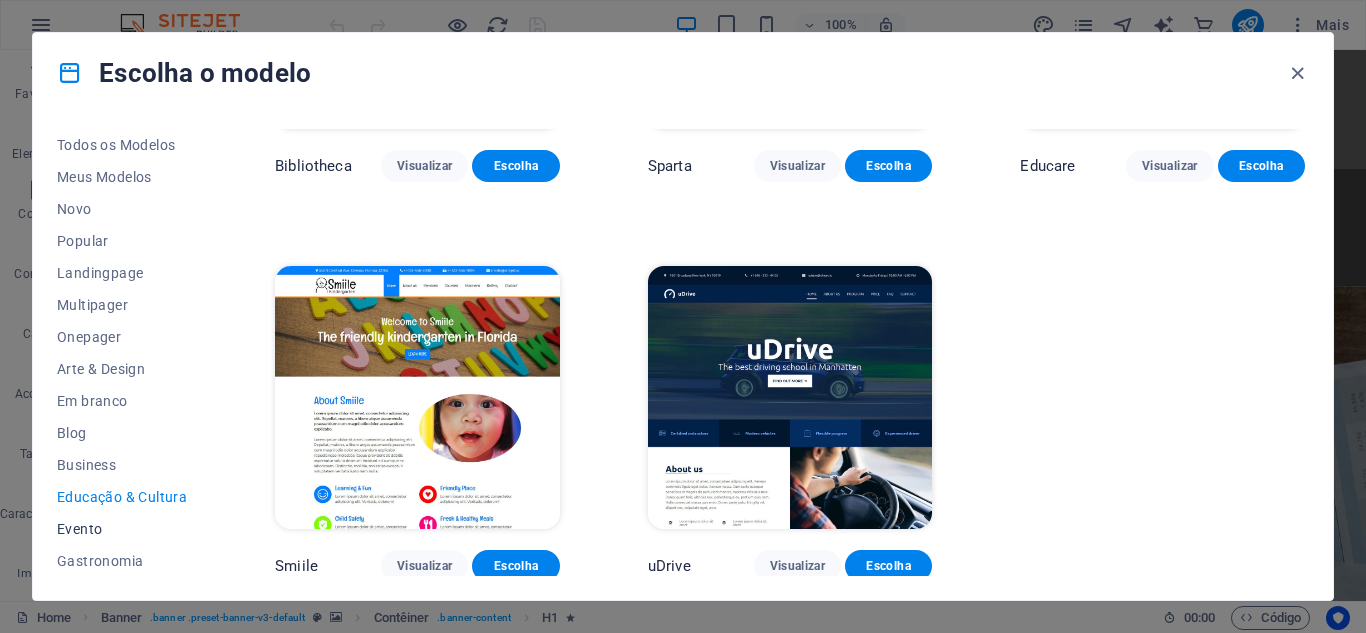 click on "Evento" at bounding box center (122, 529) 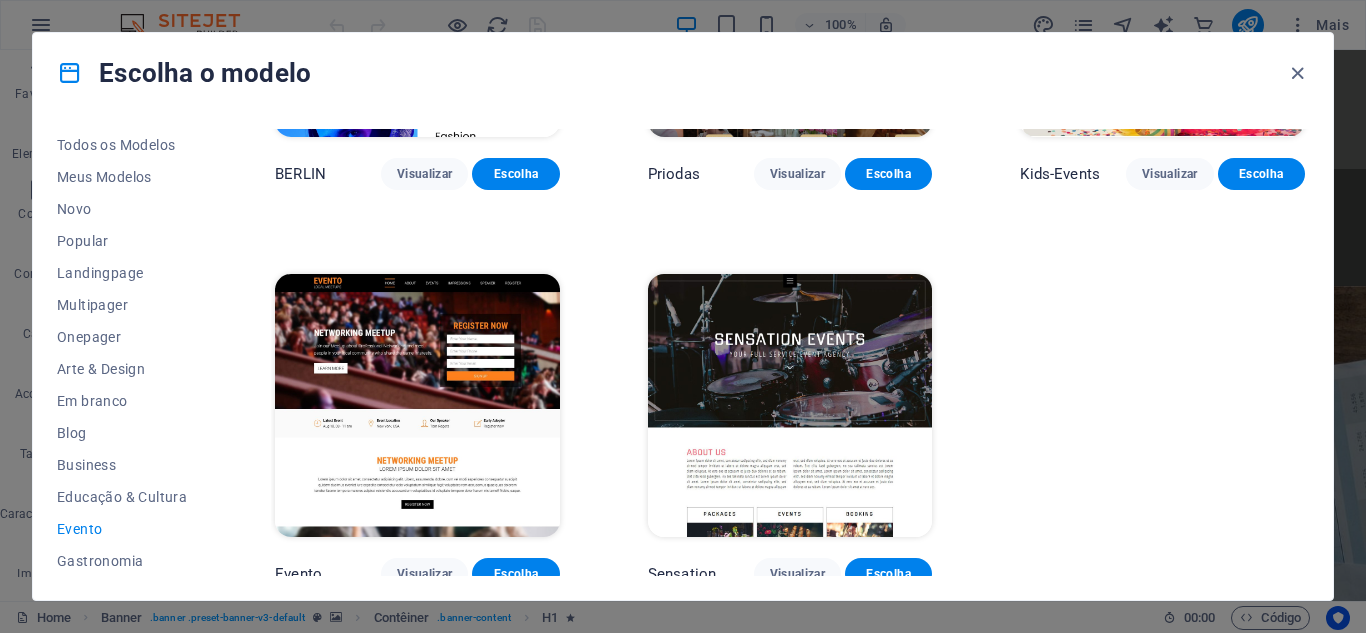 scroll, scrollTop: 673, scrollLeft: 0, axis: vertical 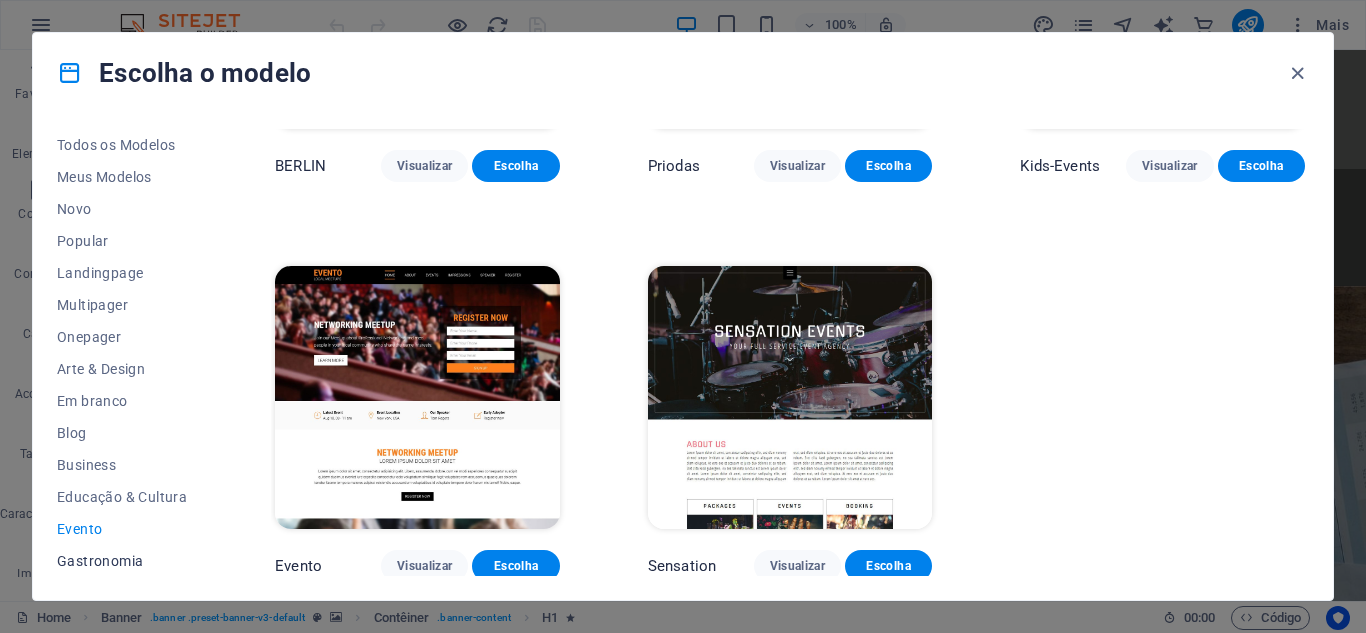 click on "Gastronomia" at bounding box center [122, 561] 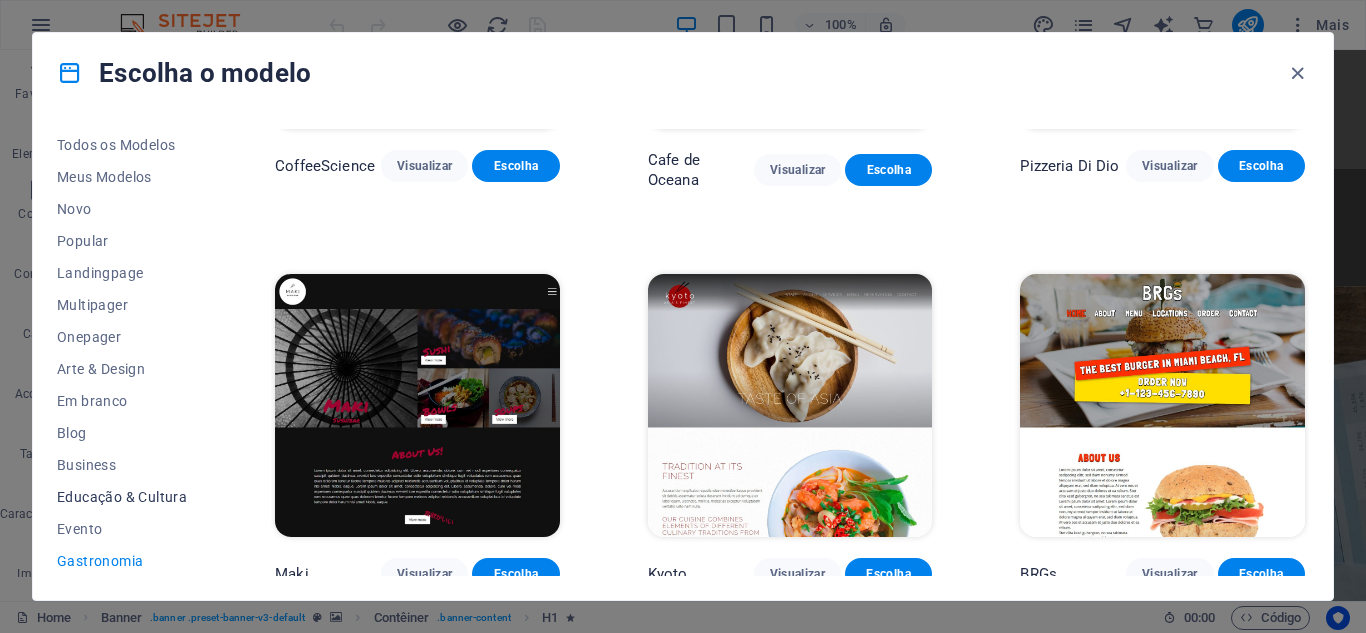 scroll, scrollTop: 1880, scrollLeft: 0, axis: vertical 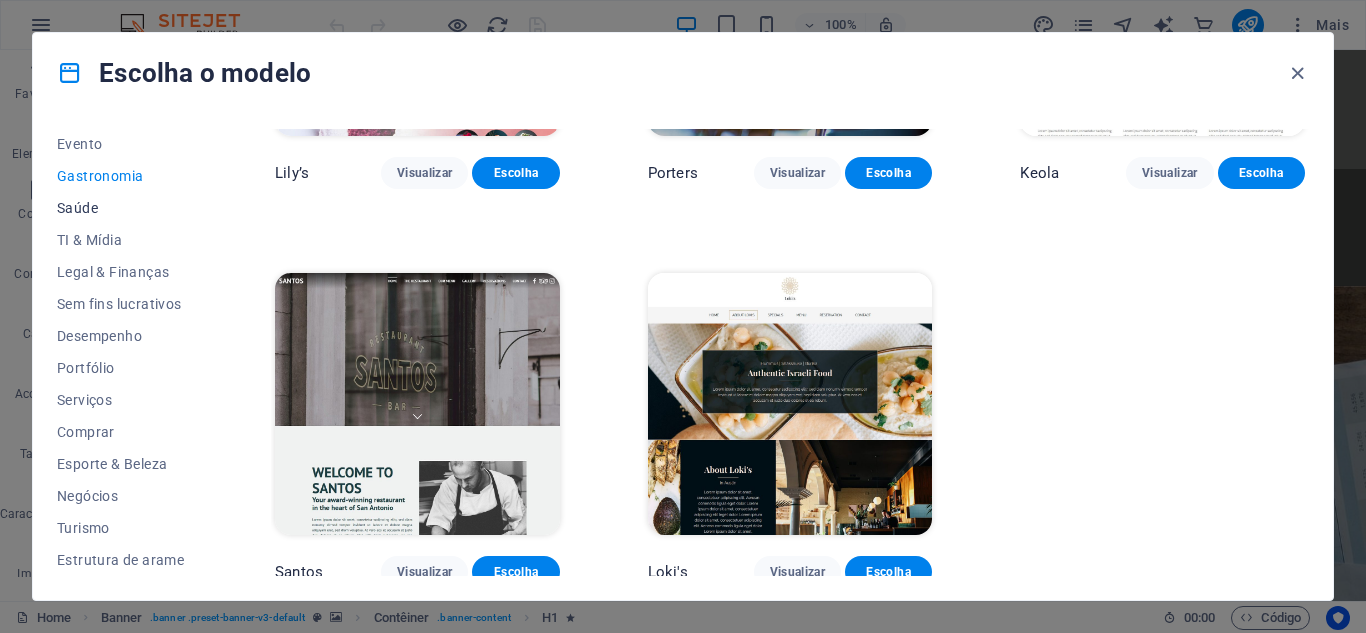click on "Saúde" at bounding box center [122, 208] 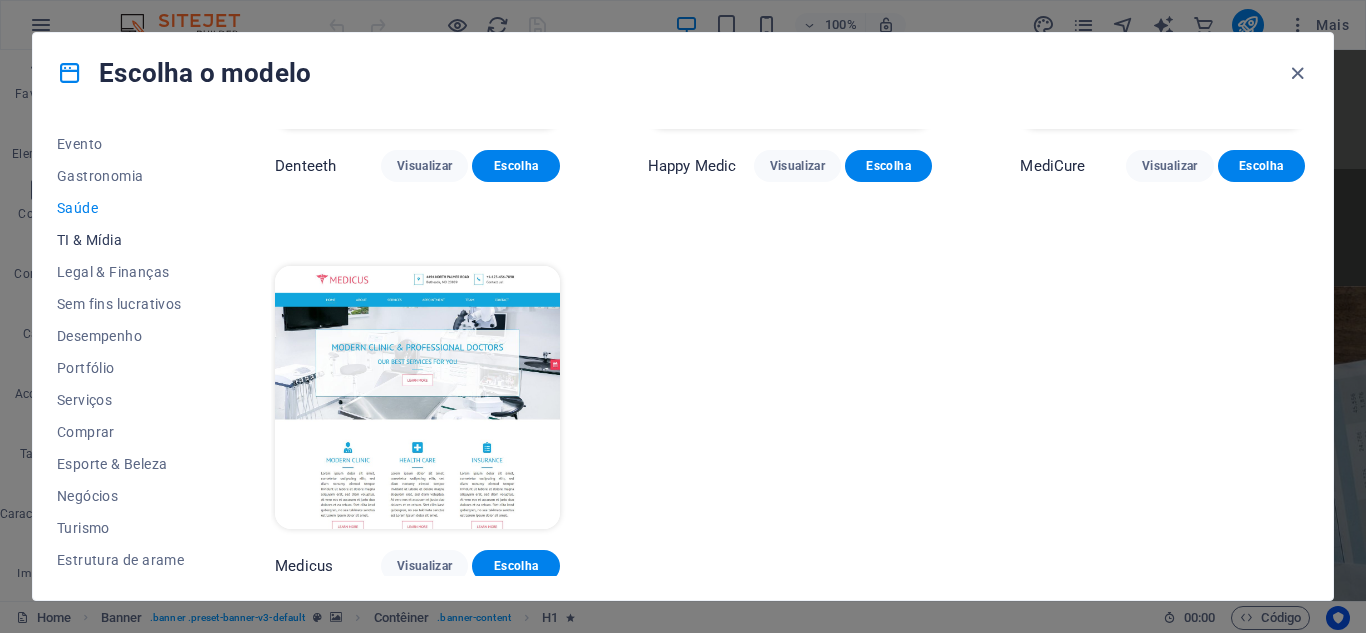 click on "TI & Mídia" at bounding box center (122, 240) 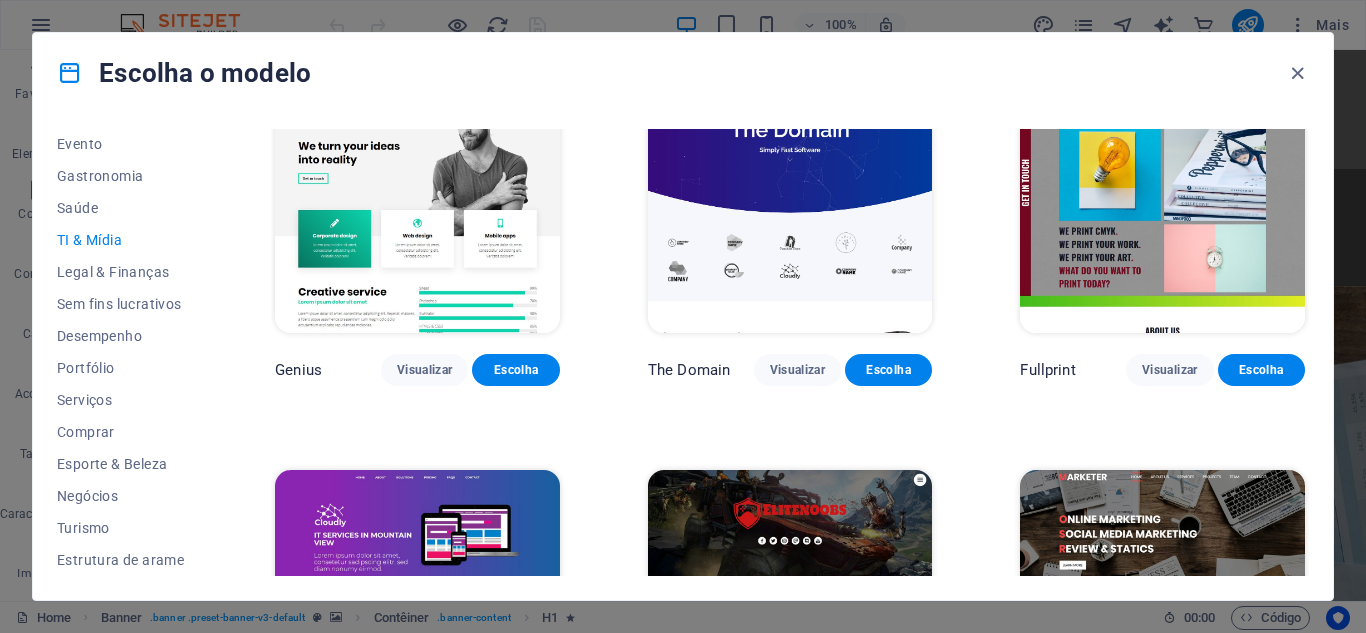 scroll, scrollTop: 1070, scrollLeft: 0, axis: vertical 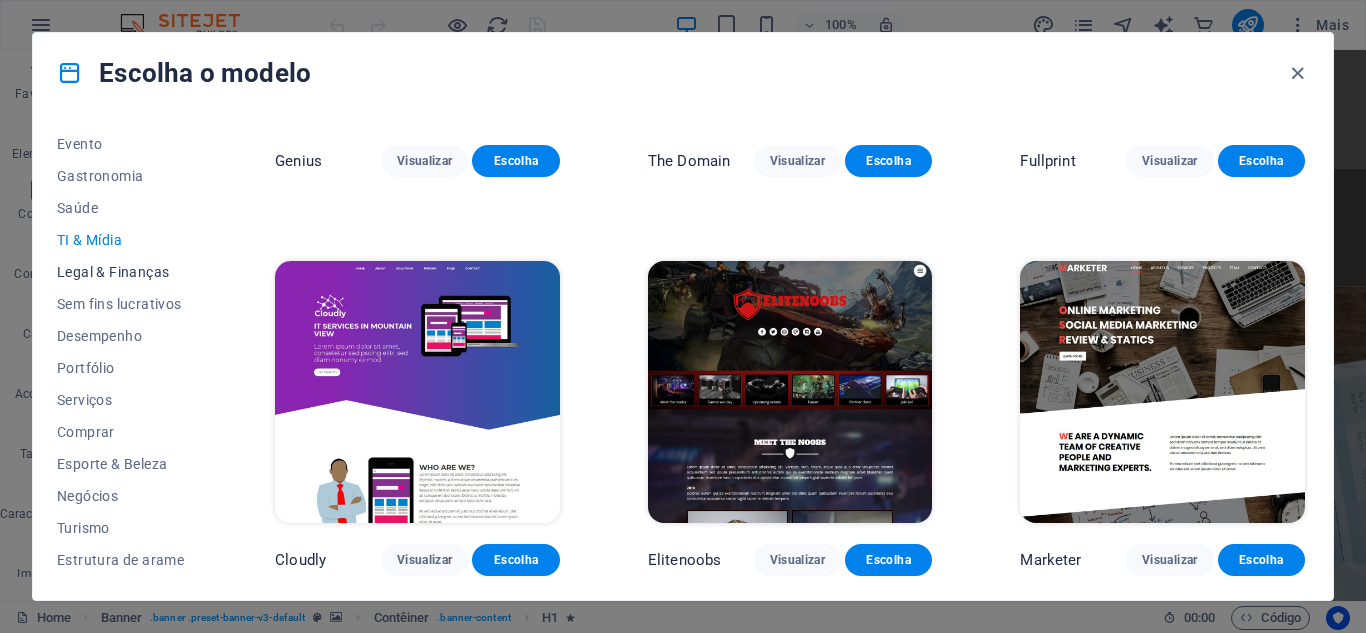 click on "Legal & Finanças" at bounding box center (122, 272) 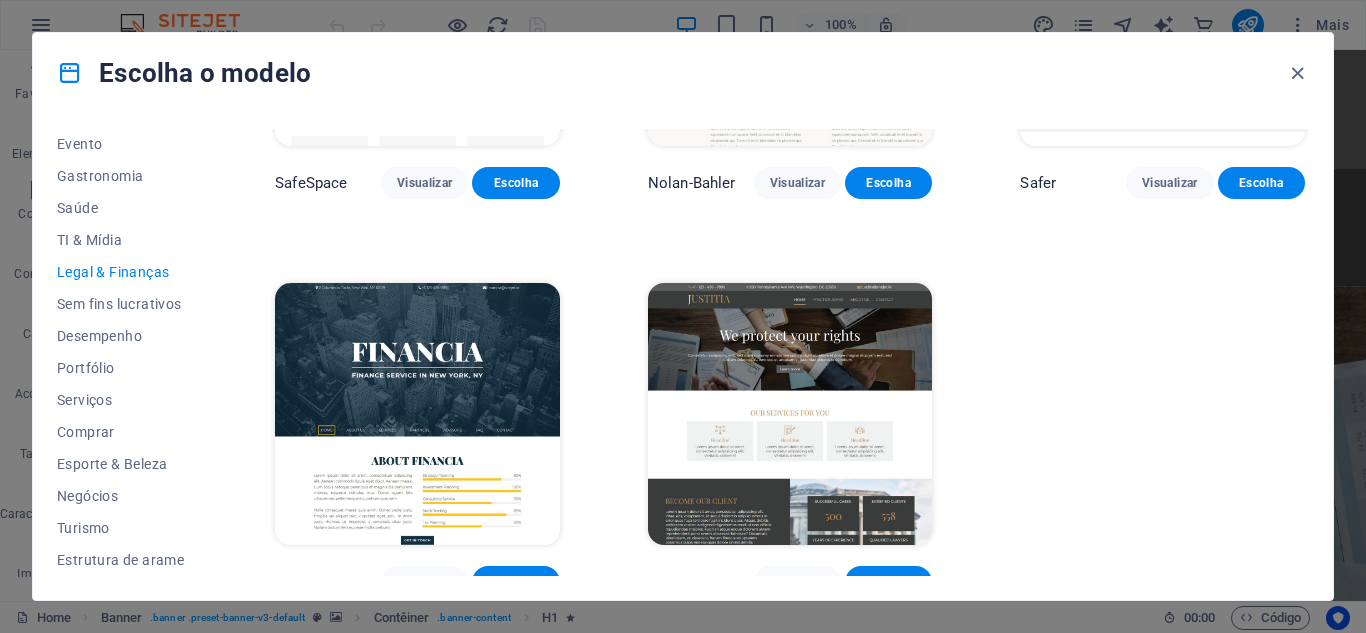 scroll, scrollTop: 267, scrollLeft: 0, axis: vertical 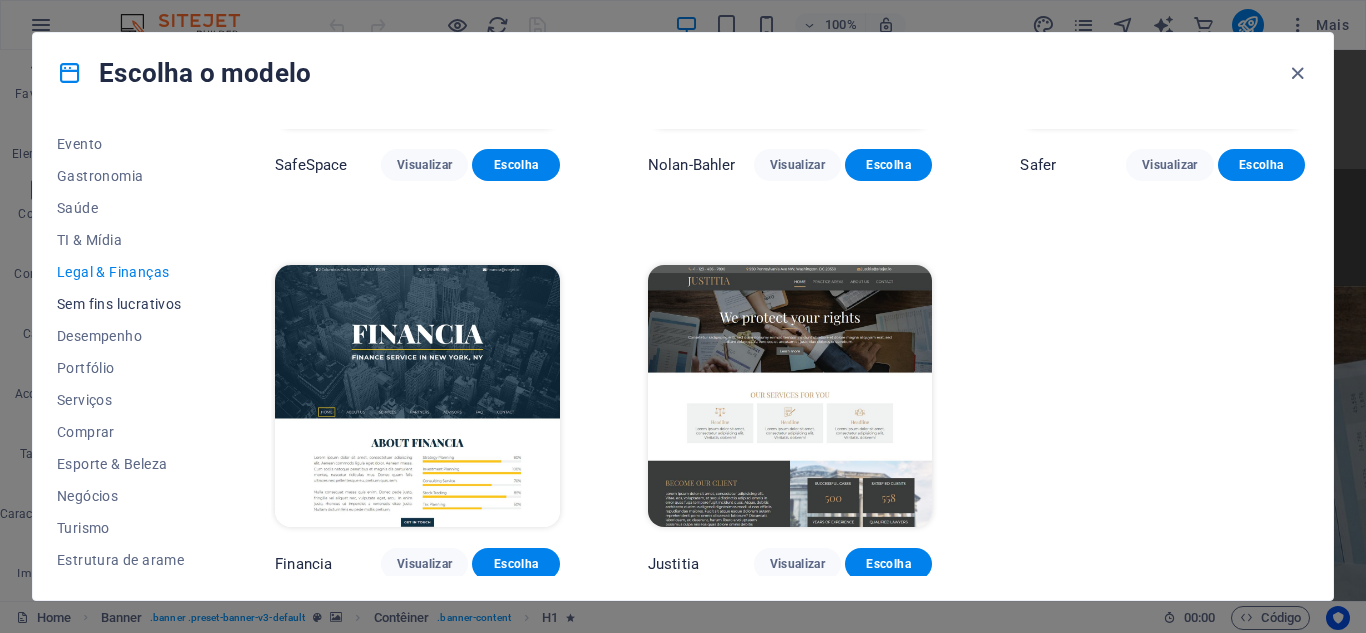 click on "Sem fins lucrativos" at bounding box center [122, 304] 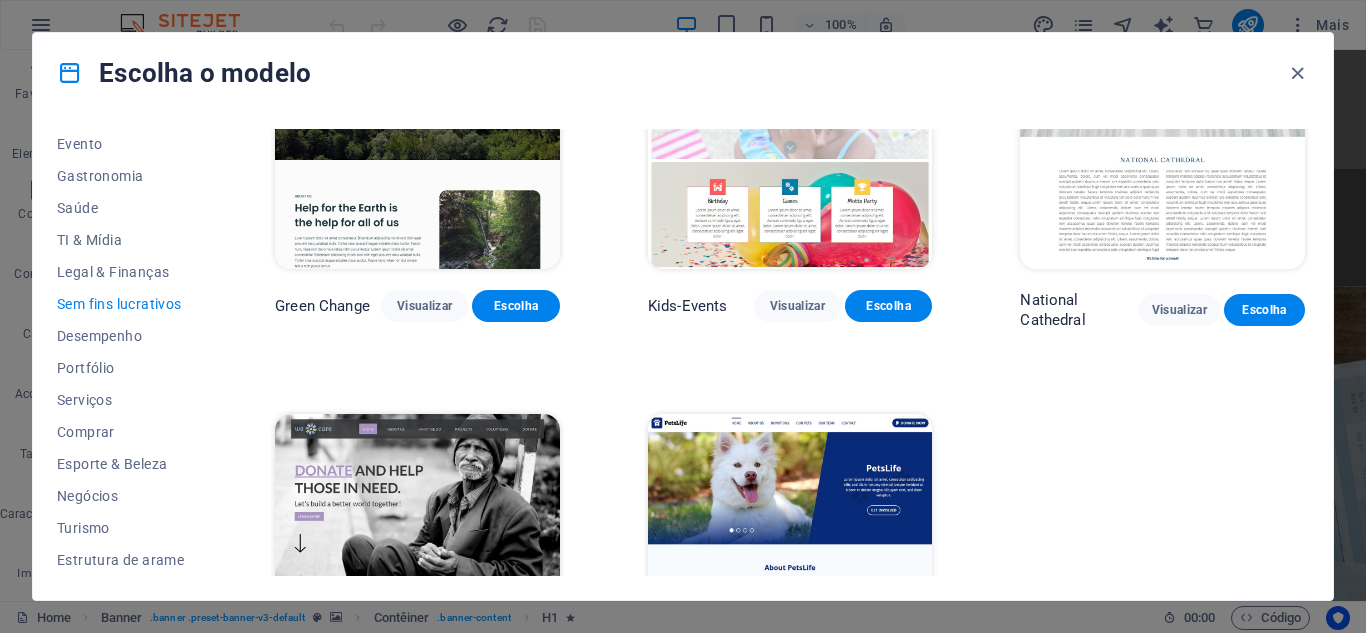 scroll, scrollTop: 275, scrollLeft: 0, axis: vertical 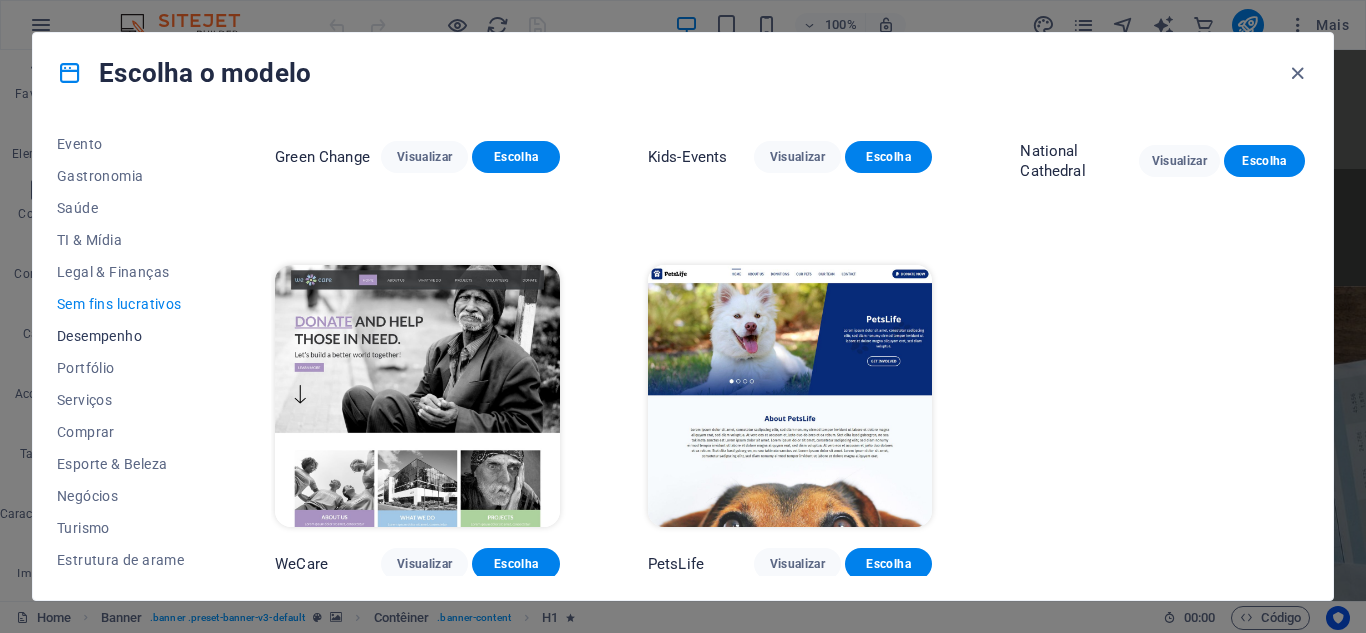 click on "Desempenho" at bounding box center [122, 336] 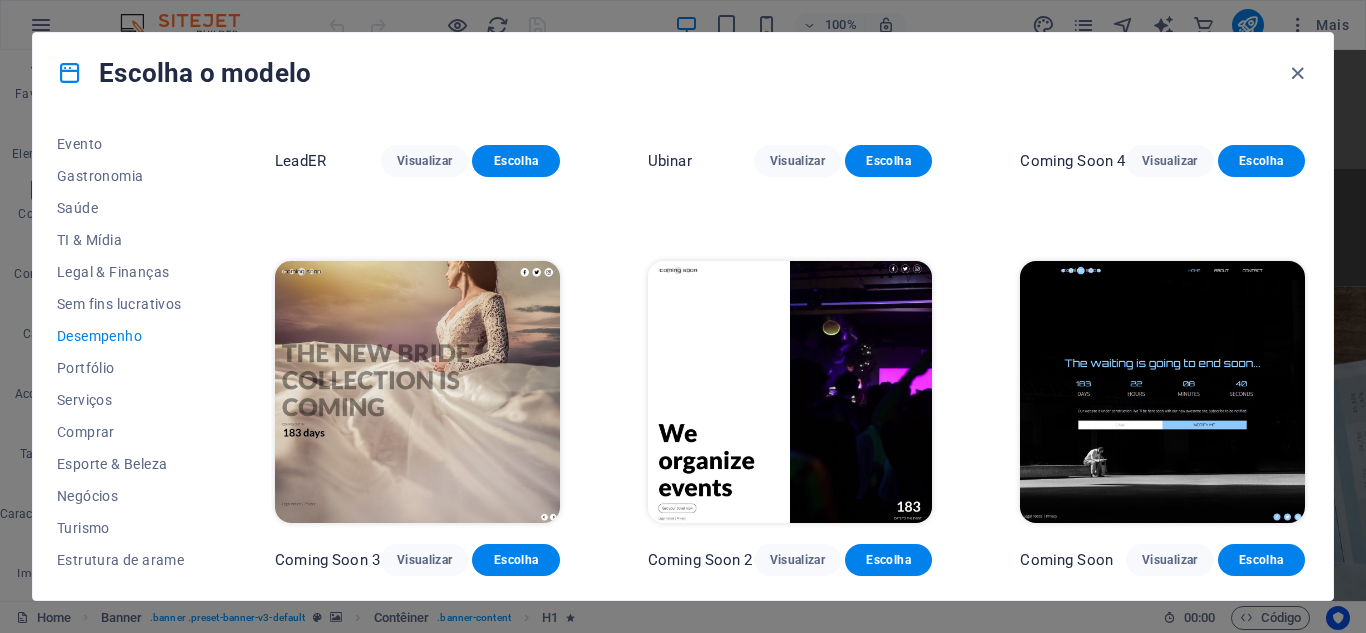 scroll, scrollTop: 1872, scrollLeft: 0, axis: vertical 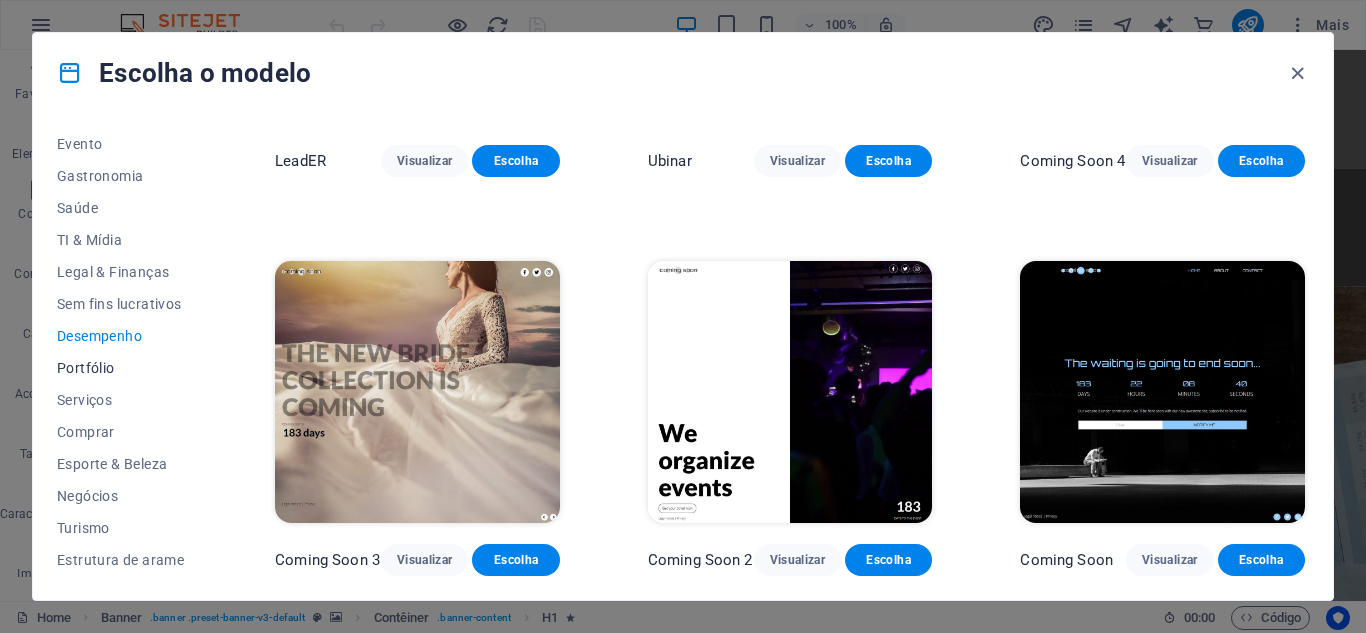 click on "Portfólio" at bounding box center (122, 368) 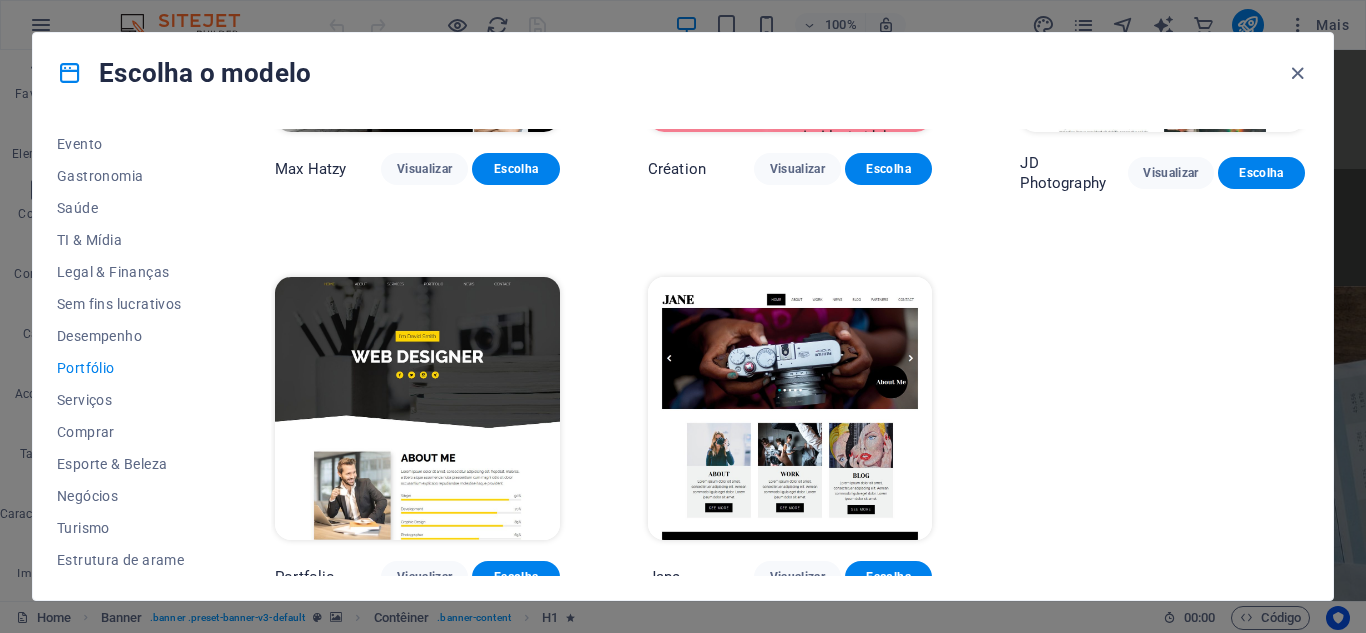 scroll, scrollTop: 681, scrollLeft: 0, axis: vertical 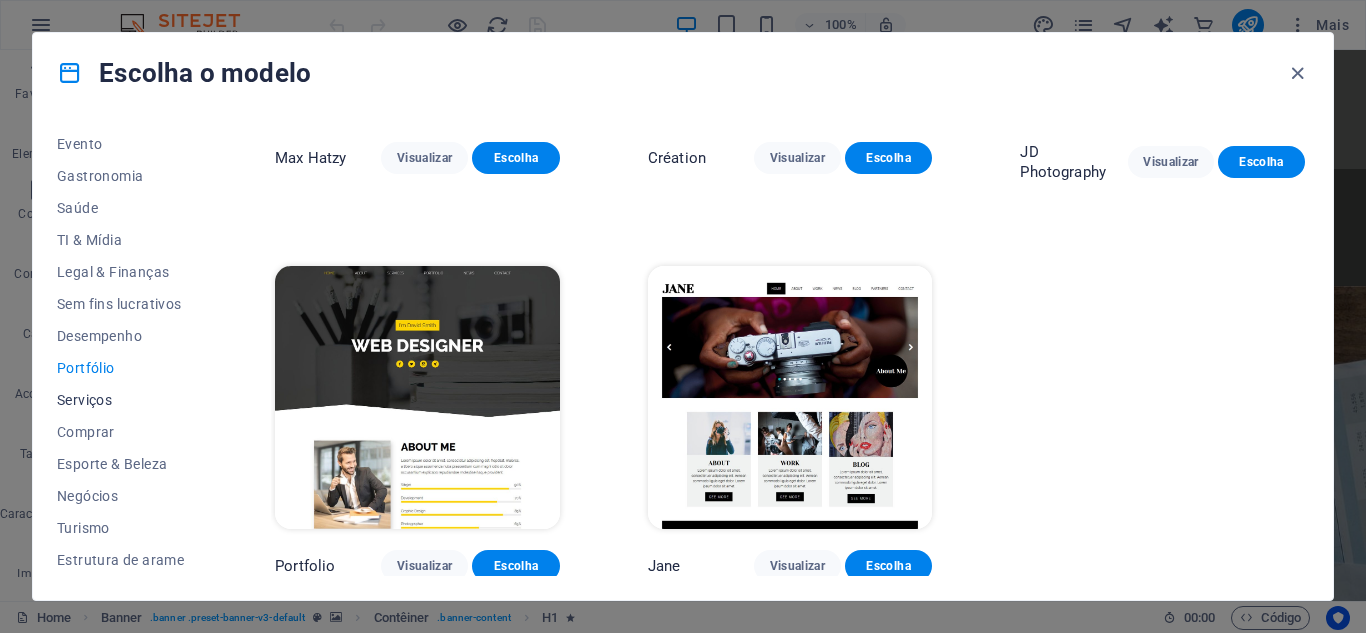 click on "Serviços" at bounding box center [122, 400] 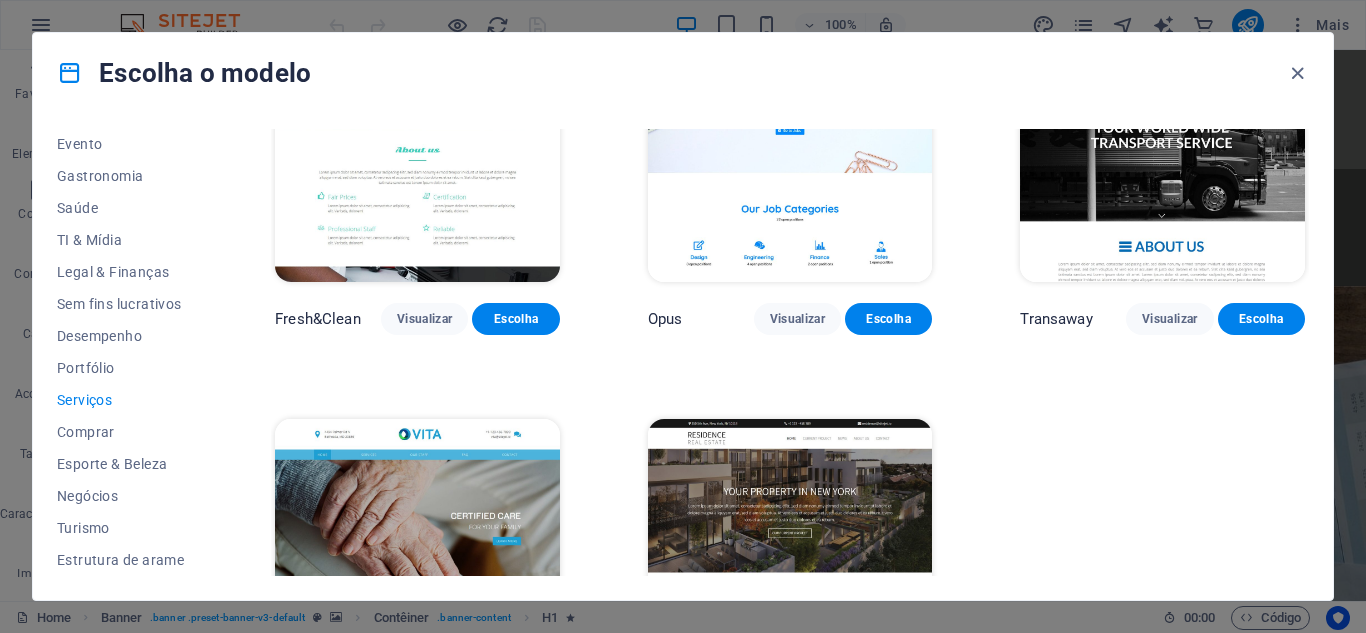 scroll, scrollTop: 2269, scrollLeft: 0, axis: vertical 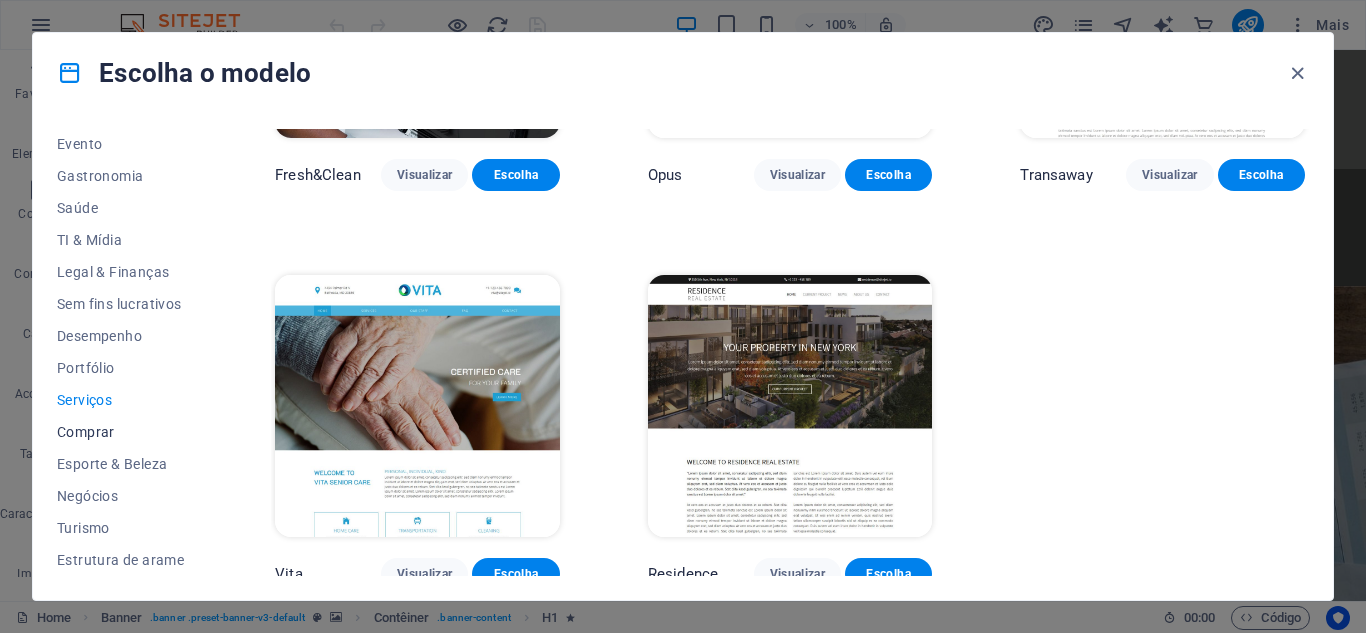 click on "Comprar" at bounding box center [122, 432] 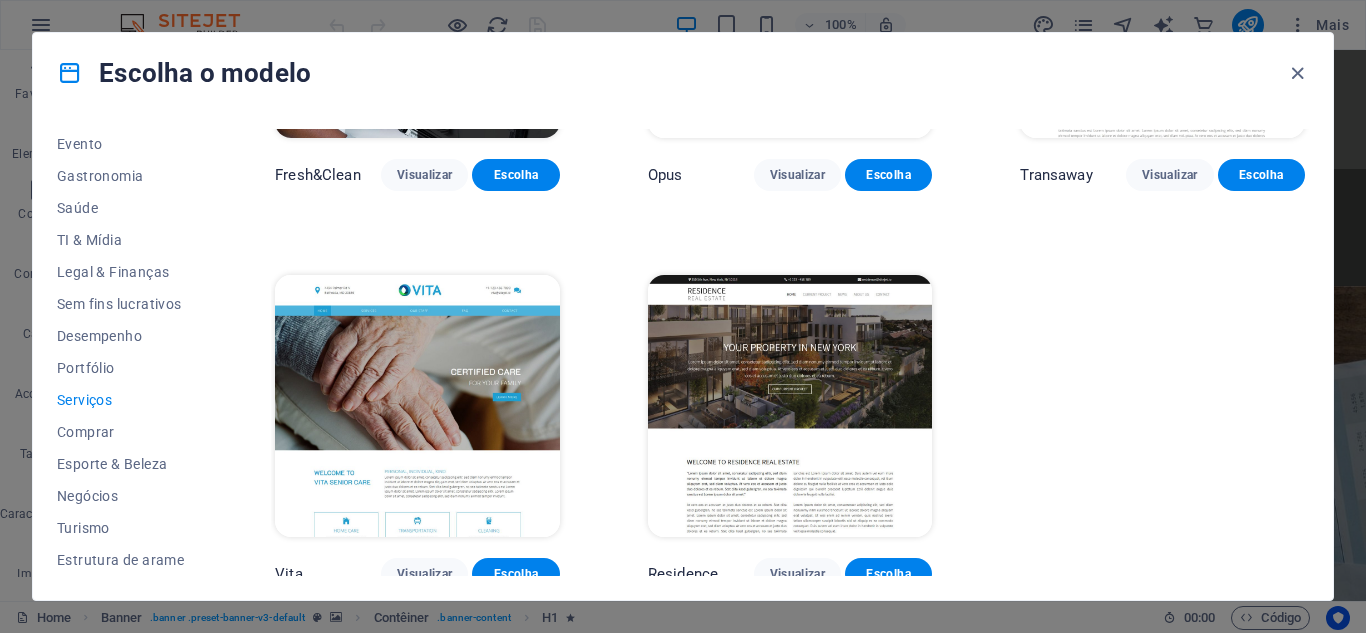 scroll, scrollTop: 1070, scrollLeft: 0, axis: vertical 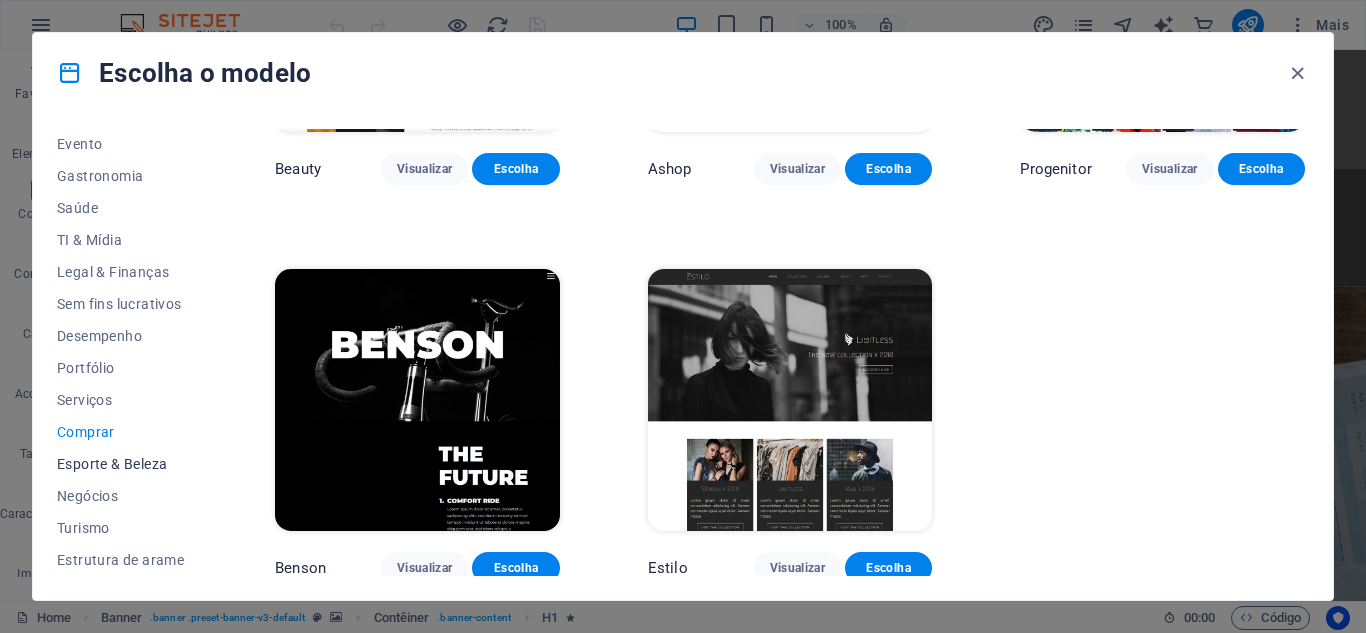 drag, startPoint x: 67, startPoint y: 464, endPoint x: 138, endPoint y: 461, distance: 71.063354 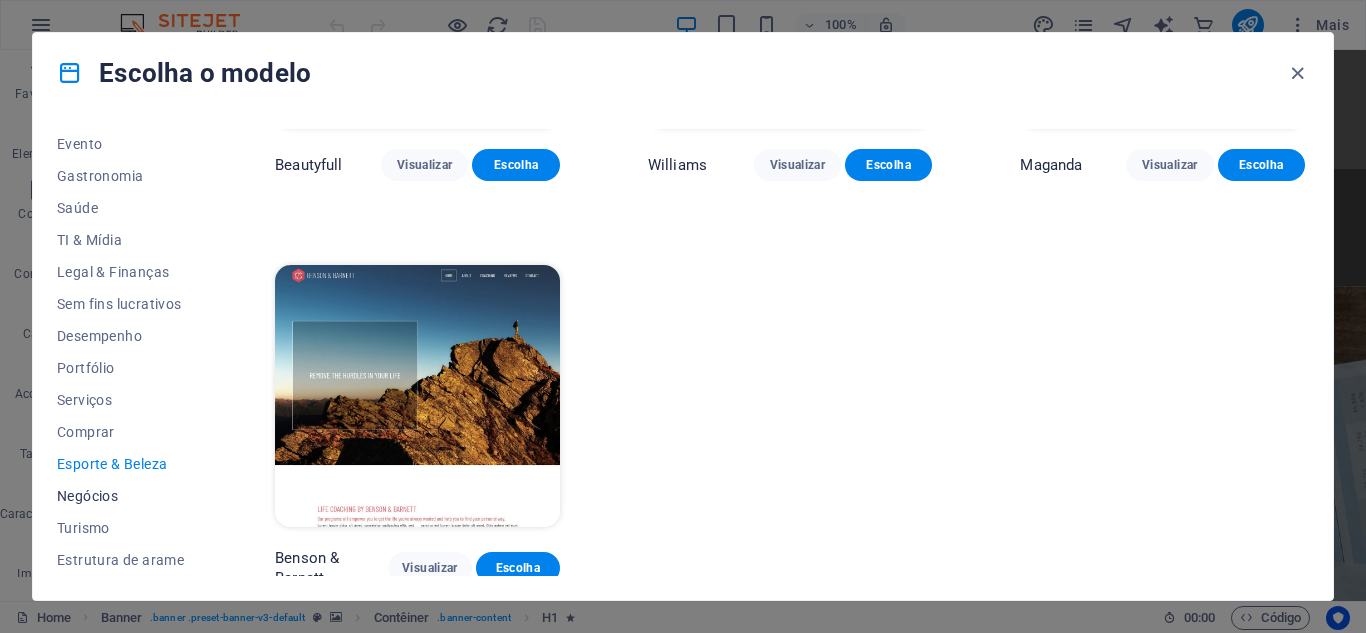 click on "Negócios" at bounding box center (122, 496) 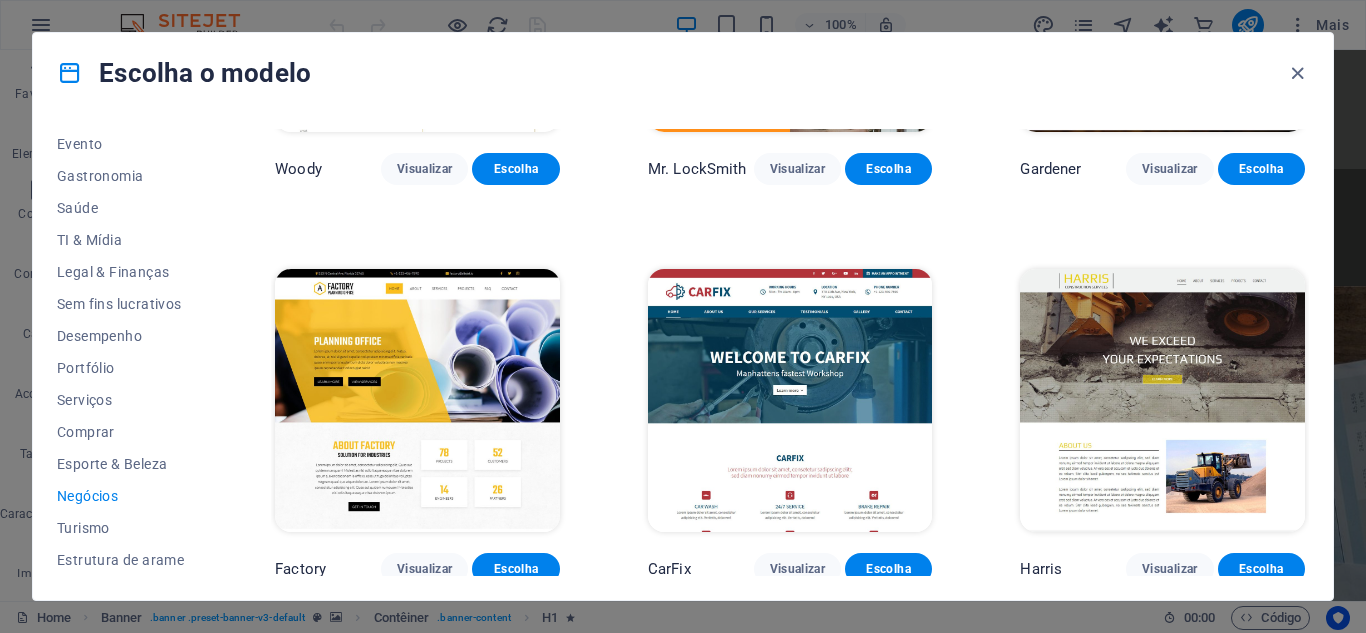 scroll, scrollTop: 665, scrollLeft: 0, axis: vertical 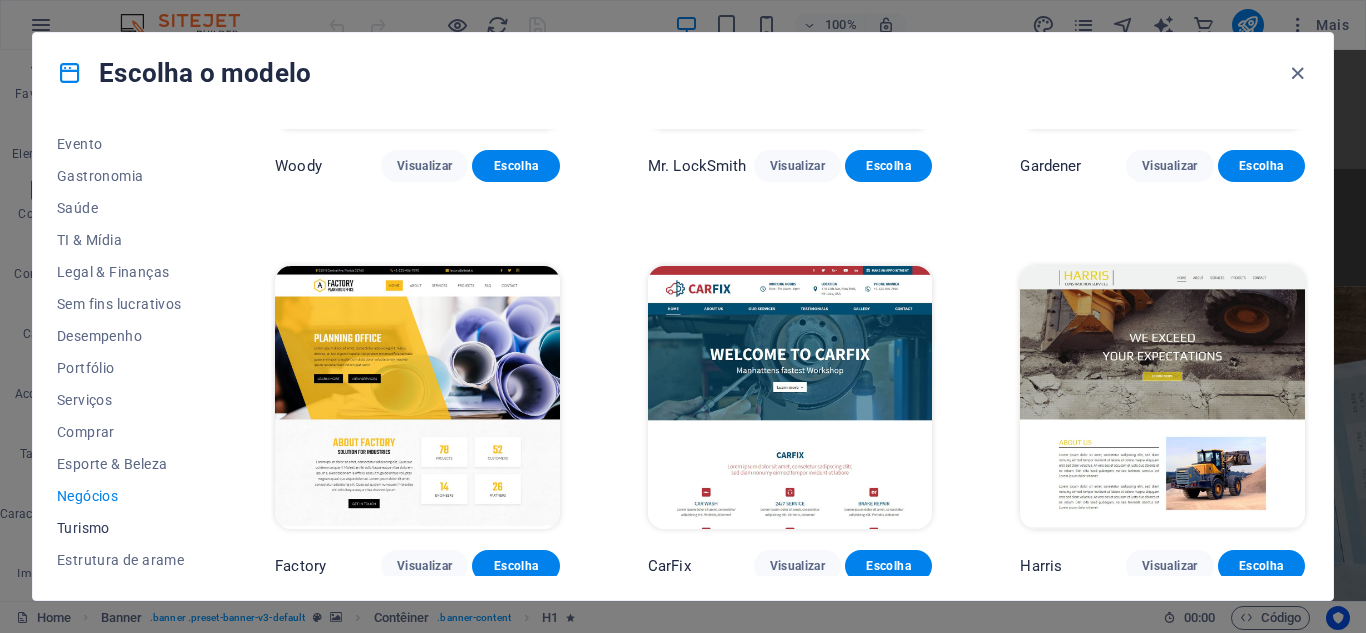 click on "Turismo" at bounding box center [122, 528] 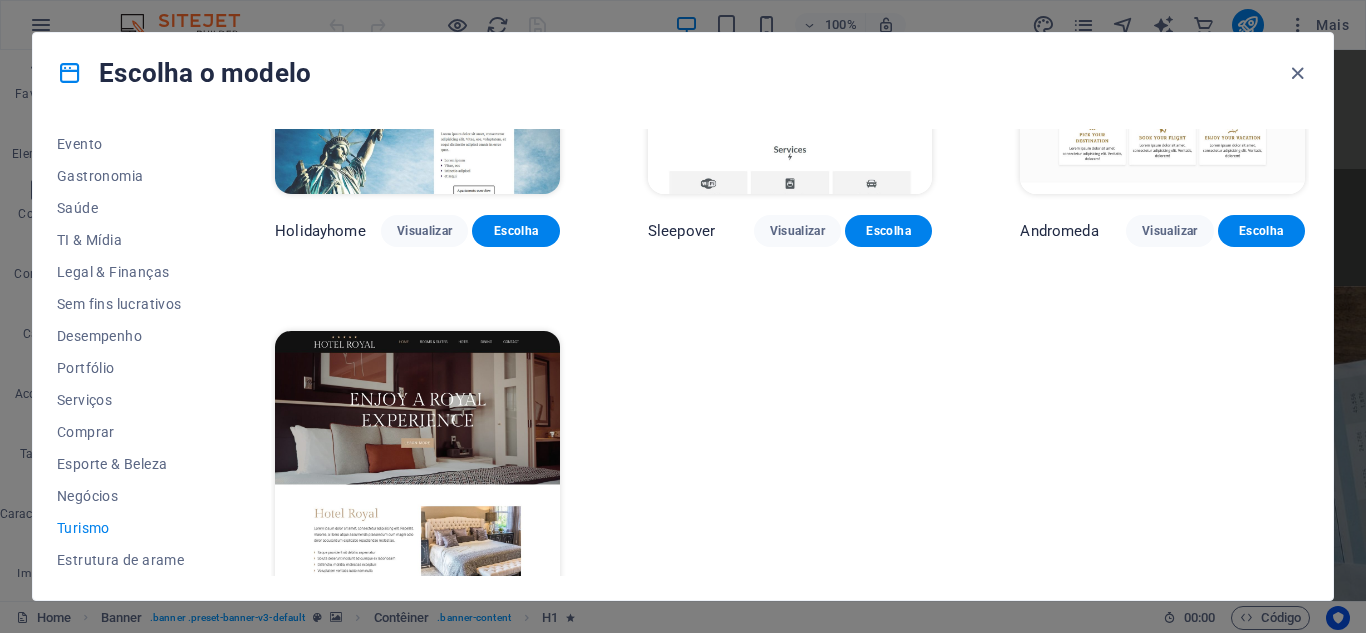 scroll, scrollTop: 665, scrollLeft: 0, axis: vertical 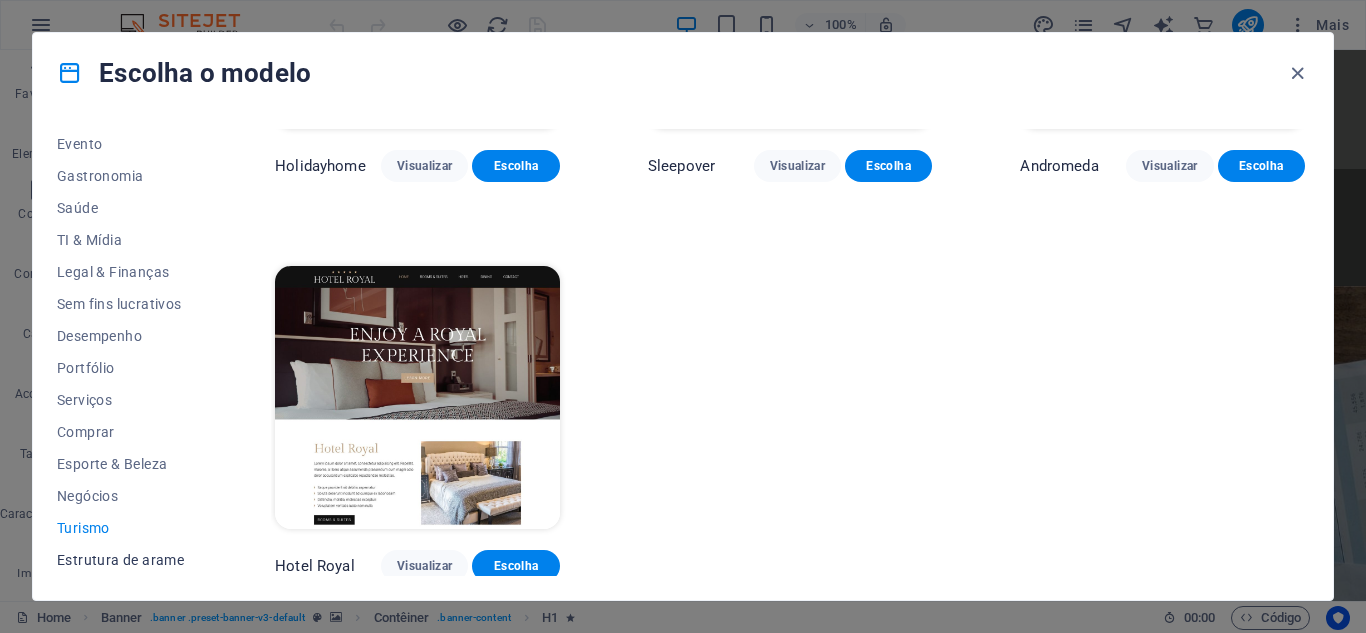 click on "Estrutura de arame" at bounding box center [122, 560] 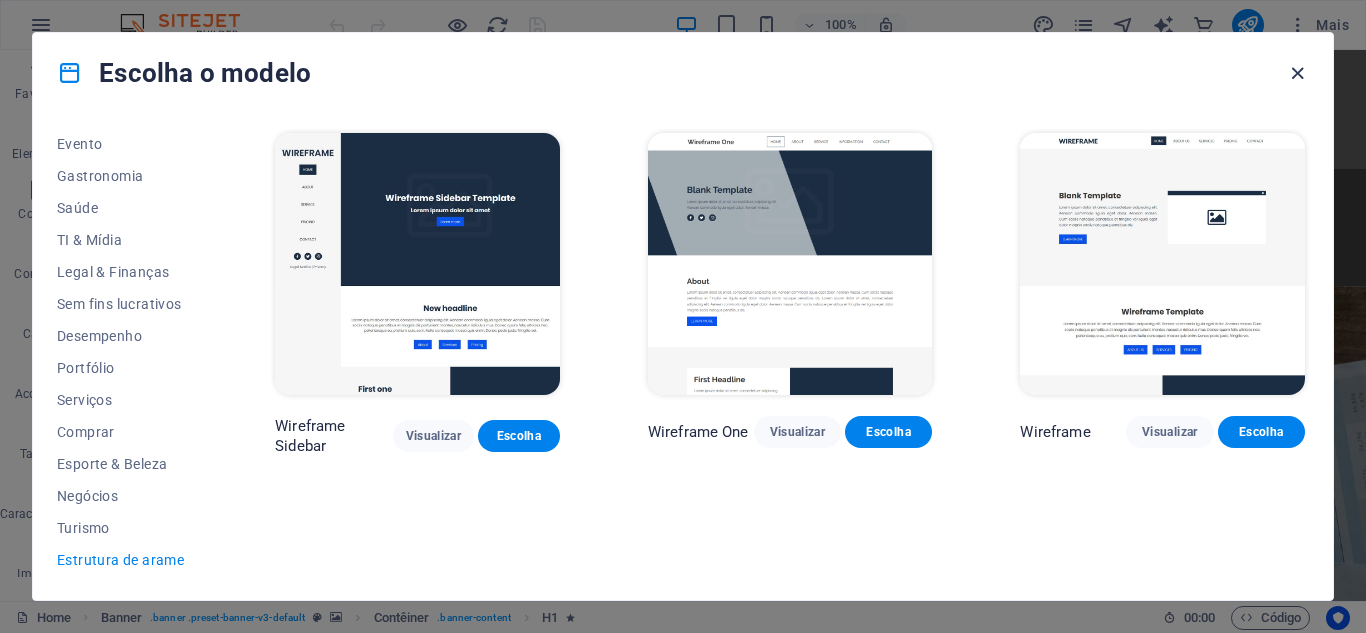 click at bounding box center (1297, 73) 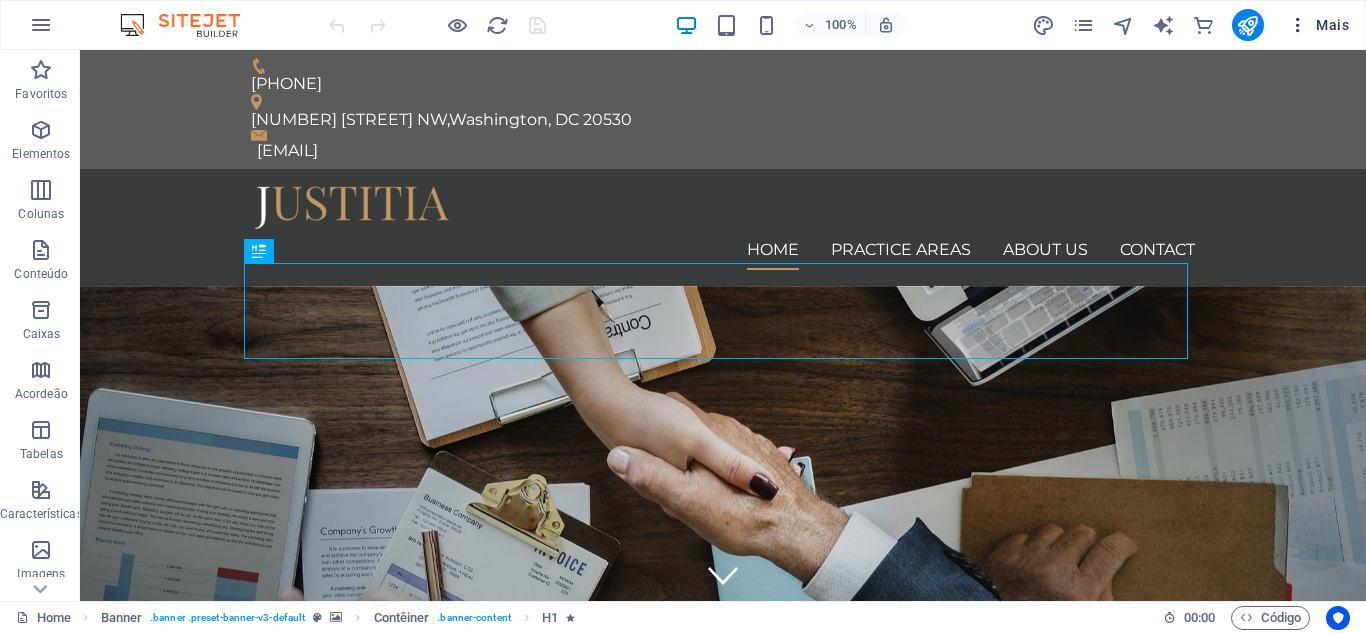 click on "Mais" at bounding box center [1318, 25] 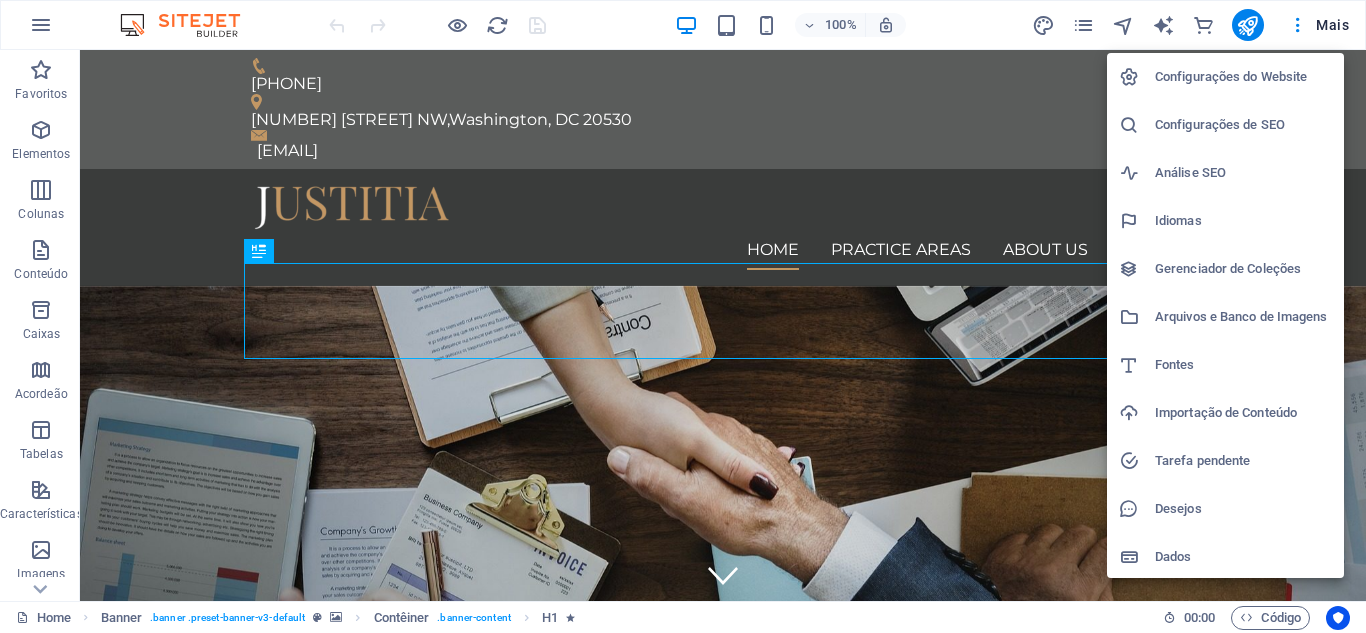 click on "Configurações do Website" at bounding box center (1243, 77) 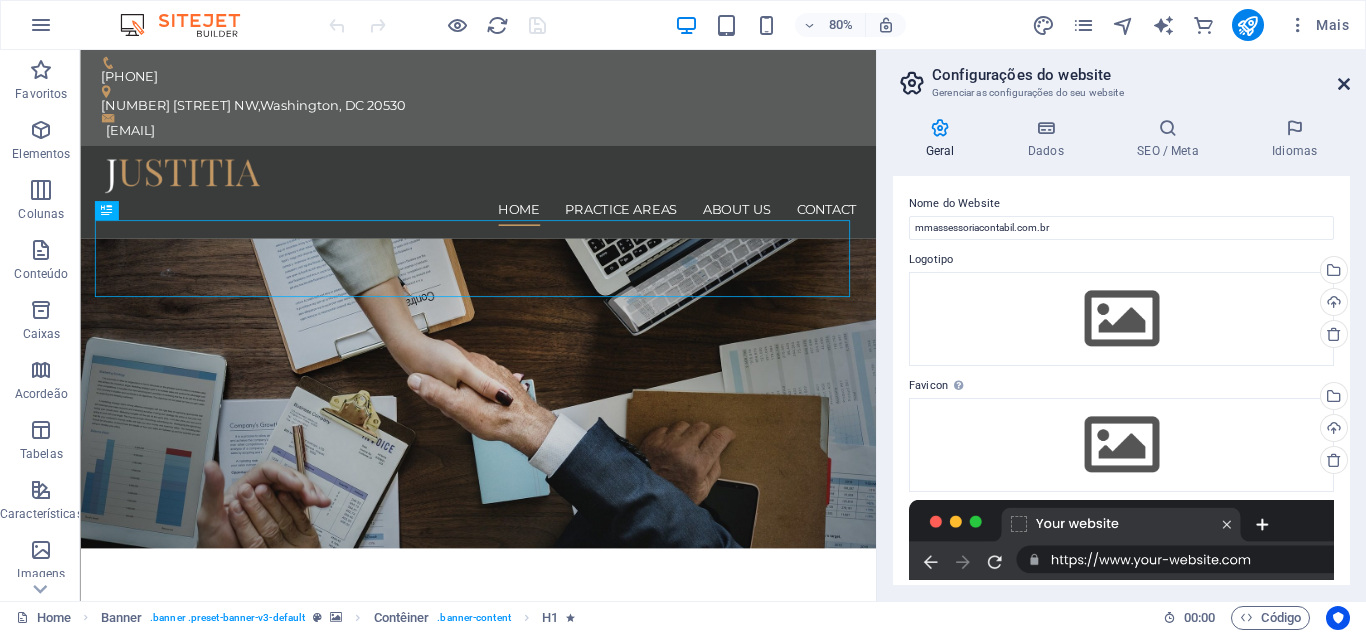 click at bounding box center [1344, 84] 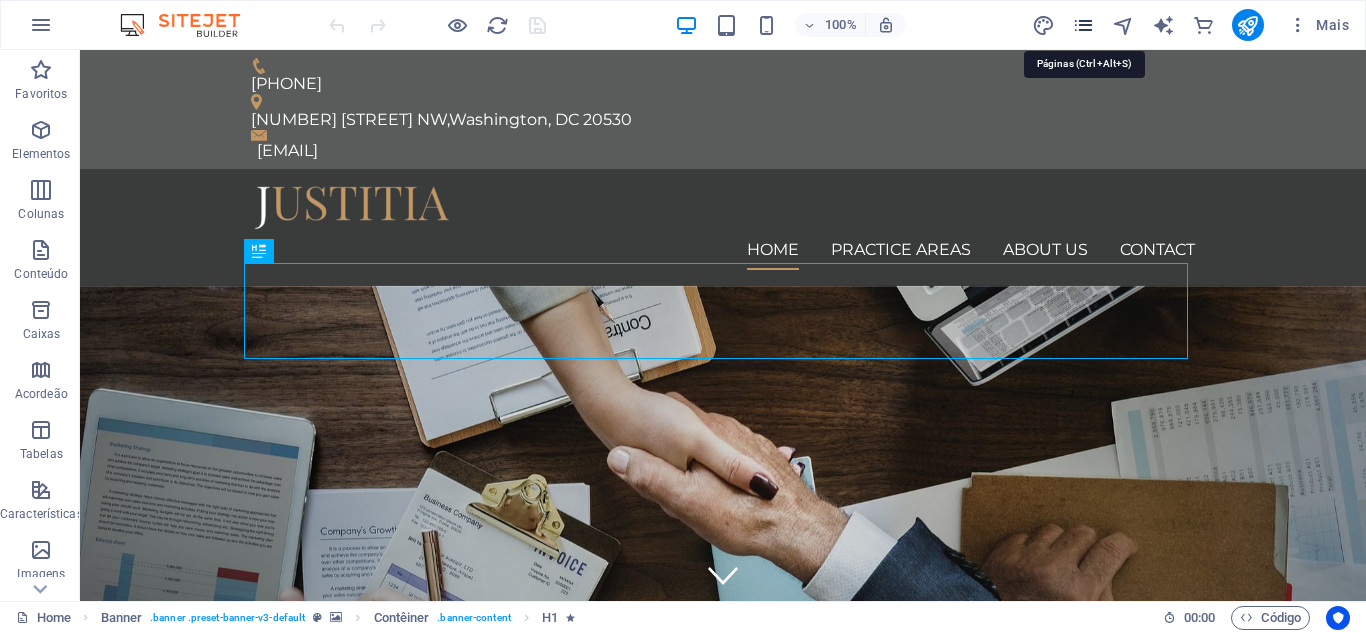 click at bounding box center (1083, 25) 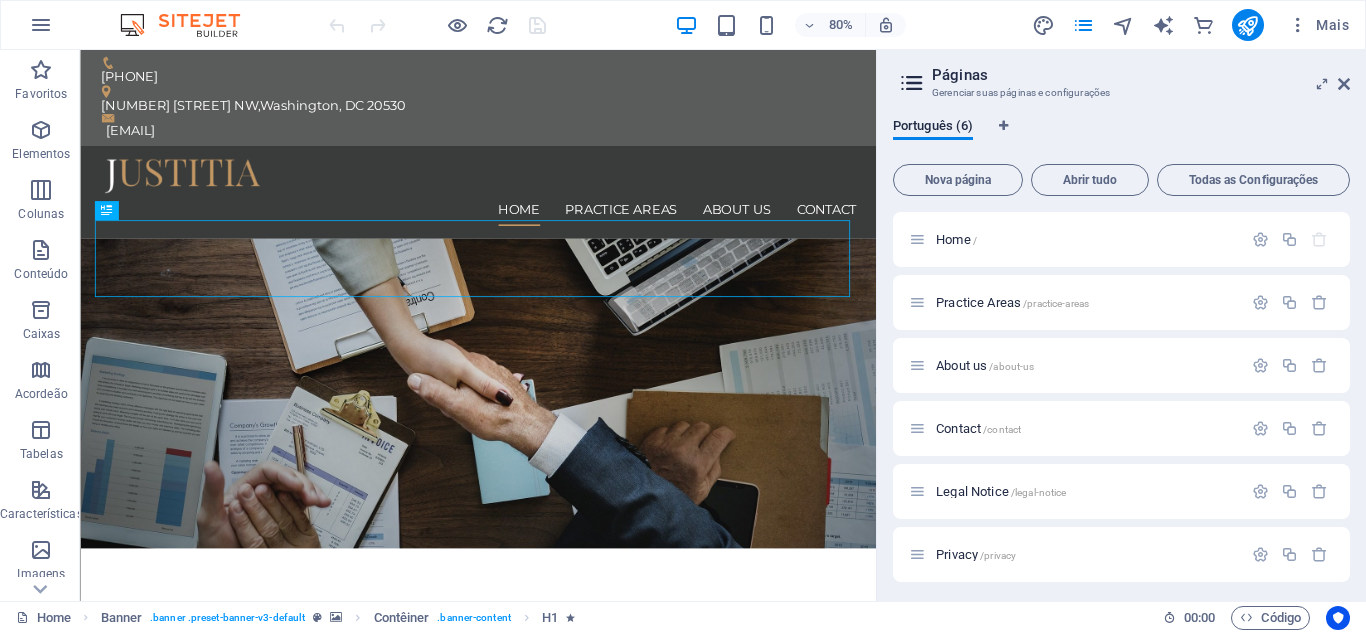 drag, startPoint x: 1341, startPoint y: 80, endPoint x: 1175, endPoint y: 44, distance: 169.85876 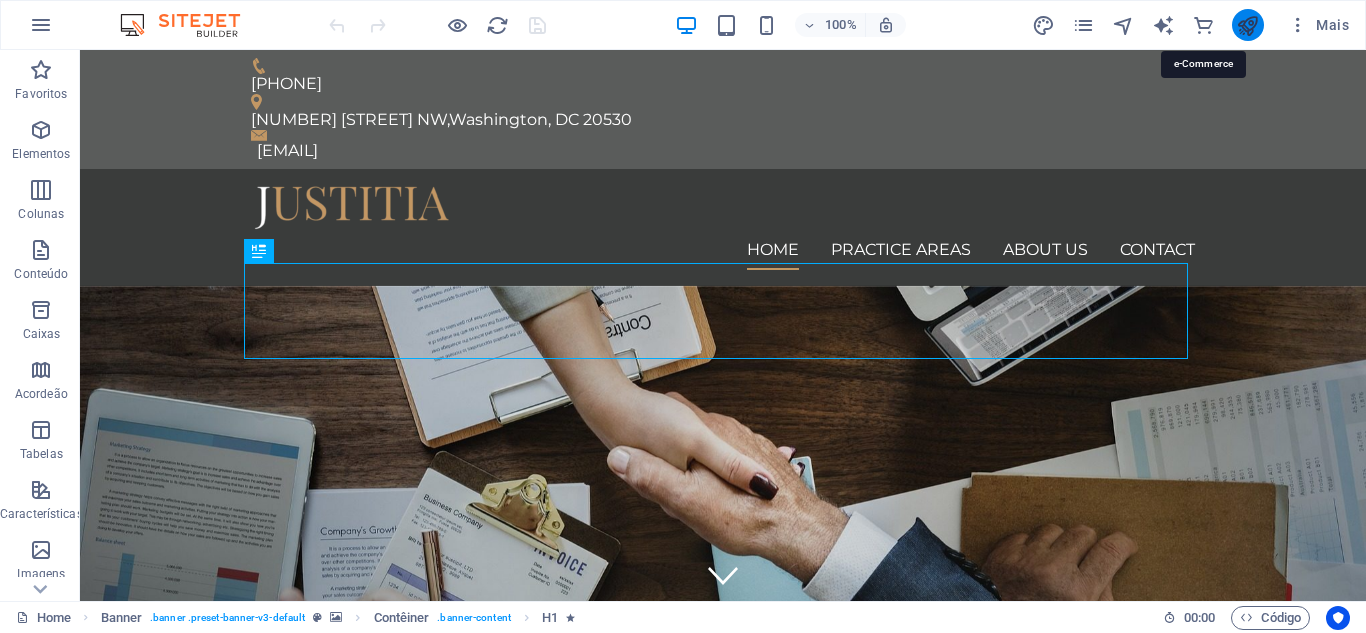 drag, startPoint x: 1126, startPoint y: 28, endPoint x: 1243, endPoint y: 35, distance: 117.20921 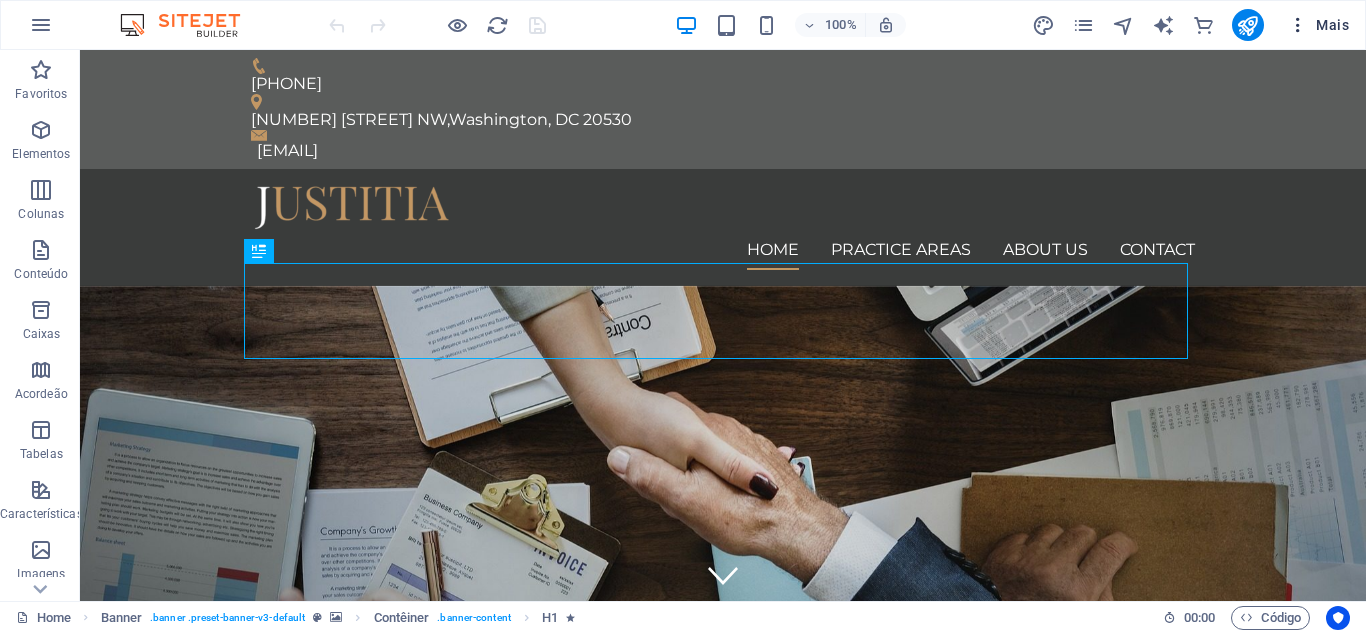 click on "Mais" at bounding box center (1318, 25) 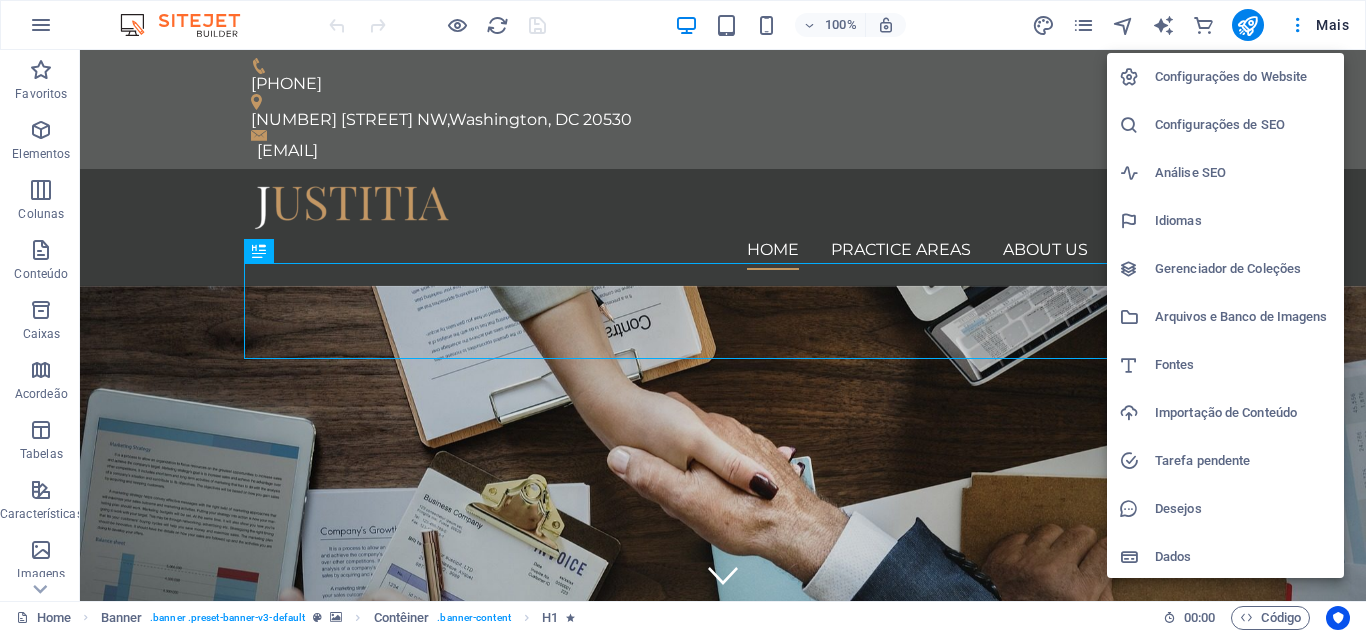 click at bounding box center [683, 316] 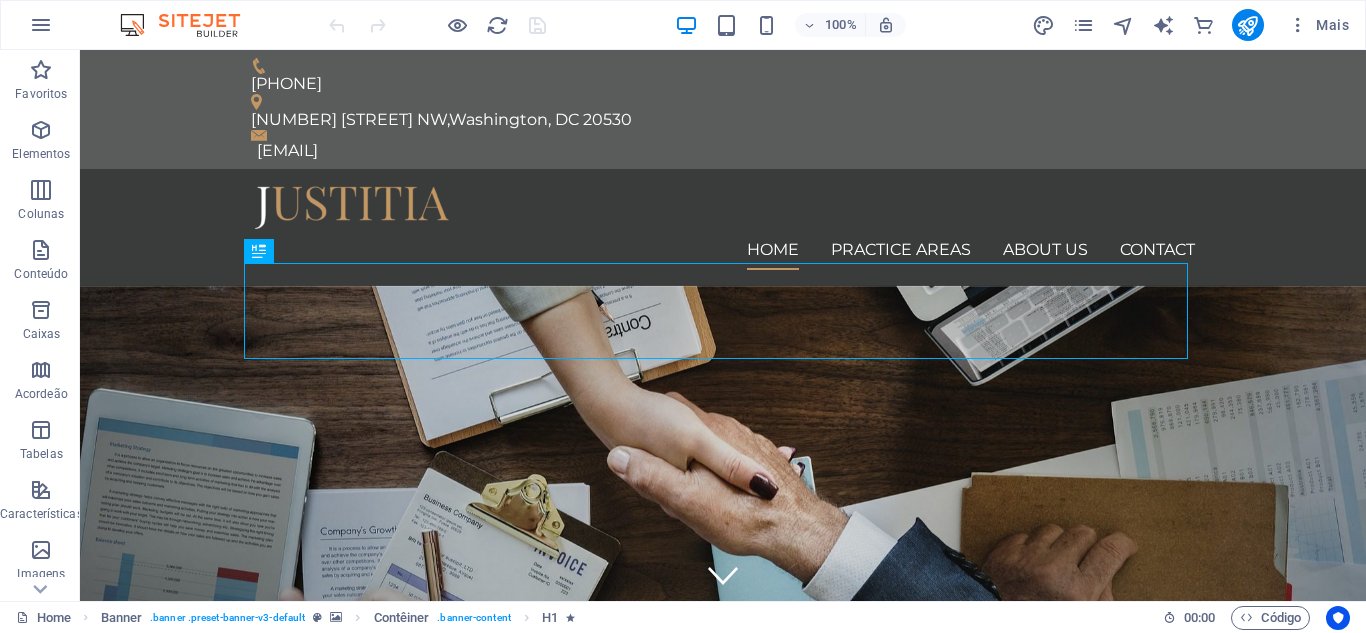 click at bounding box center (1298, 25) 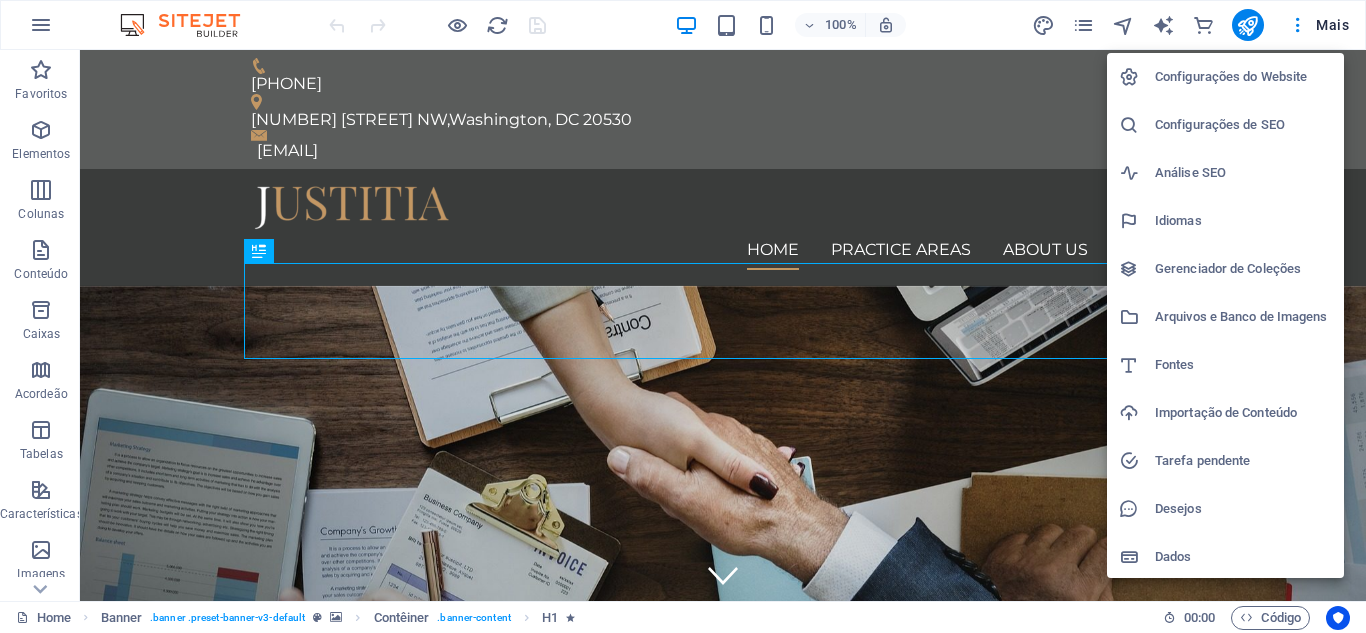 click at bounding box center (683, 316) 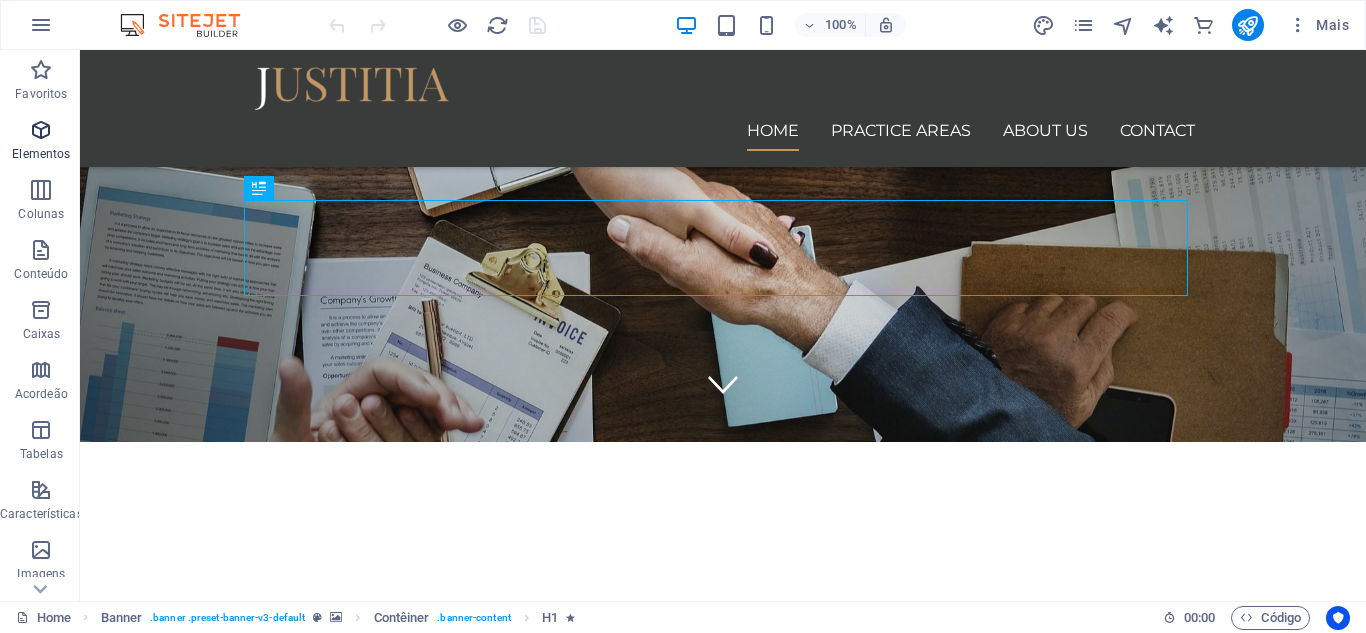 scroll, scrollTop: 200, scrollLeft: 0, axis: vertical 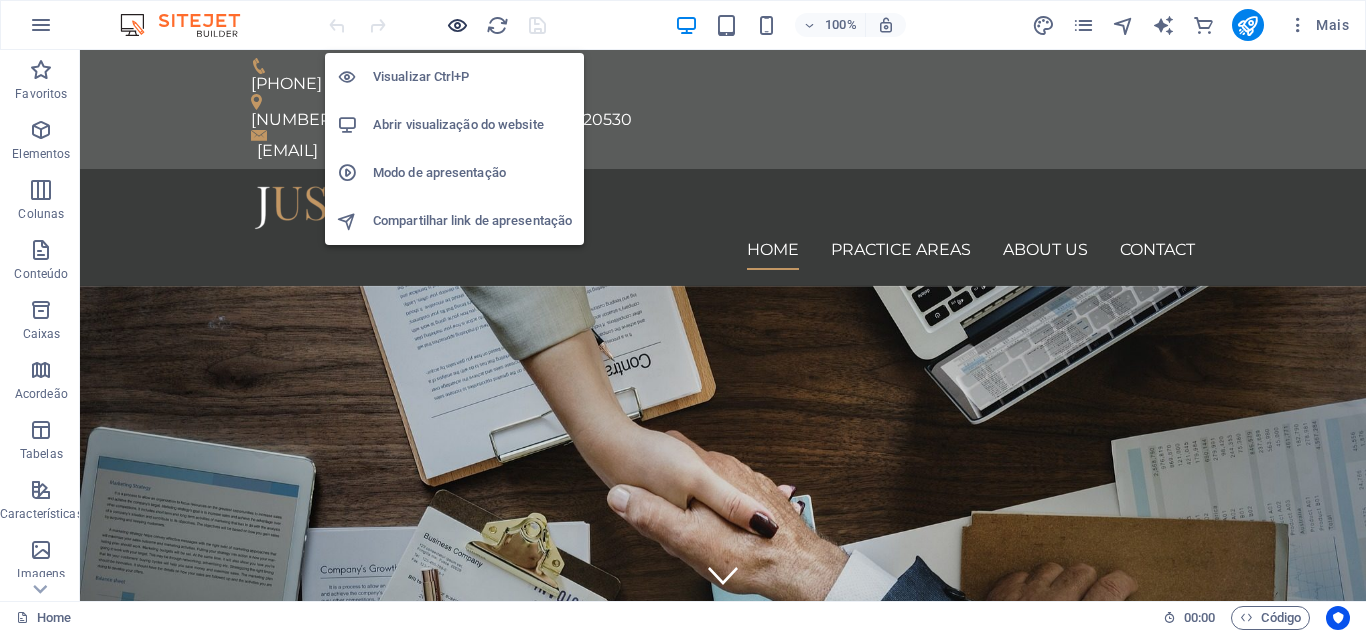 click at bounding box center (457, 25) 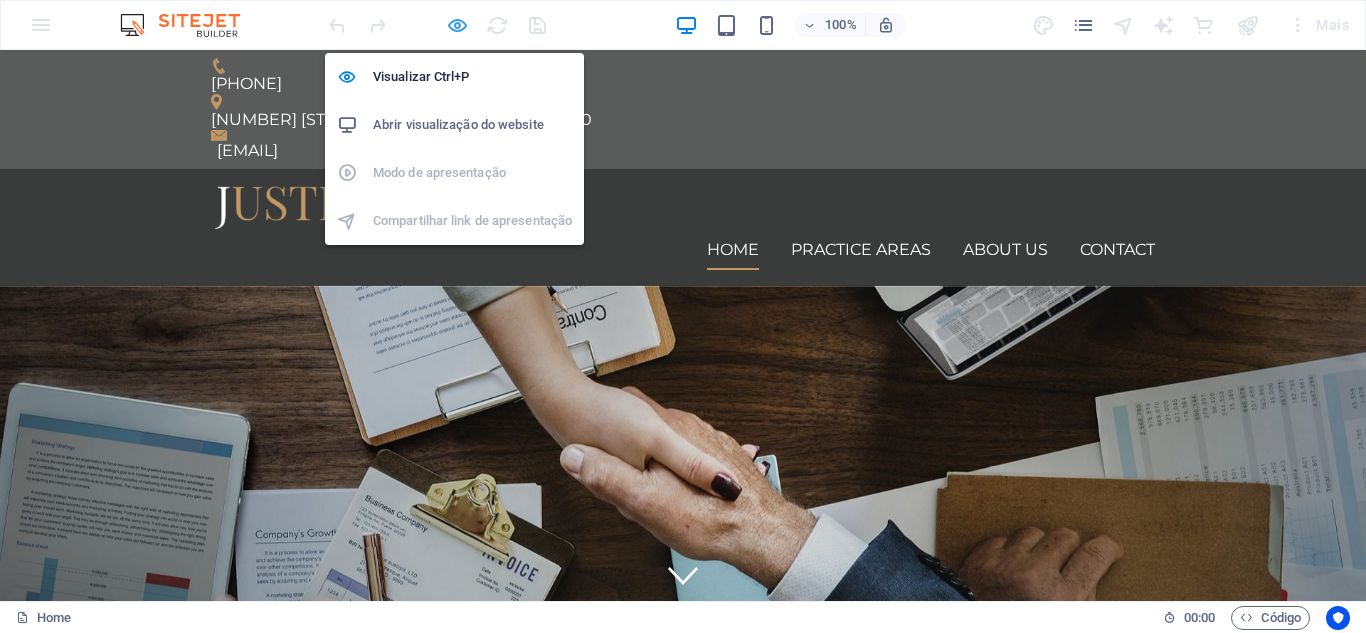 click at bounding box center (457, 25) 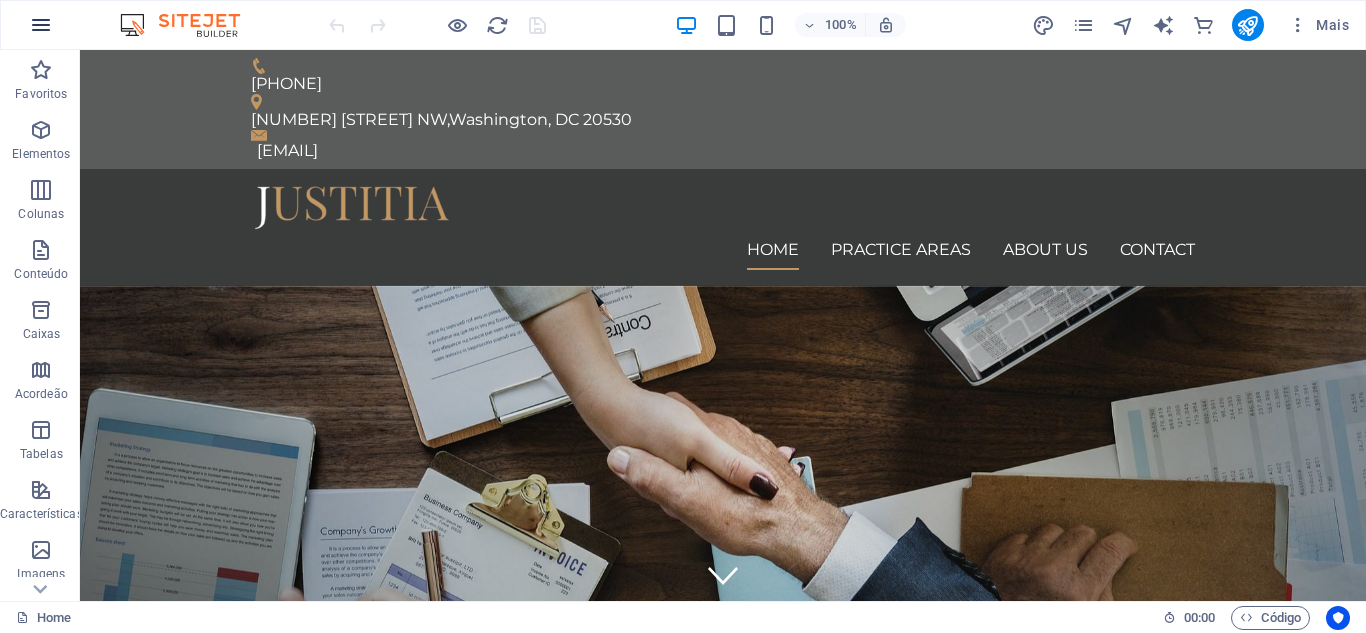 click at bounding box center (41, 25) 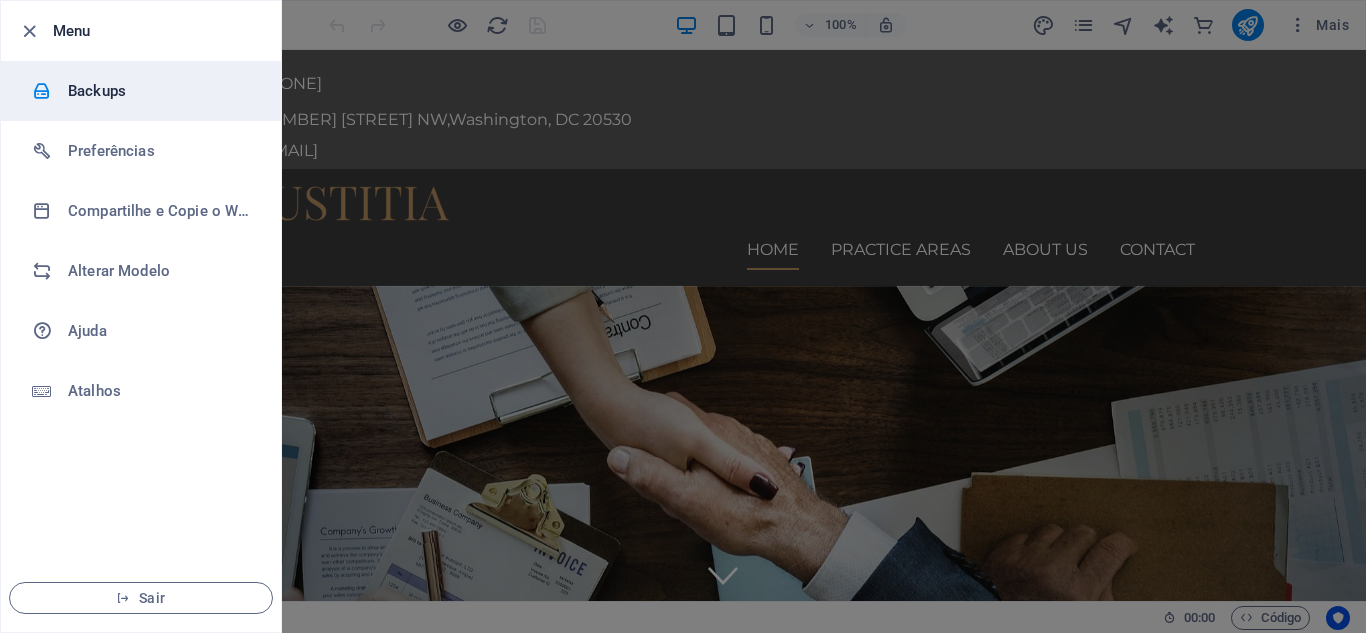 click on "Backups" at bounding box center [160, 91] 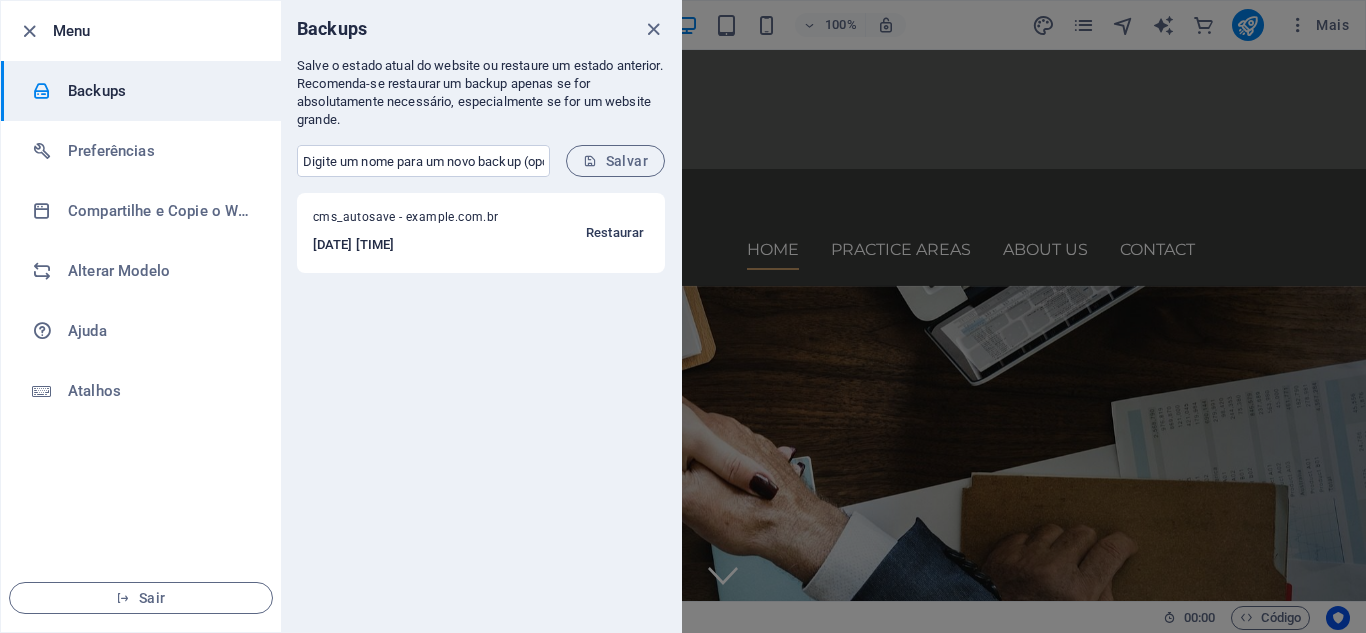 click on "Restaurar" at bounding box center (615, 233) 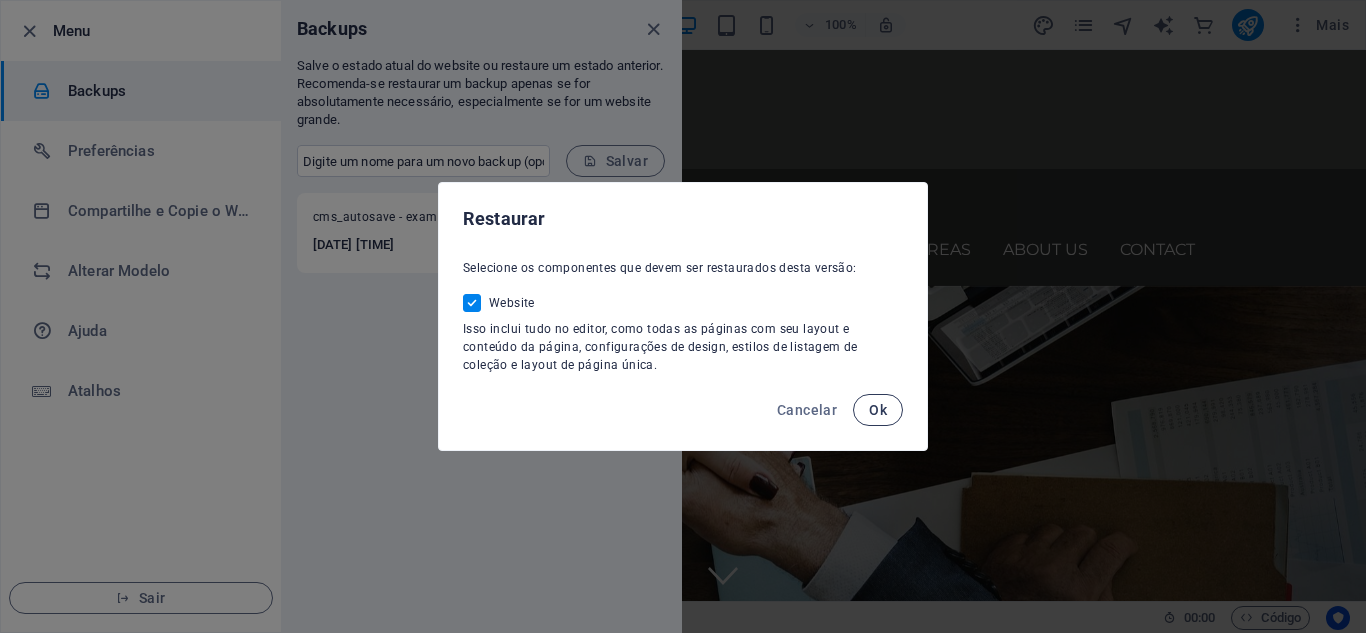 click on "Ok" at bounding box center [878, 410] 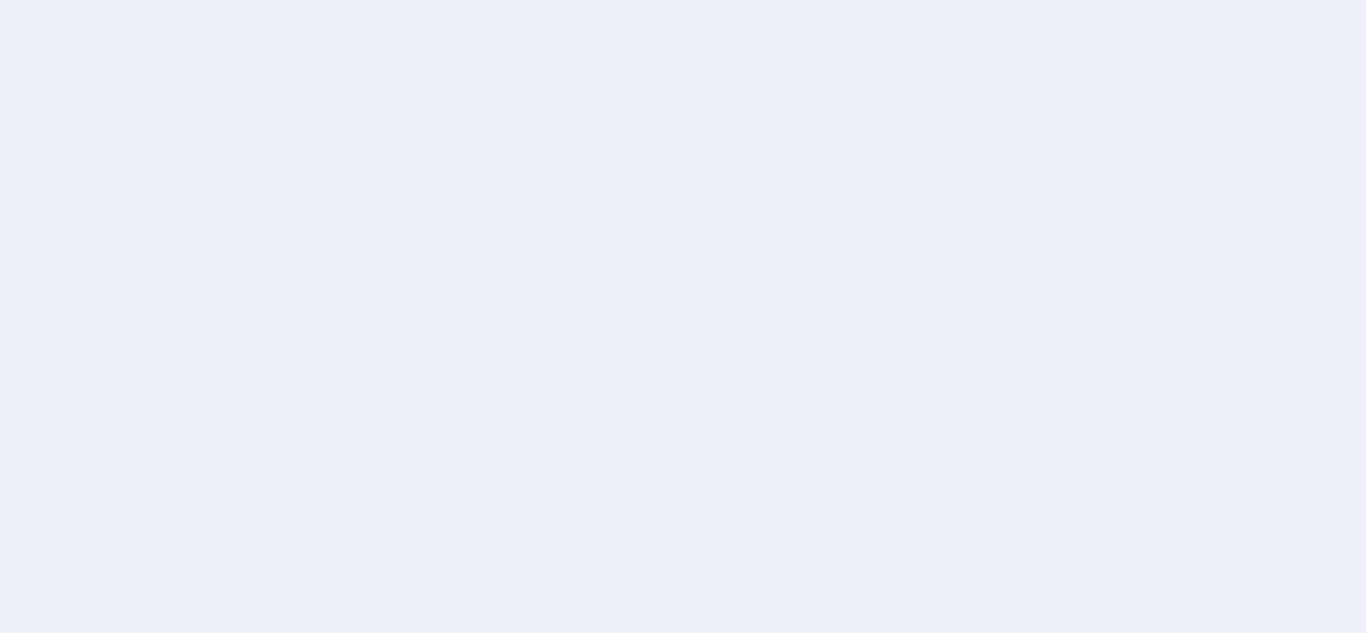 scroll, scrollTop: 0, scrollLeft: 0, axis: both 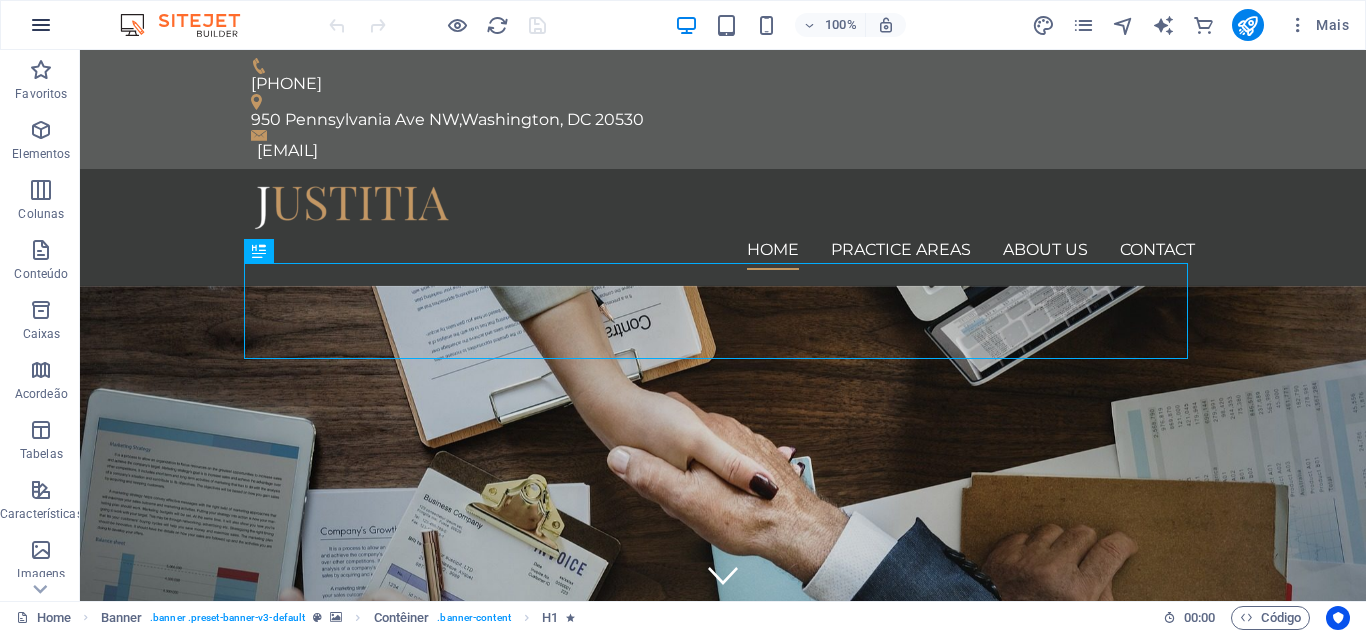click at bounding box center [41, 25] 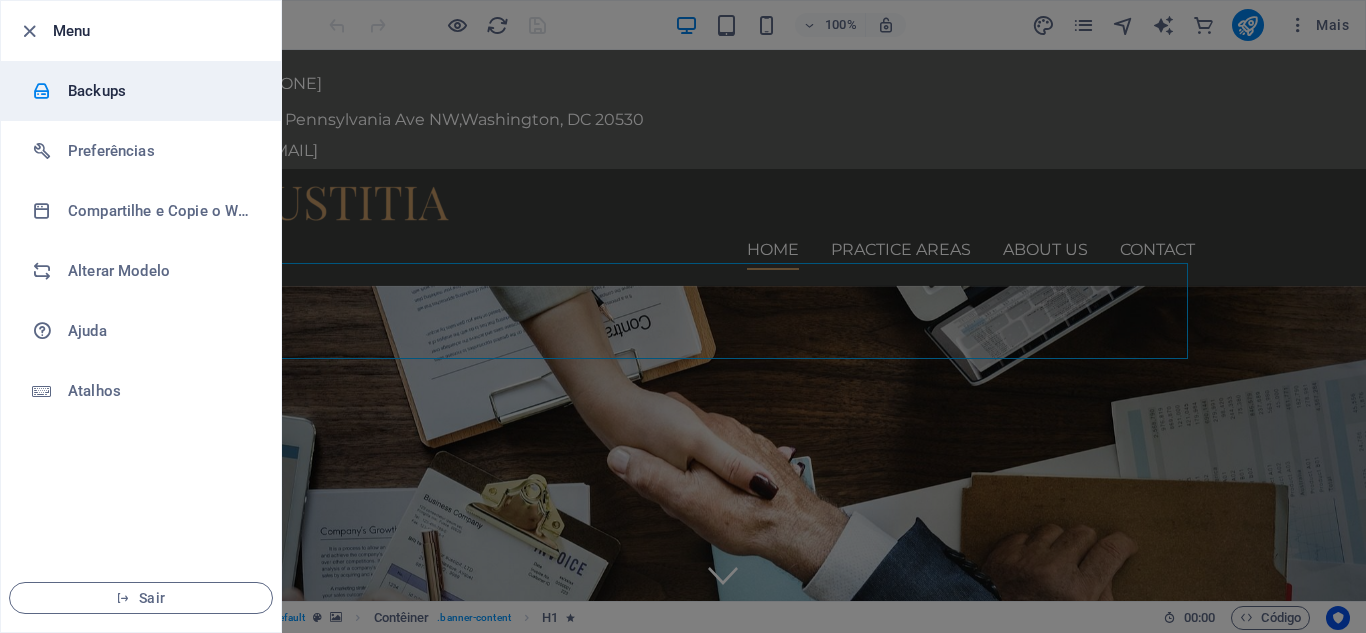 click on "Backups" at bounding box center (160, 91) 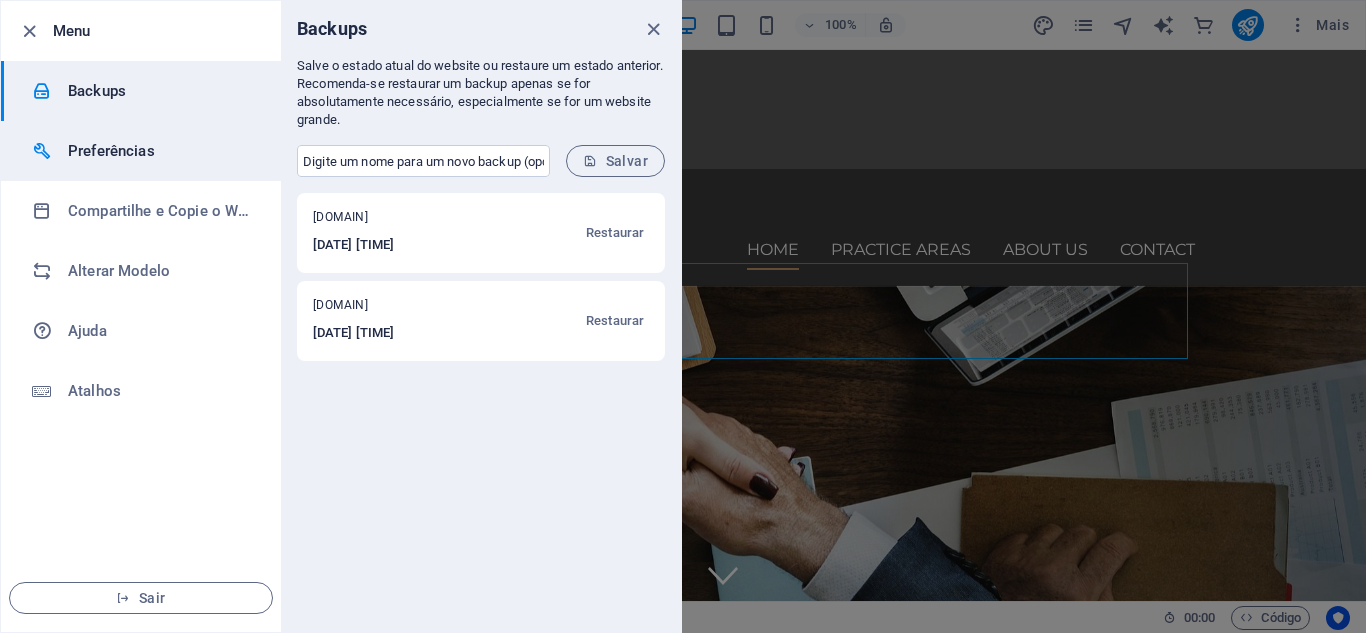 click on "Preferências" at bounding box center (141, 151) 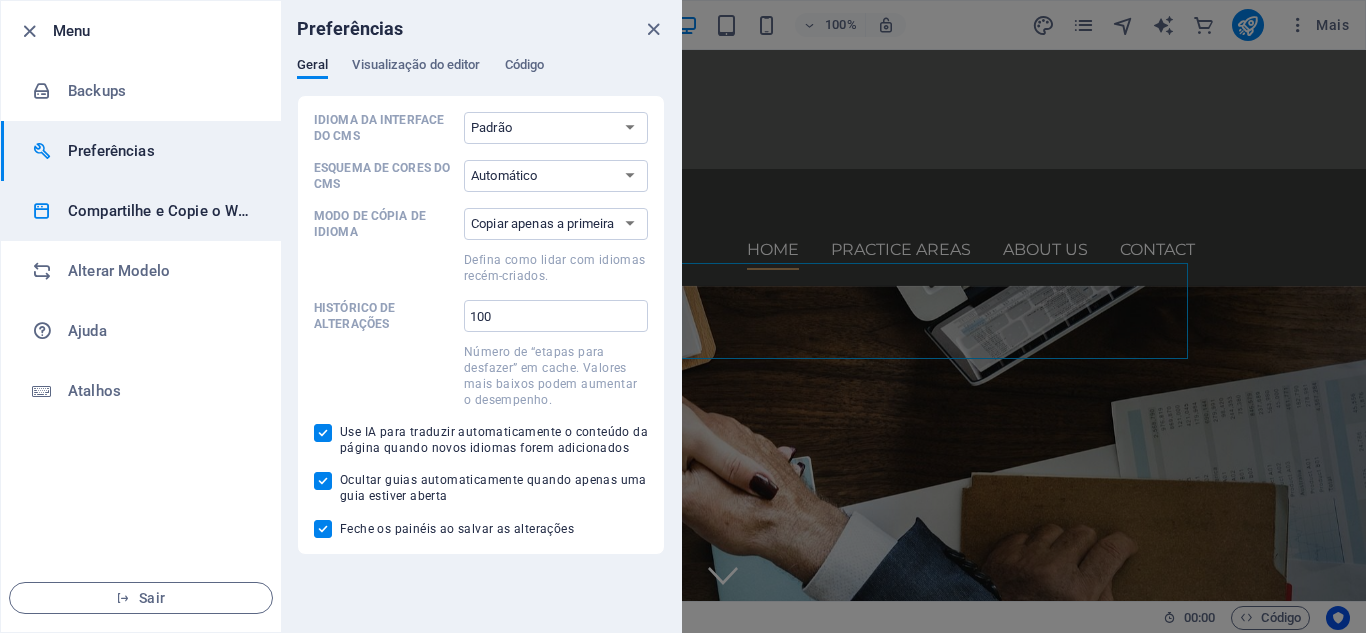 click on "Compartilhe e Copie o Website" at bounding box center [160, 211] 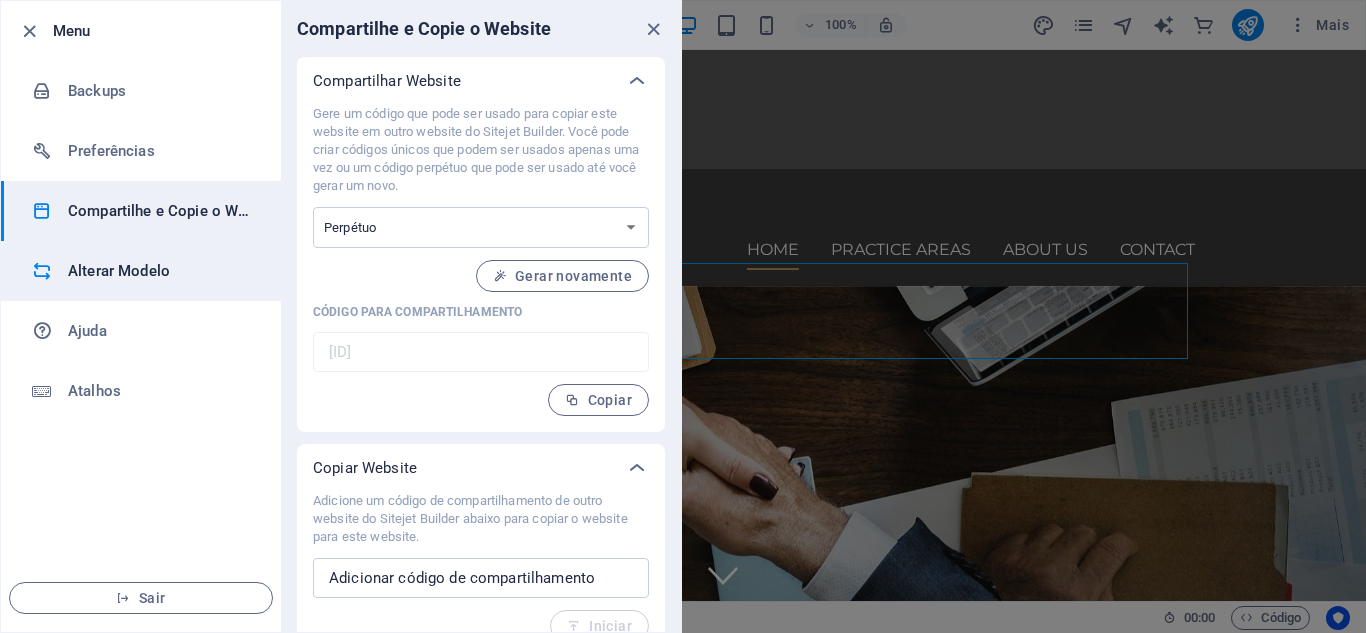 click on "Alterar Modelo" at bounding box center (160, 271) 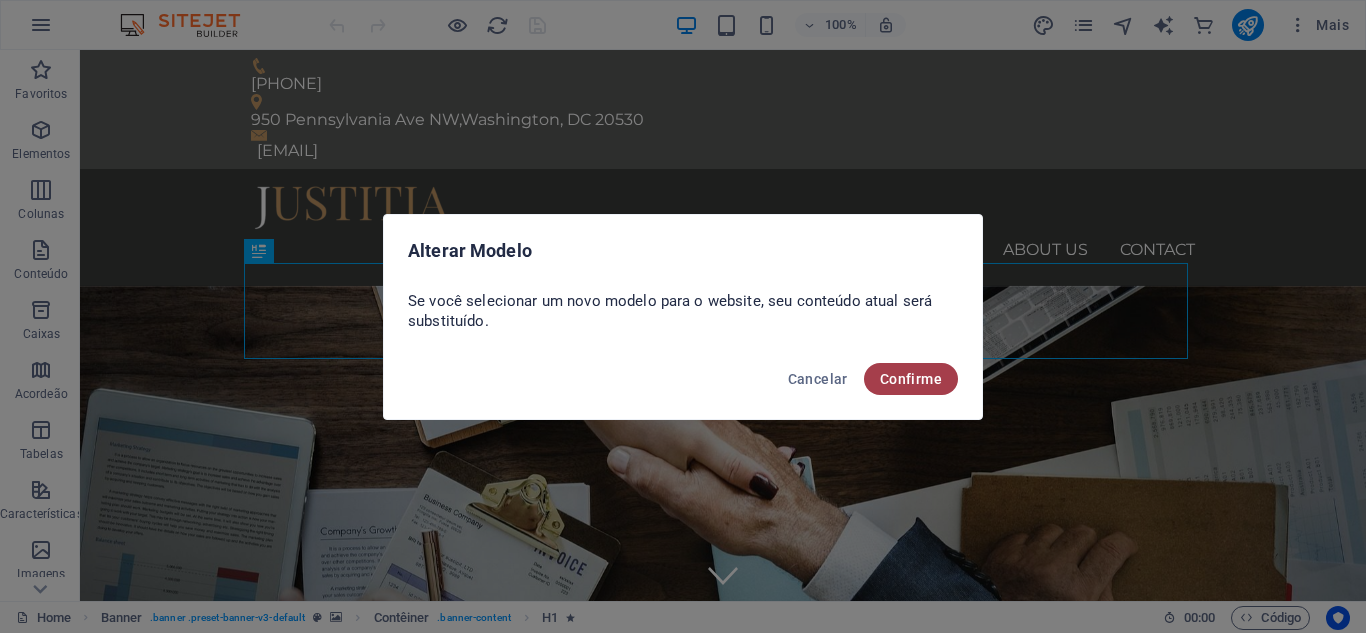click on "Confirme" at bounding box center [911, 379] 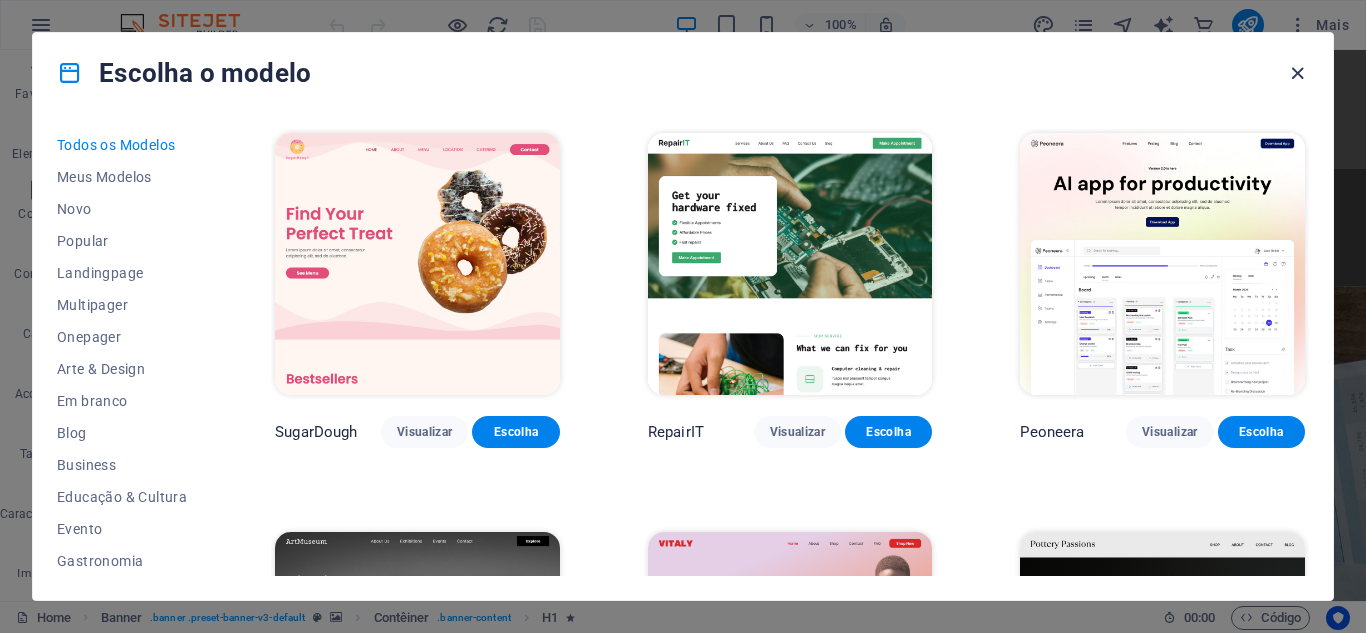 click at bounding box center (1297, 73) 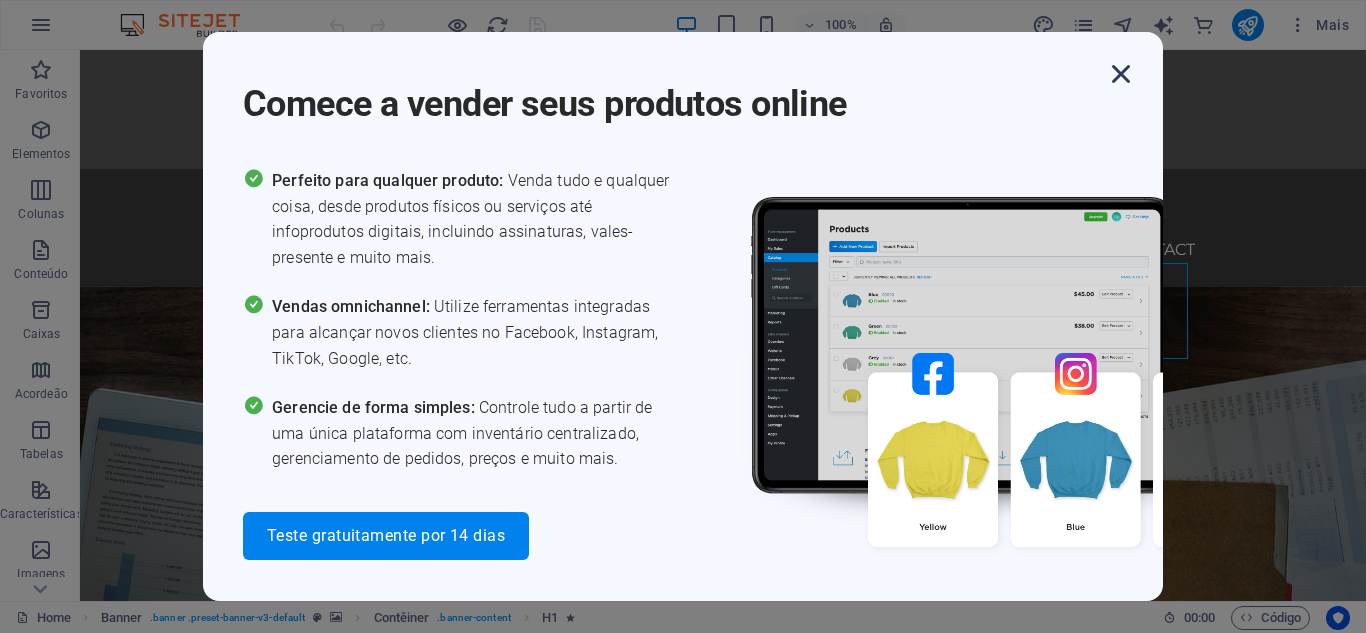 click at bounding box center (1121, 74) 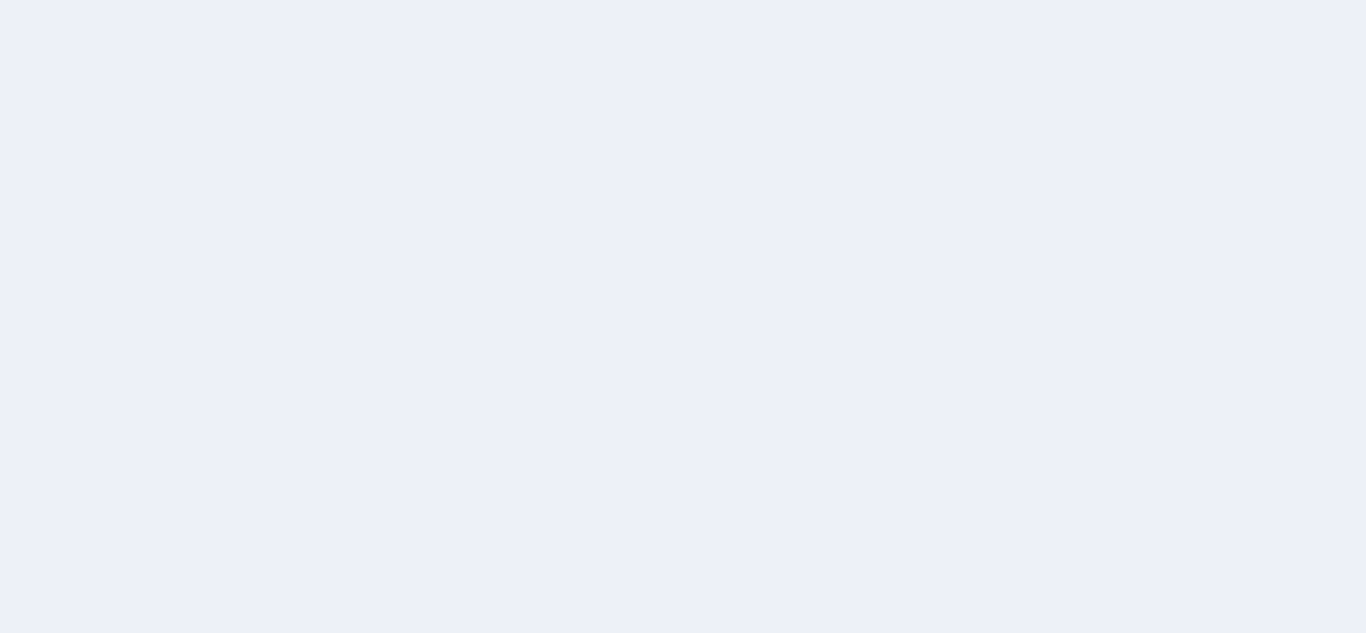 scroll, scrollTop: 0, scrollLeft: 0, axis: both 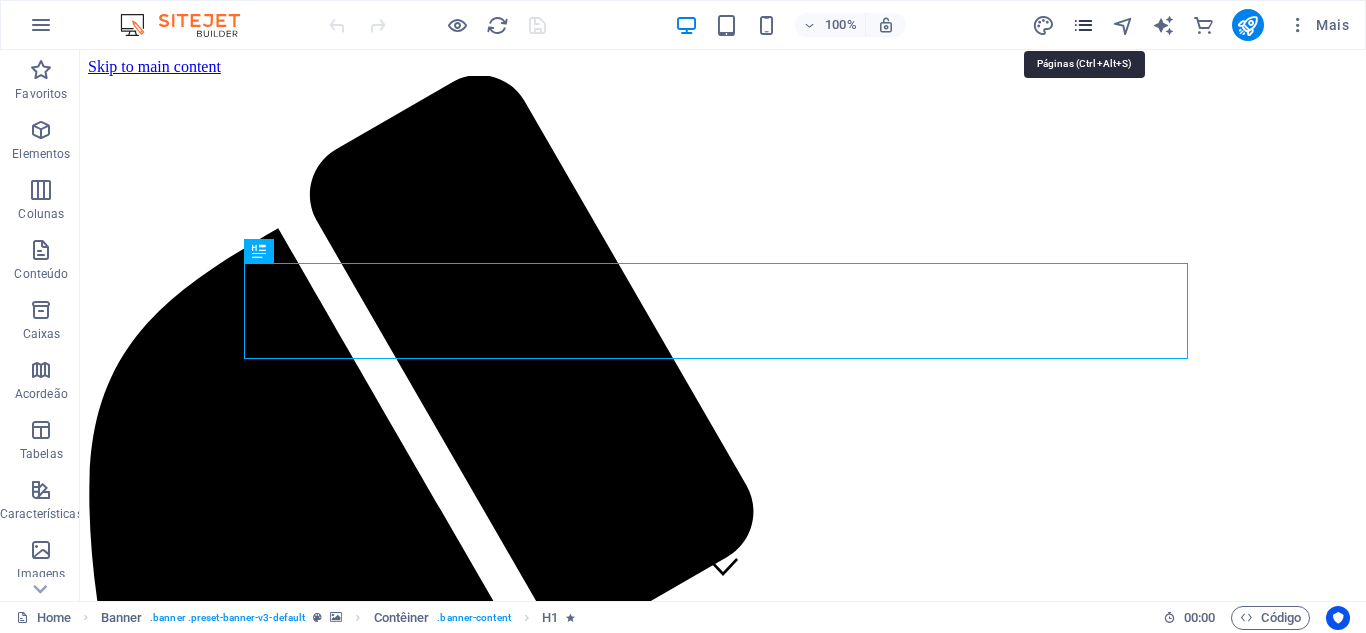 click at bounding box center (1083, 25) 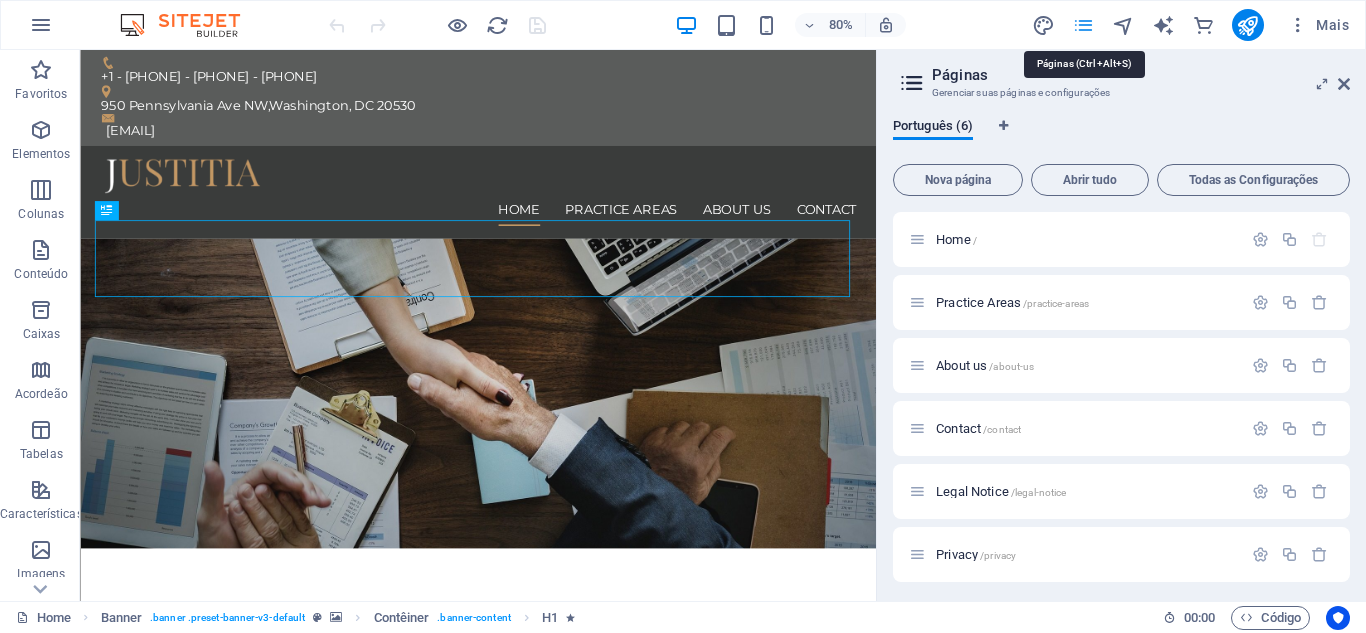 click at bounding box center [1083, 25] 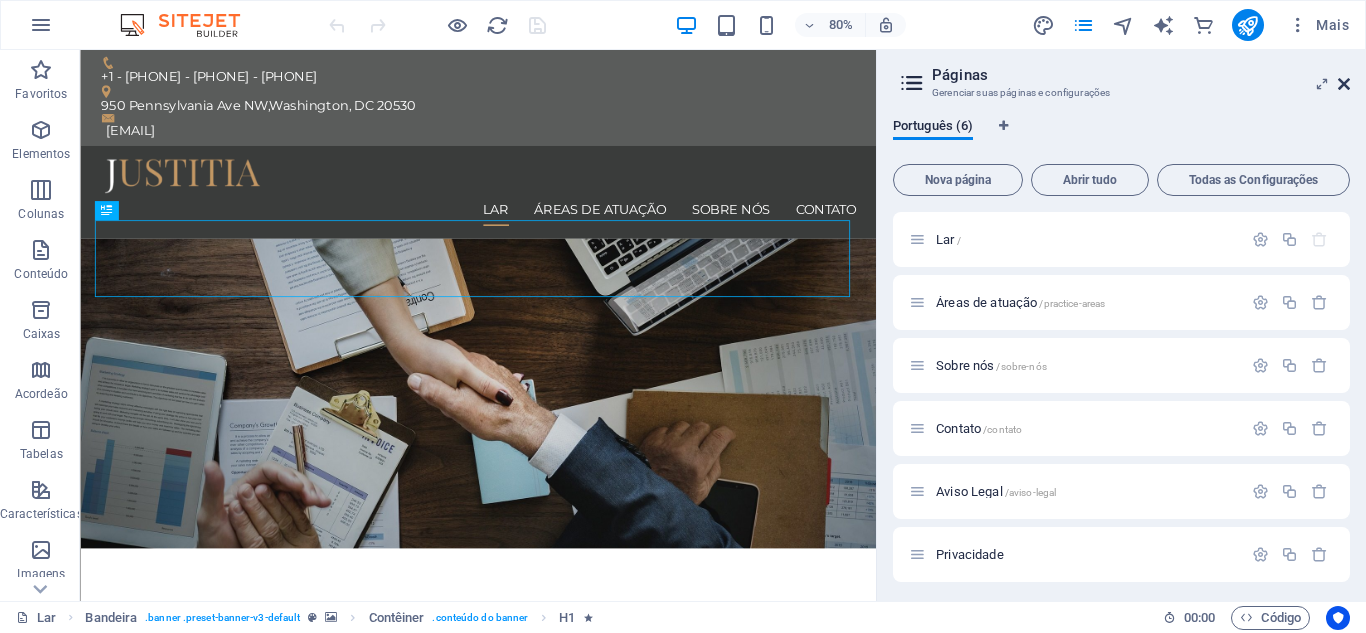 click on "Páginas Gerenciar suas páginas e configurações Português (6) Nova página Abrir tudo Todas as Configurações Lar / Áreas de atuação /practice-areas Sobre nós /sobre-nós Contato /contato Aviso Legal /aviso-legal Privacidade" at bounding box center [1121, 325] 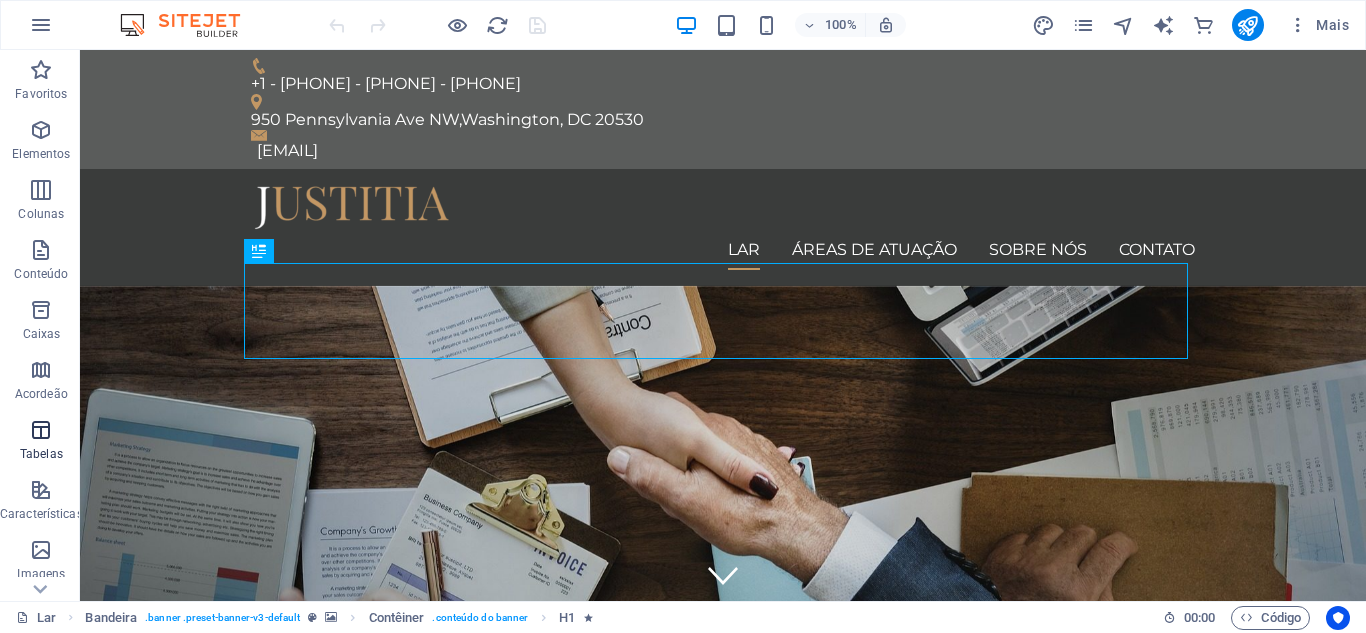 scroll, scrollTop: 409, scrollLeft: 0, axis: vertical 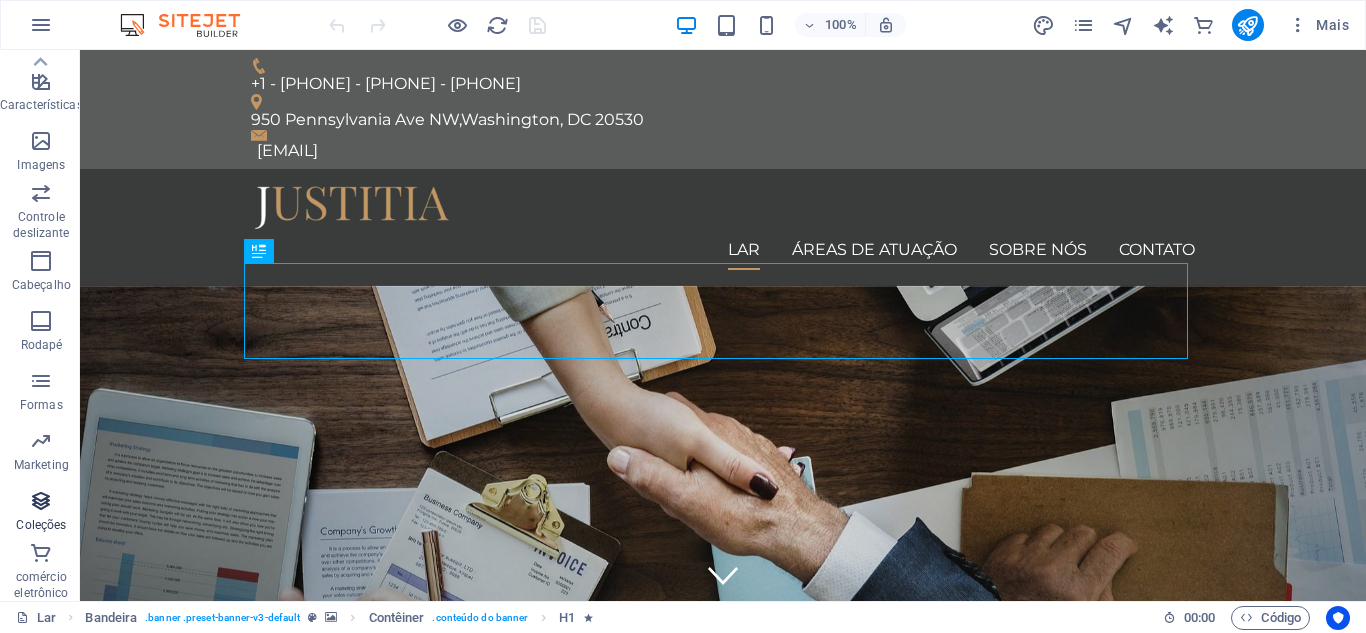 click at bounding box center (41, 501) 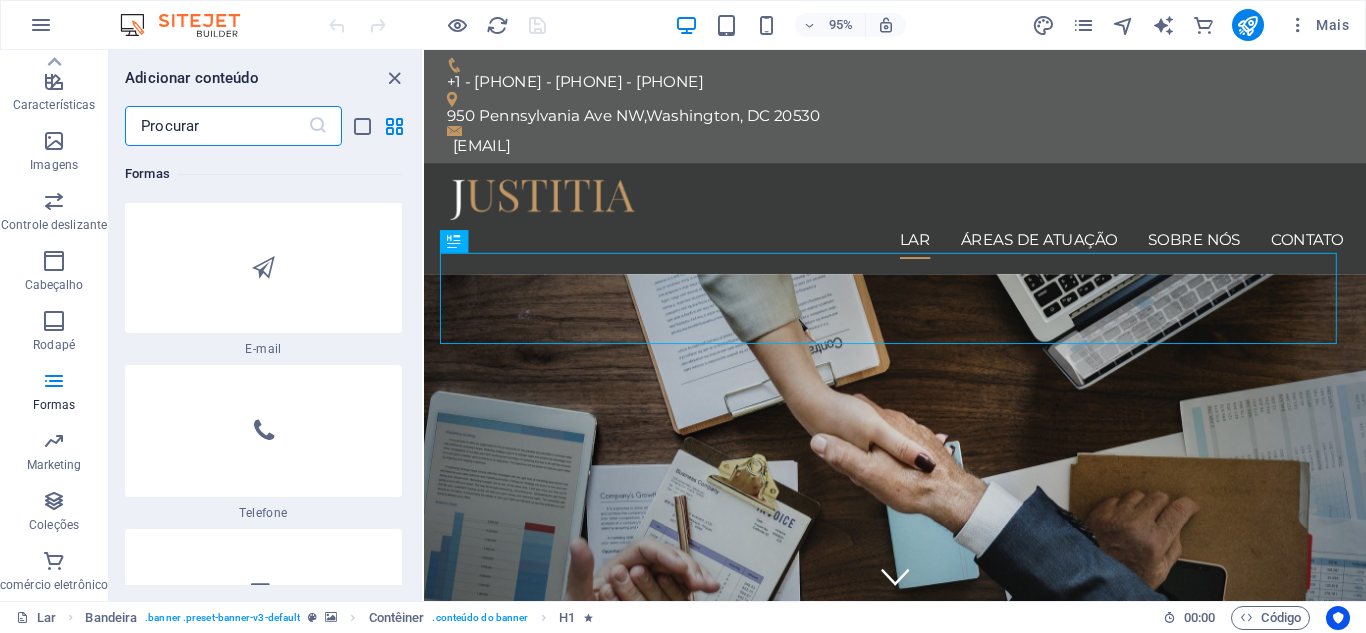 scroll, scrollTop: 30833, scrollLeft: 0, axis: vertical 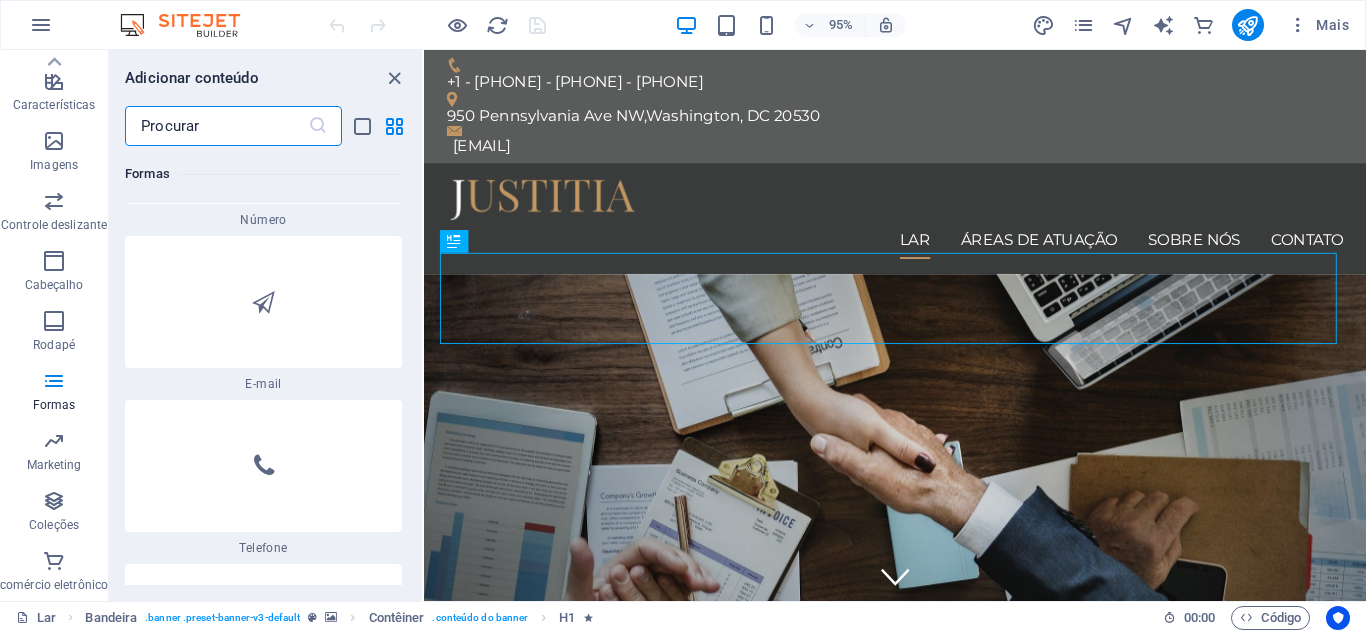 click at bounding box center [216, 126] 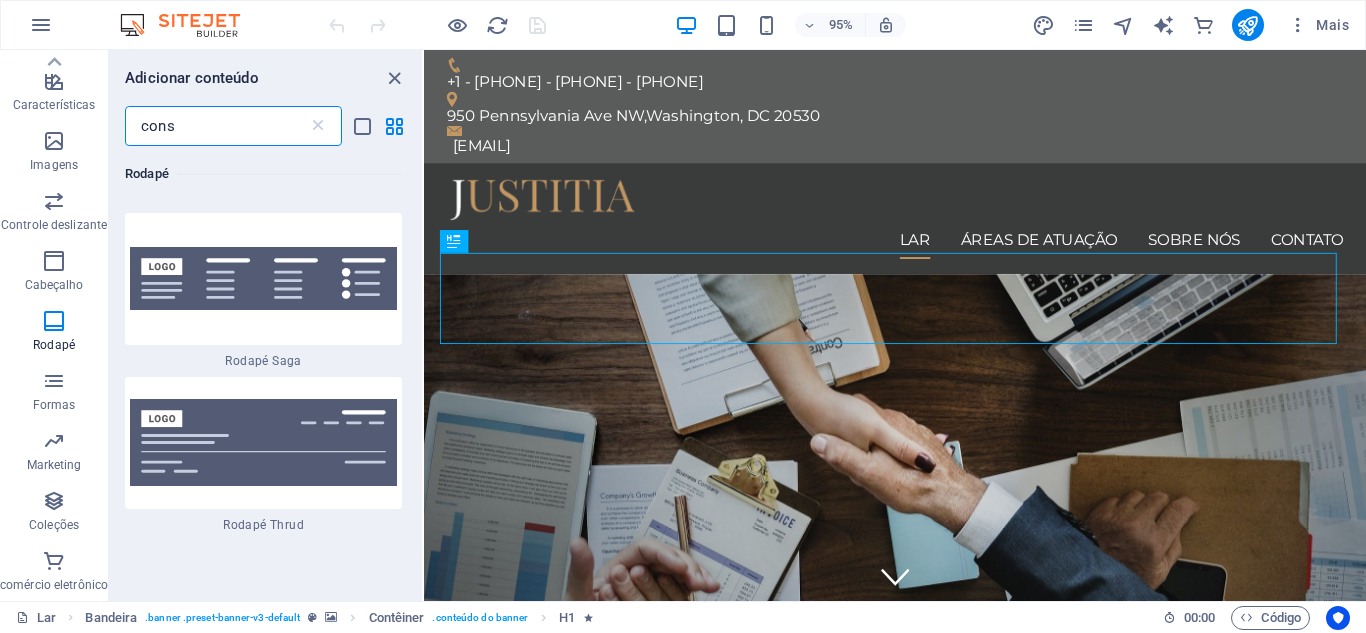 scroll, scrollTop: 2481, scrollLeft: 0, axis: vertical 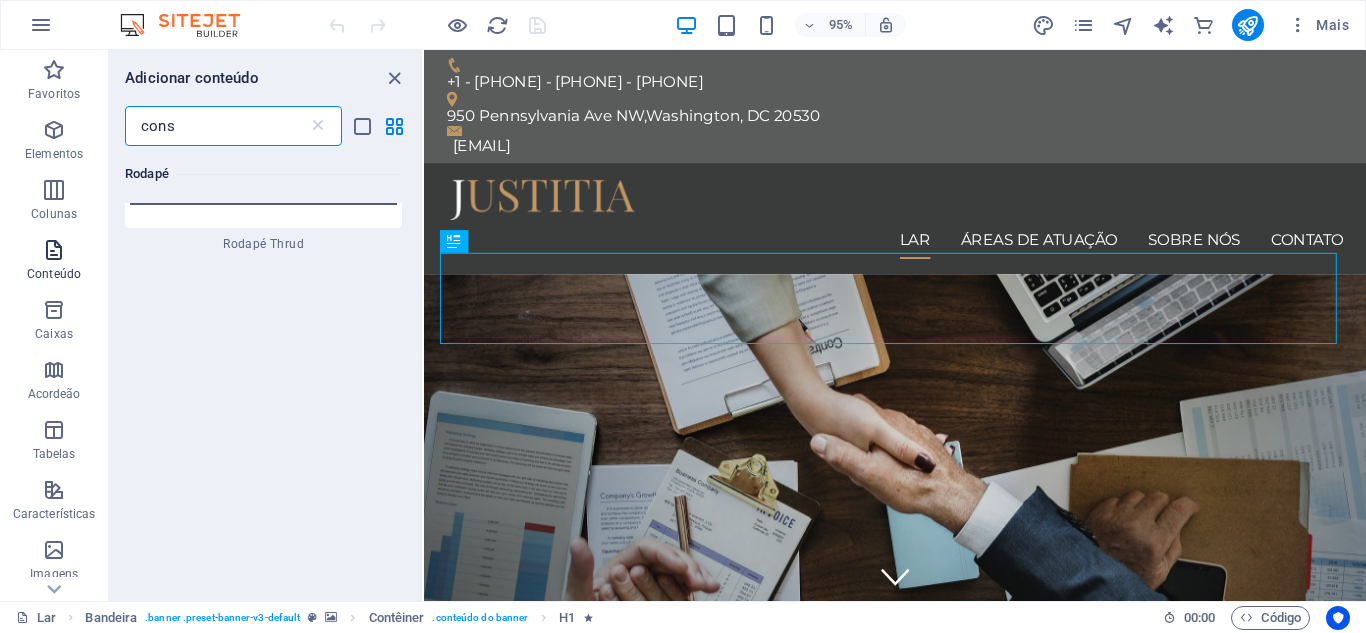 type on "cons" 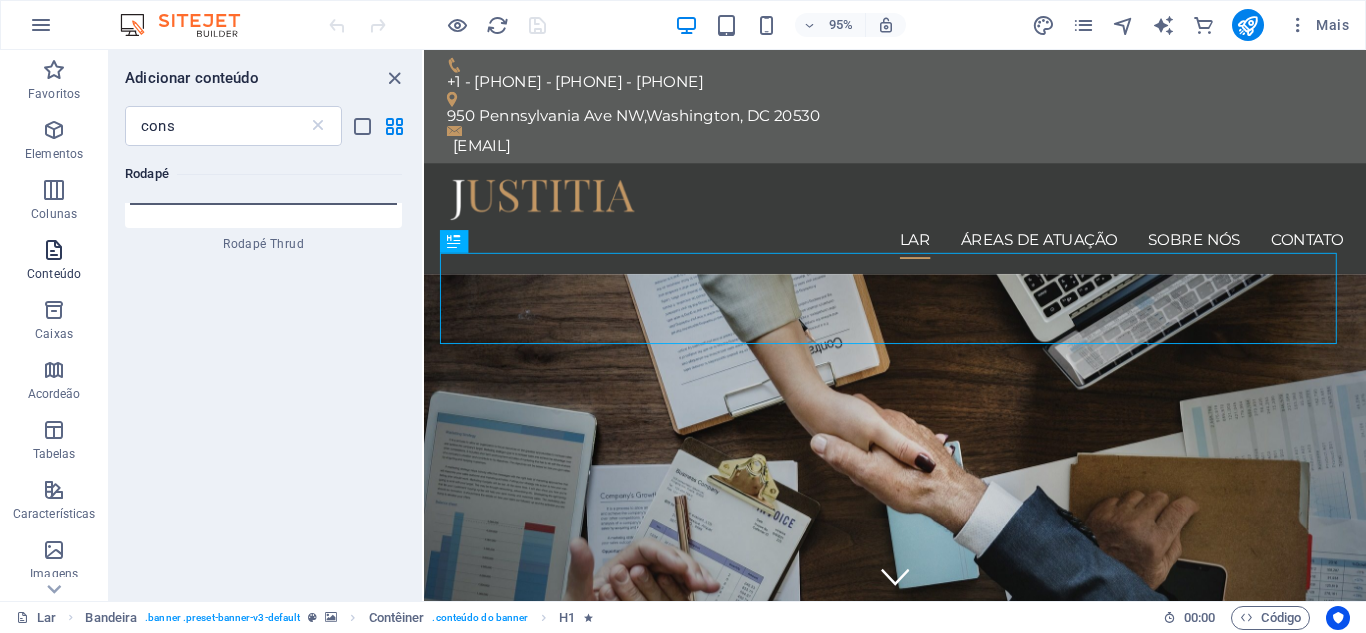 click at bounding box center [54, 250] 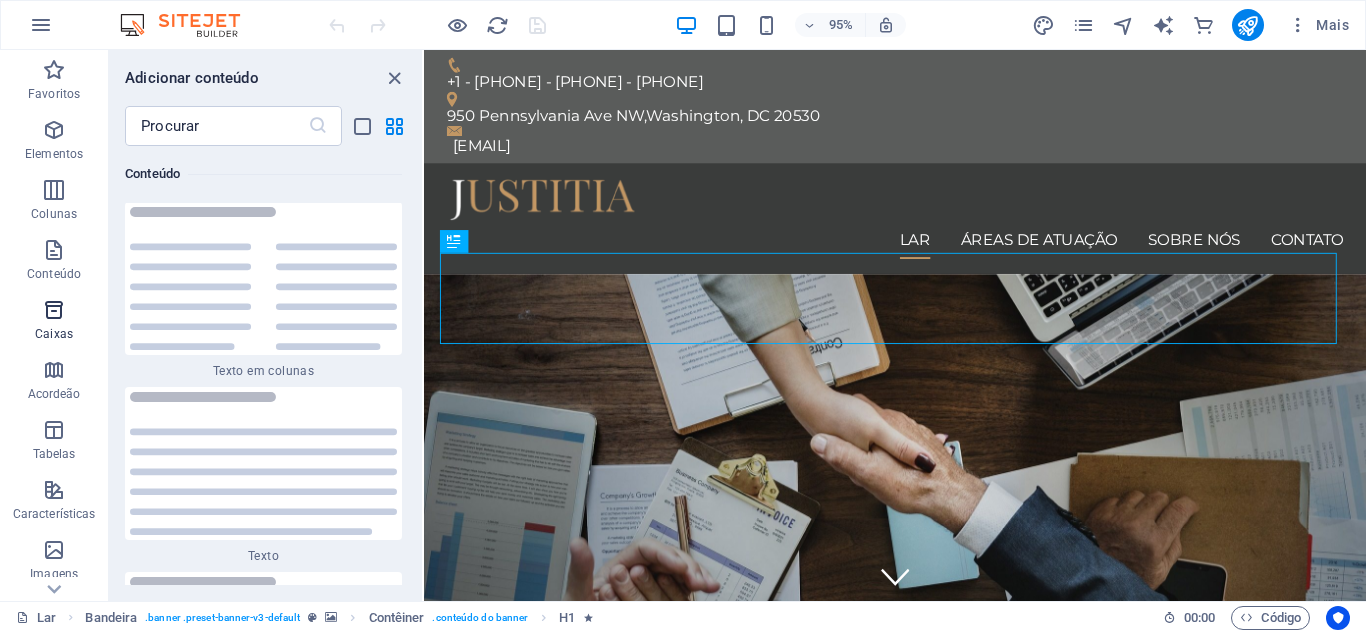scroll, scrollTop: 6868, scrollLeft: 0, axis: vertical 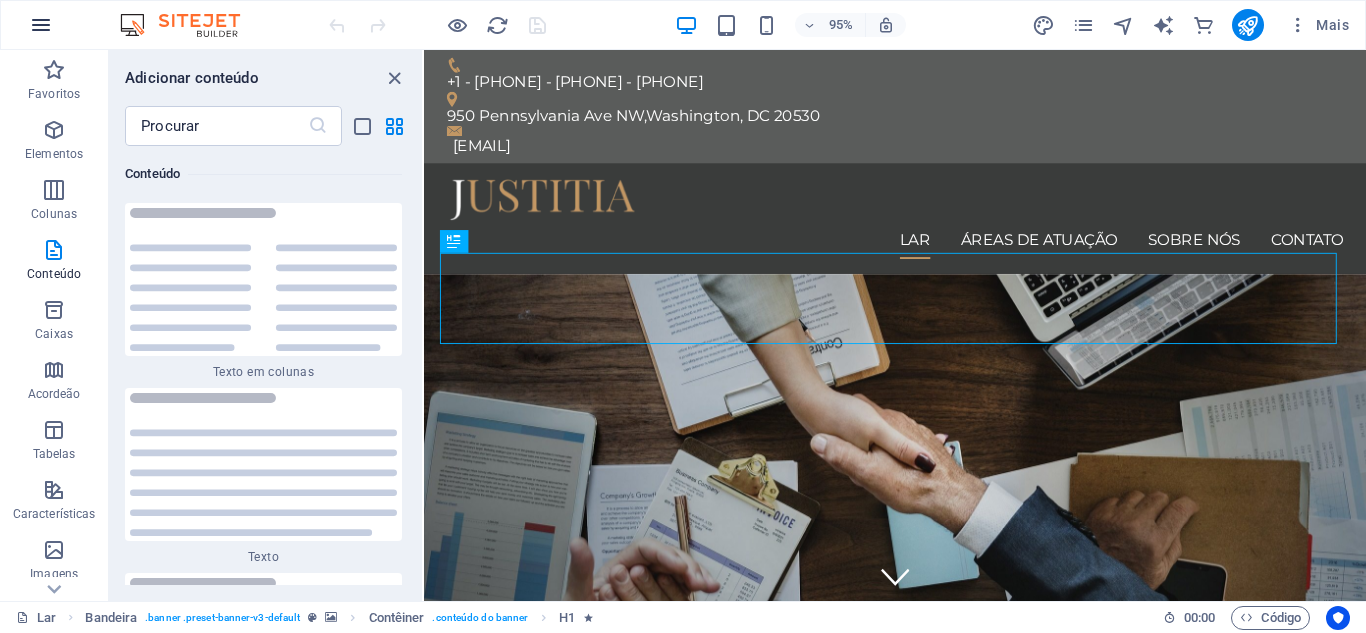 click at bounding box center [41, 25] 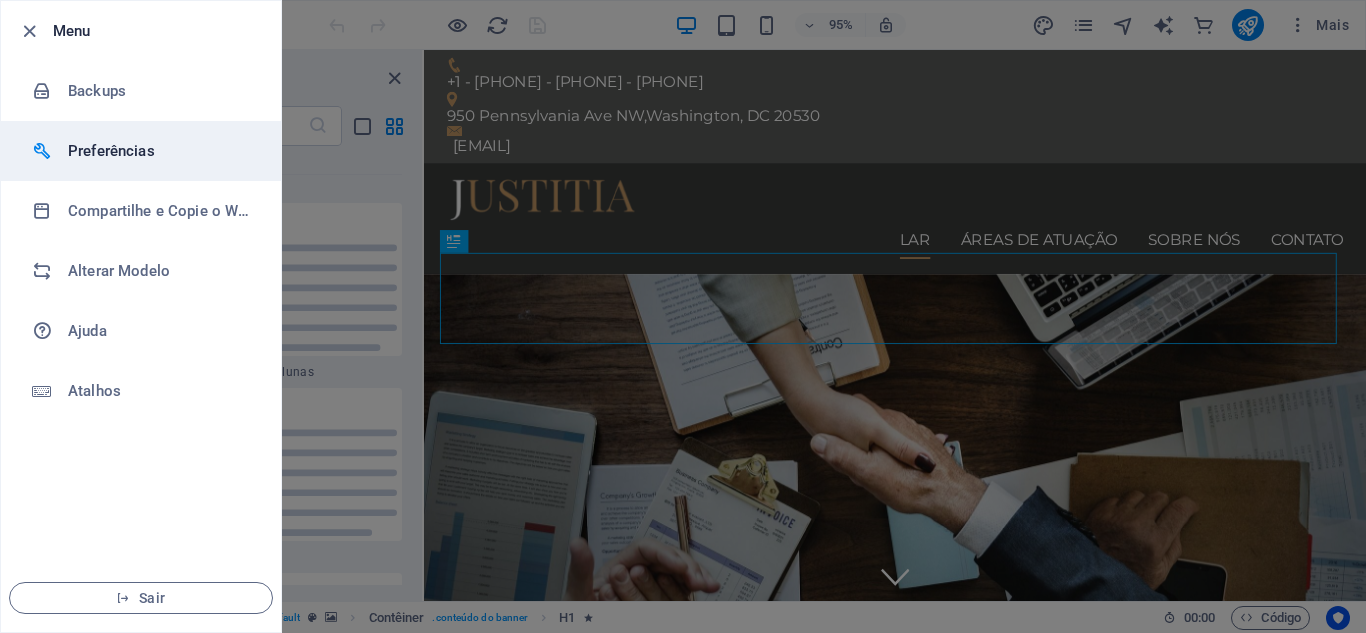click on "Preferências" at bounding box center (141, 151) 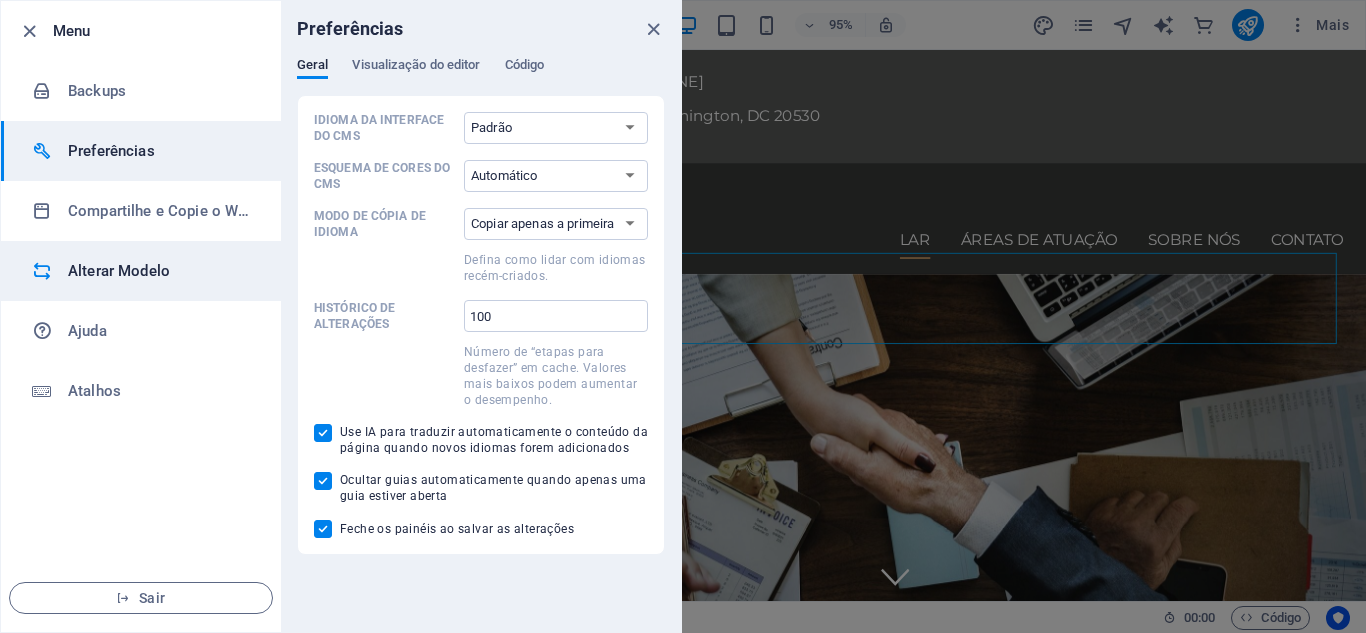 click on "Alterar Modelo" at bounding box center (160, 271) 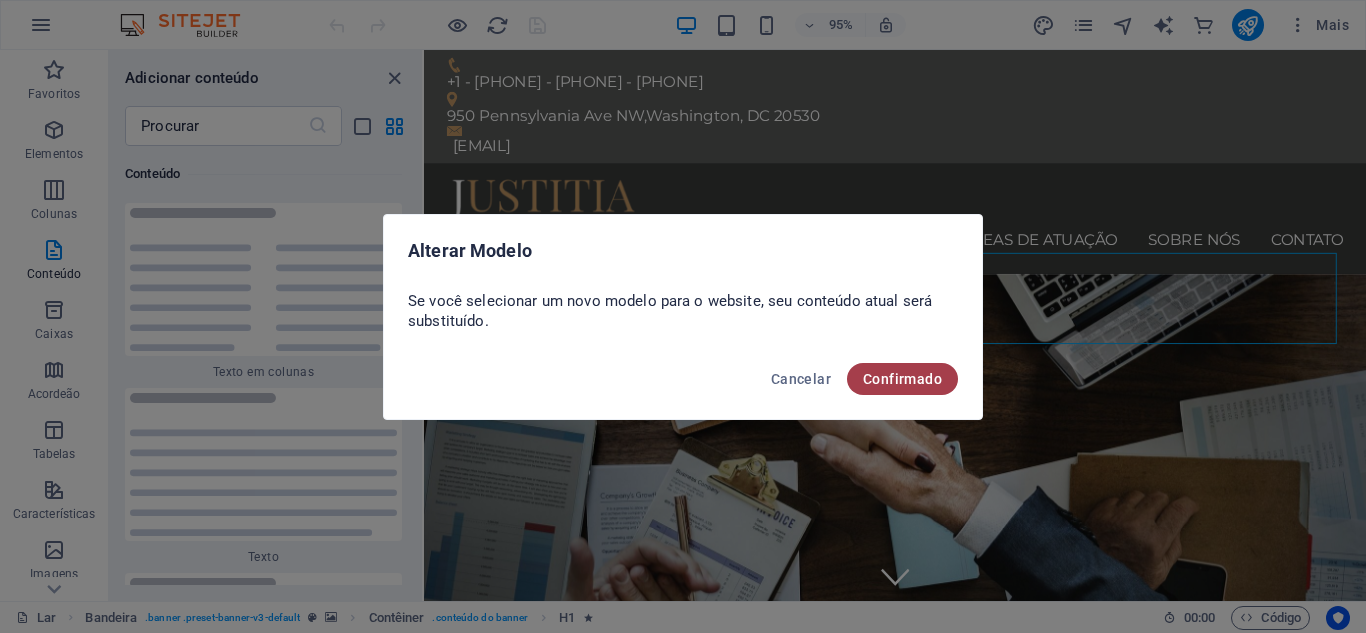 click on "Confirmado" at bounding box center [902, 379] 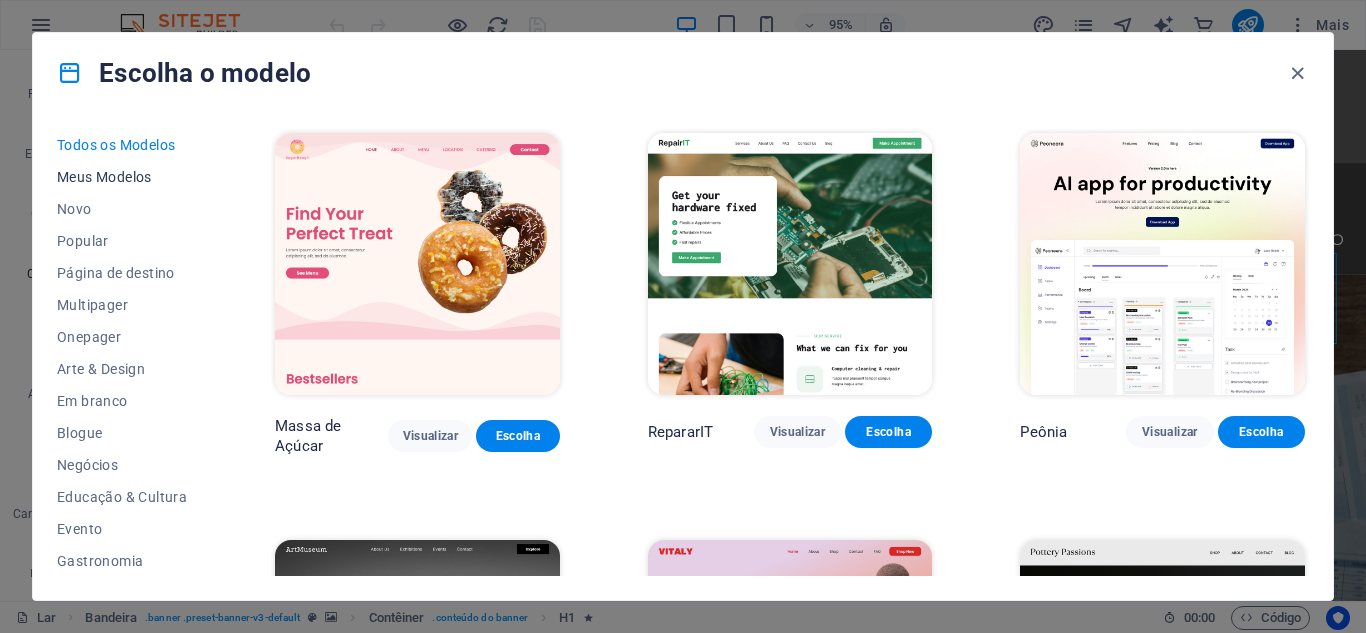 click on "Meus Modelos" at bounding box center [122, 177] 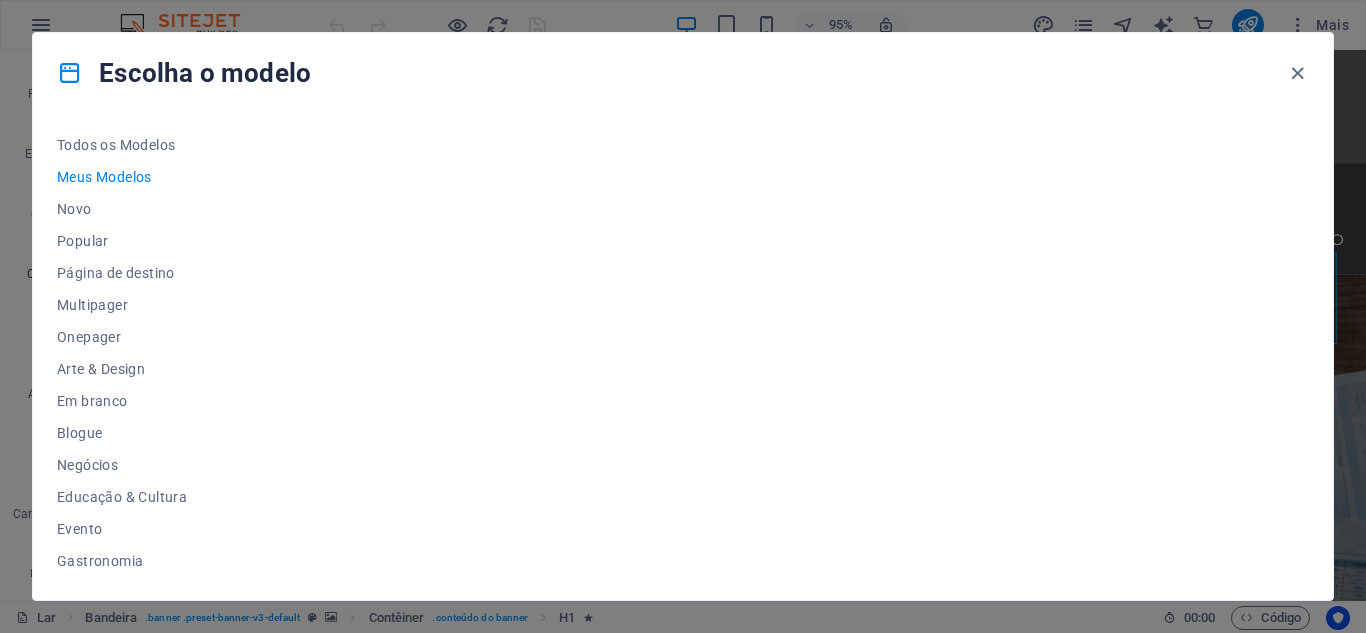 click on "Meus Modelos" at bounding box center (122, 177) 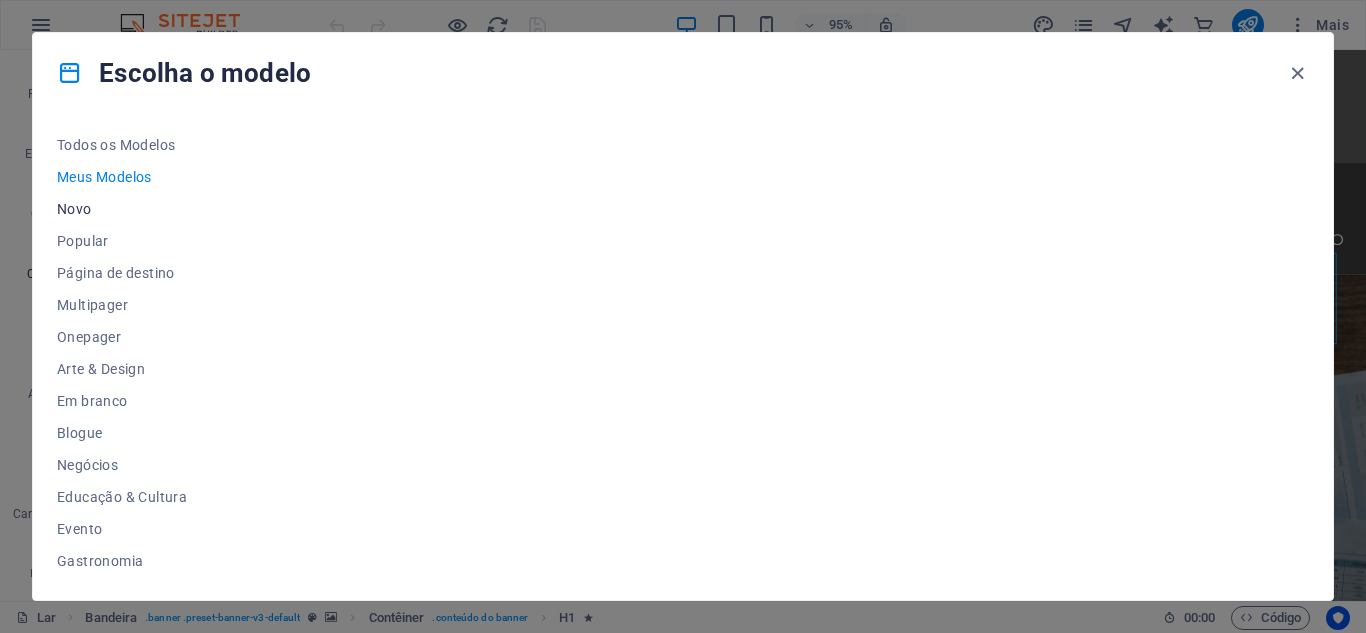 click on "Novo" at bounding box center [122, 209] 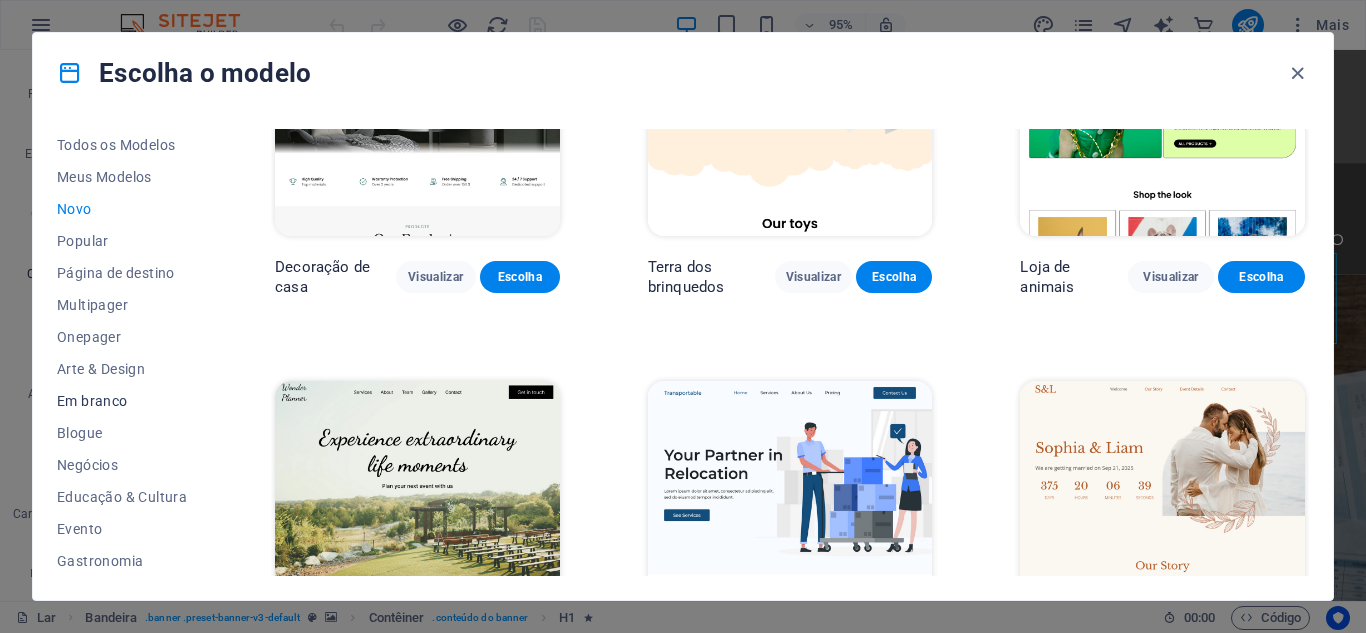 scroll, scrollTop: 1200, scrollLeft: 0, axis: vertical 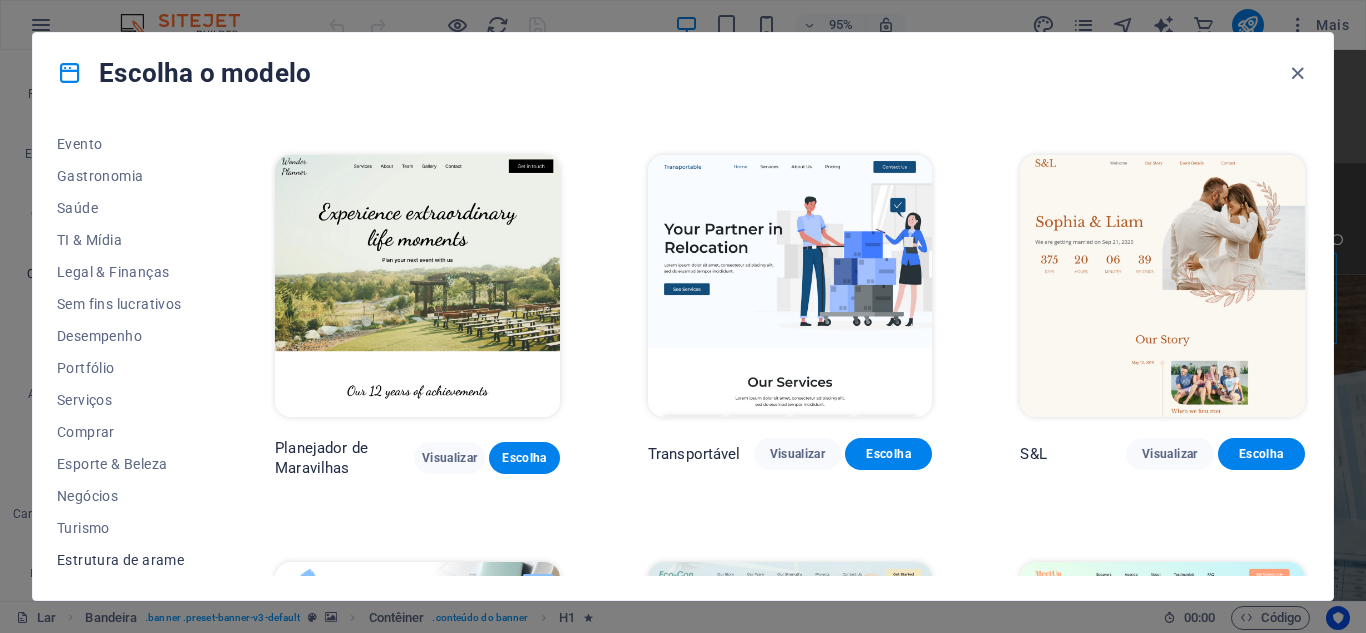 click on "Estrutura de arame" at bounding box center [120, 560] 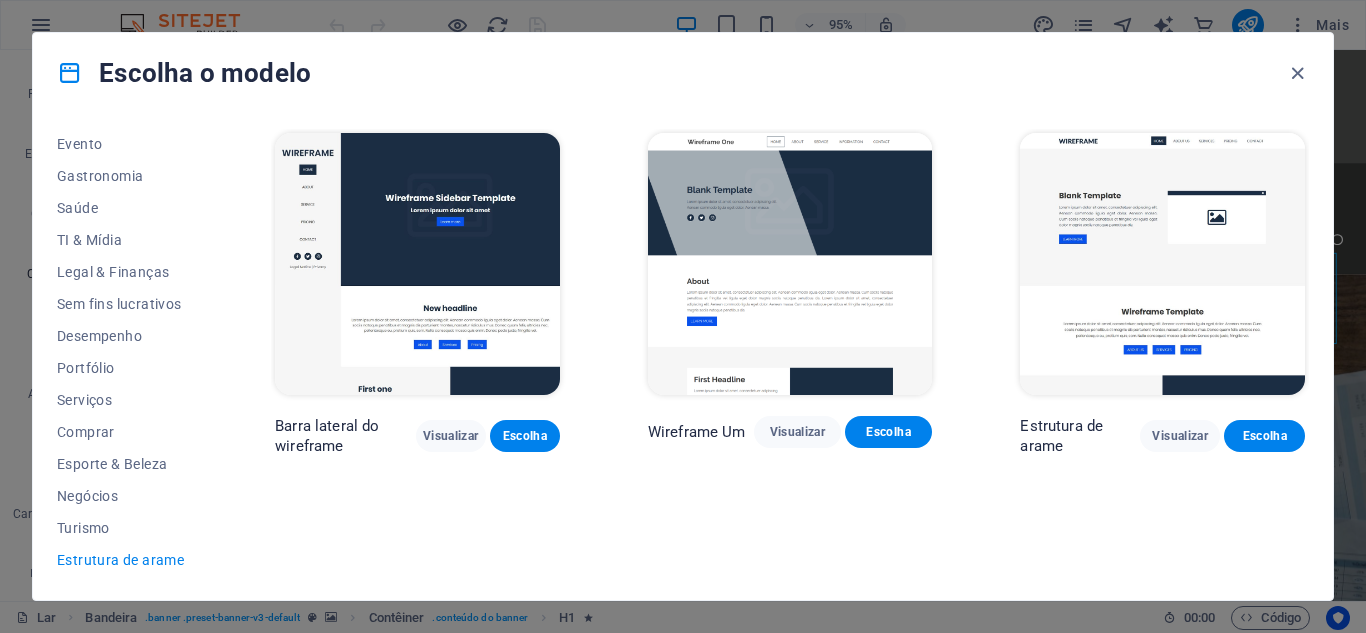 click on "Todos os Modelos Meus Modelos Novo Popular Página de destino Multipager Onepager Arte & Design Em branco Blogue Negócios Educação & Cultura Evento Gastronomia Saúde TI & Mídia Legal & Finanças Sem fins lucrativos Desempenho Portfólio Serviços Comprar Esporte & Beleza Negócios Turismo Estrutura de arame Barra lateral do wireframe Visualizar Escolha Wireframe Um Visualizar Escolha Estrutura de arame Visualizar Escolha" at bounding box center (683, 356) 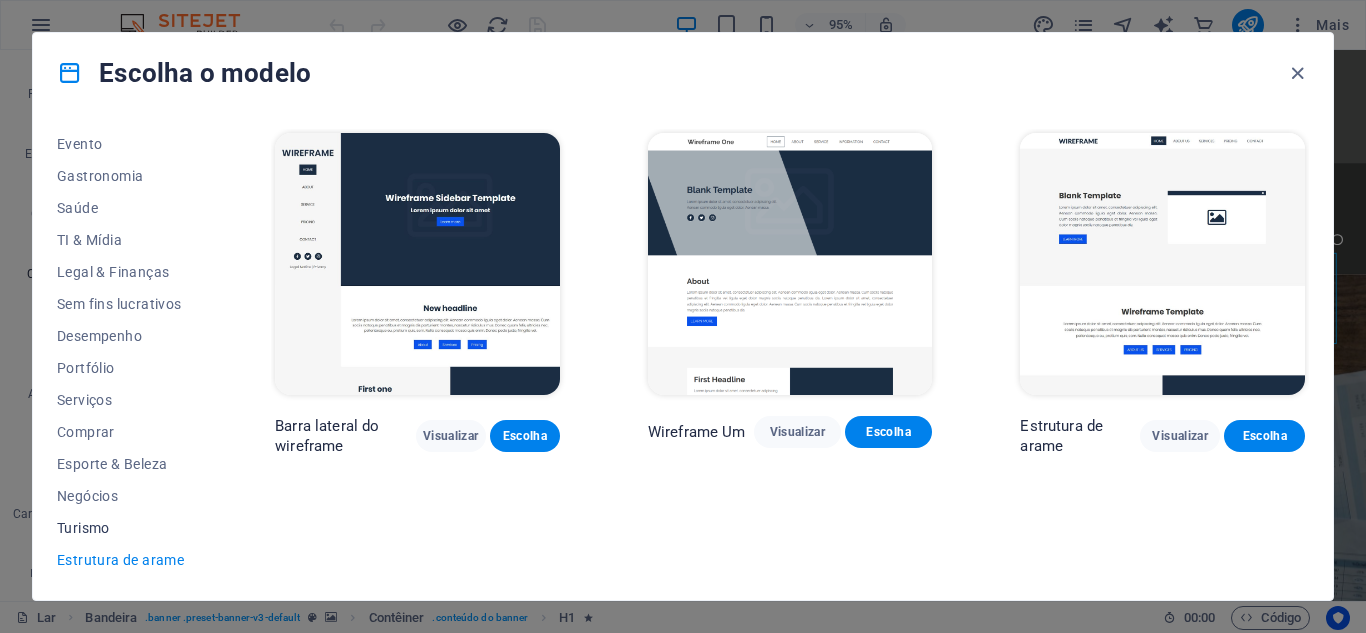 click on "Turismo" at bounding box center (122, 528) 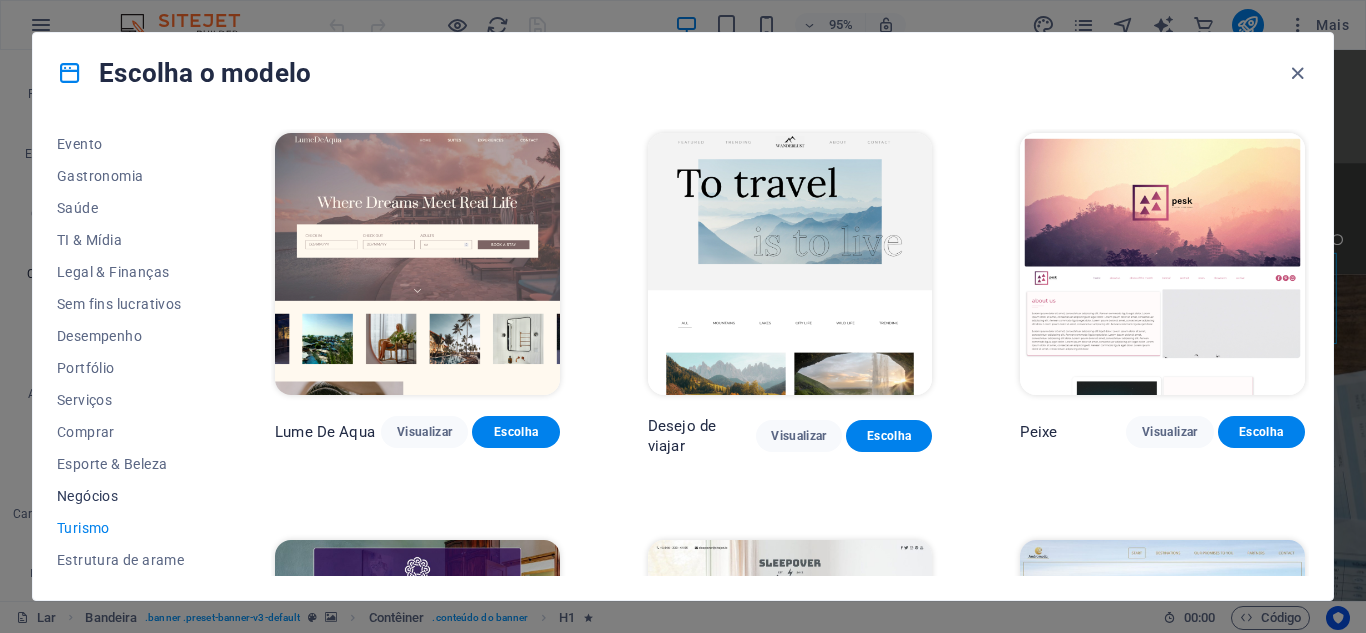 click on "Negócios" at bounding box center (122, 496) 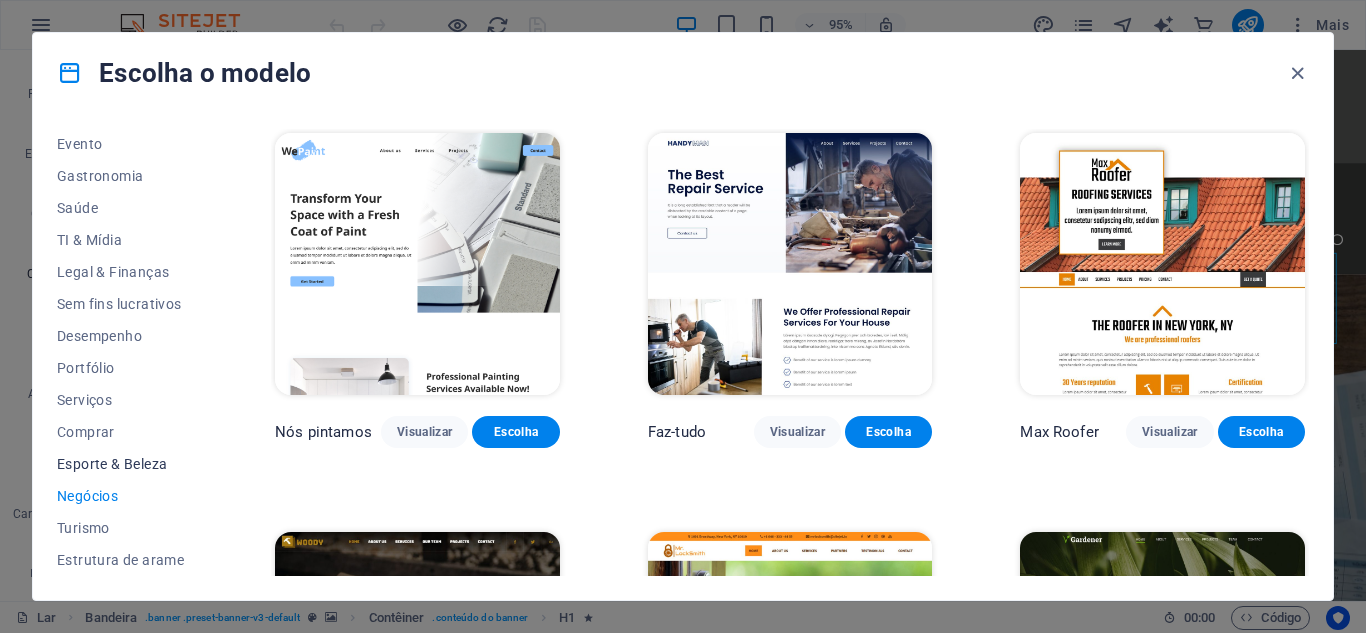click on "Esporte & Beleza" at bounding box center [122, 464] 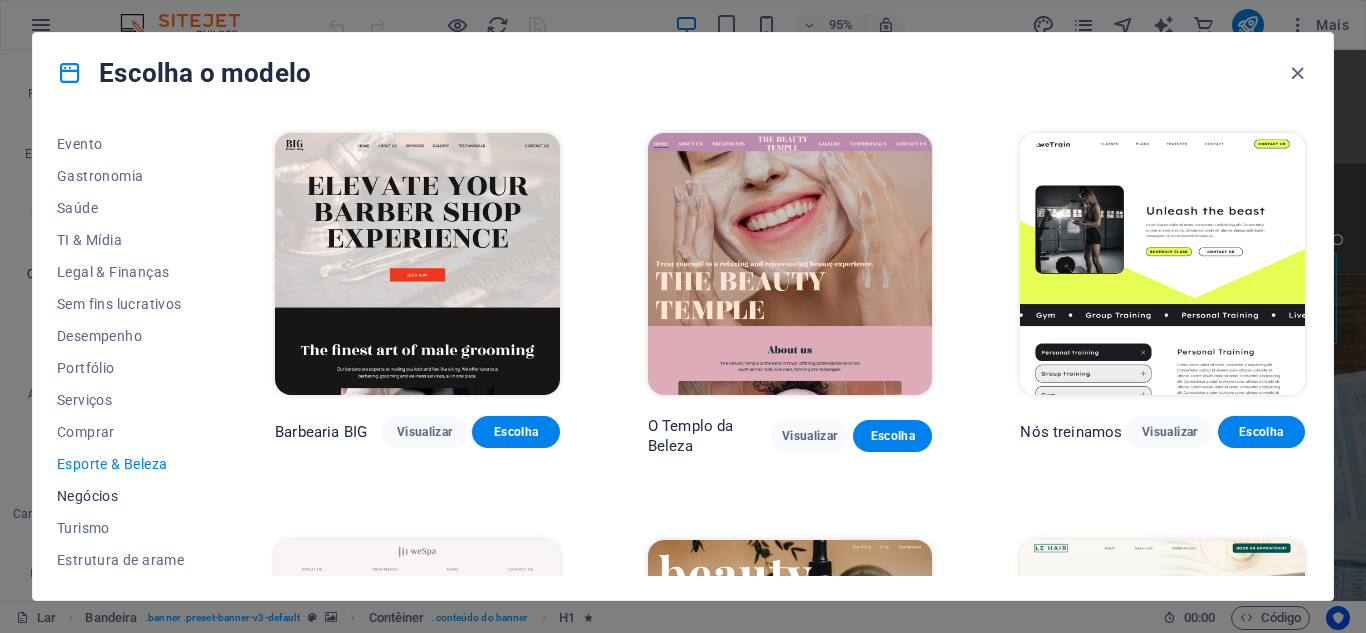 click on "Negócios" at bounding box center (122, 496) 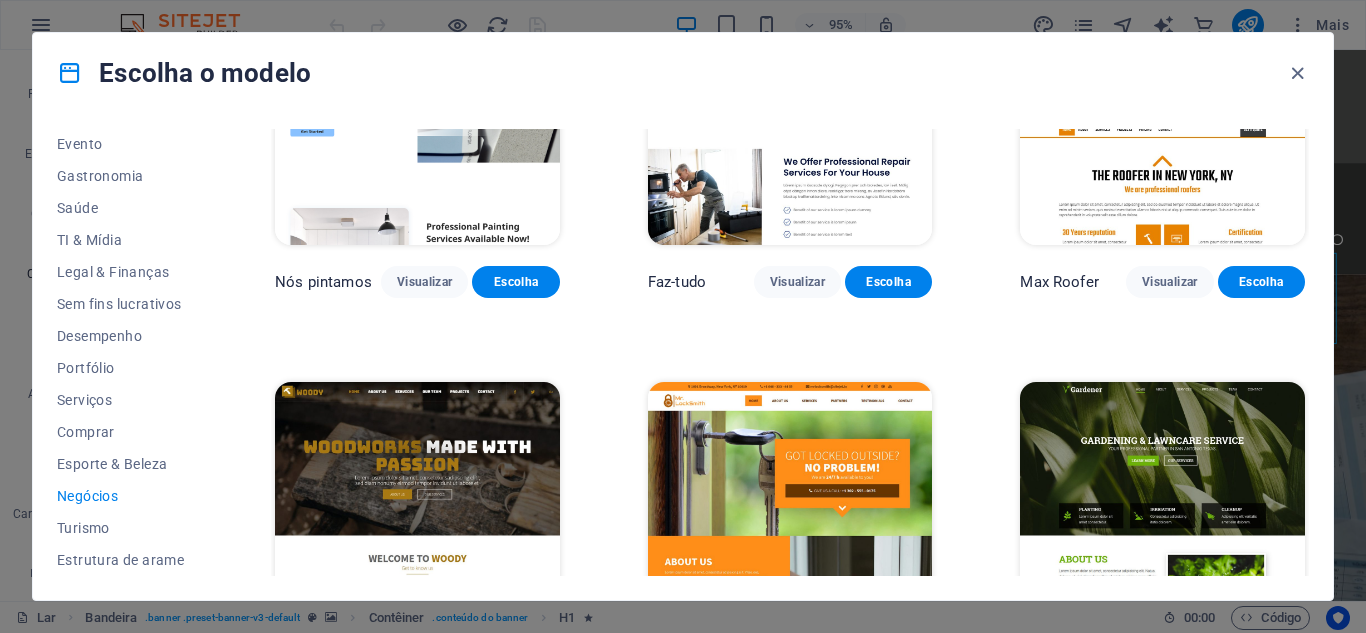 scroll, scrollTop: 500, scrollLeft: 0, axis: vertical 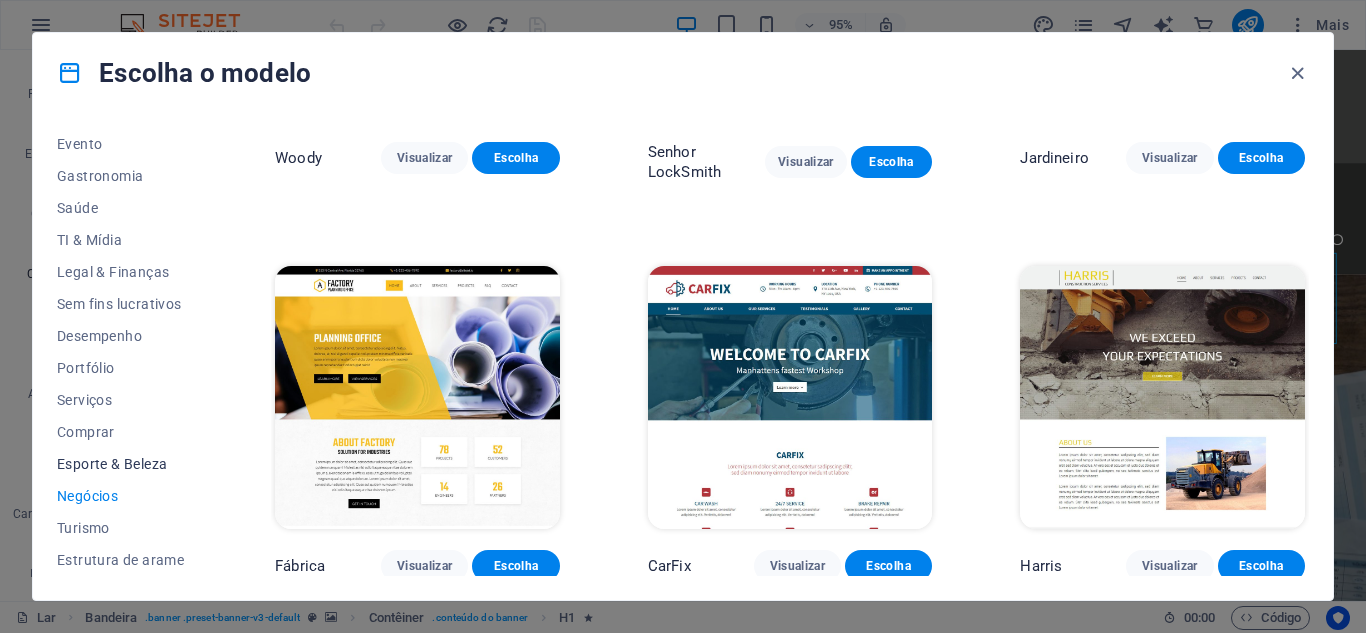 click on "Esporte & Beleza" at bounding box center [122, 464] 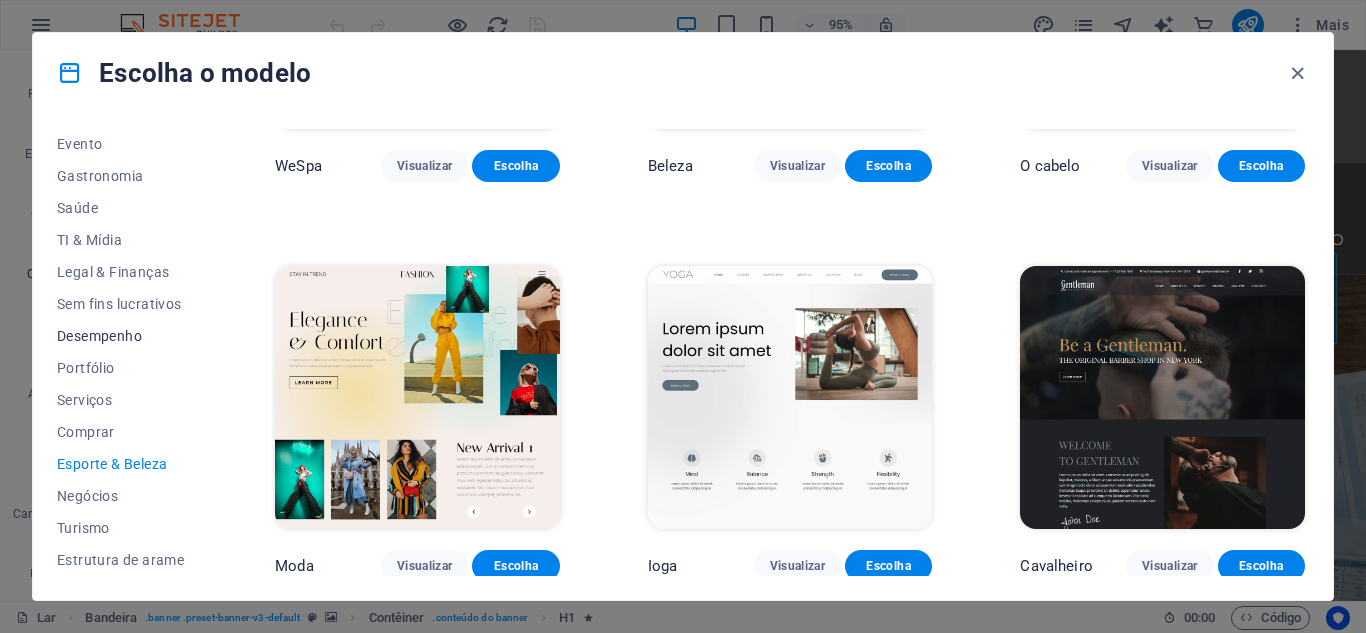 click on "Desempenho" at bounding box center (122, 336) 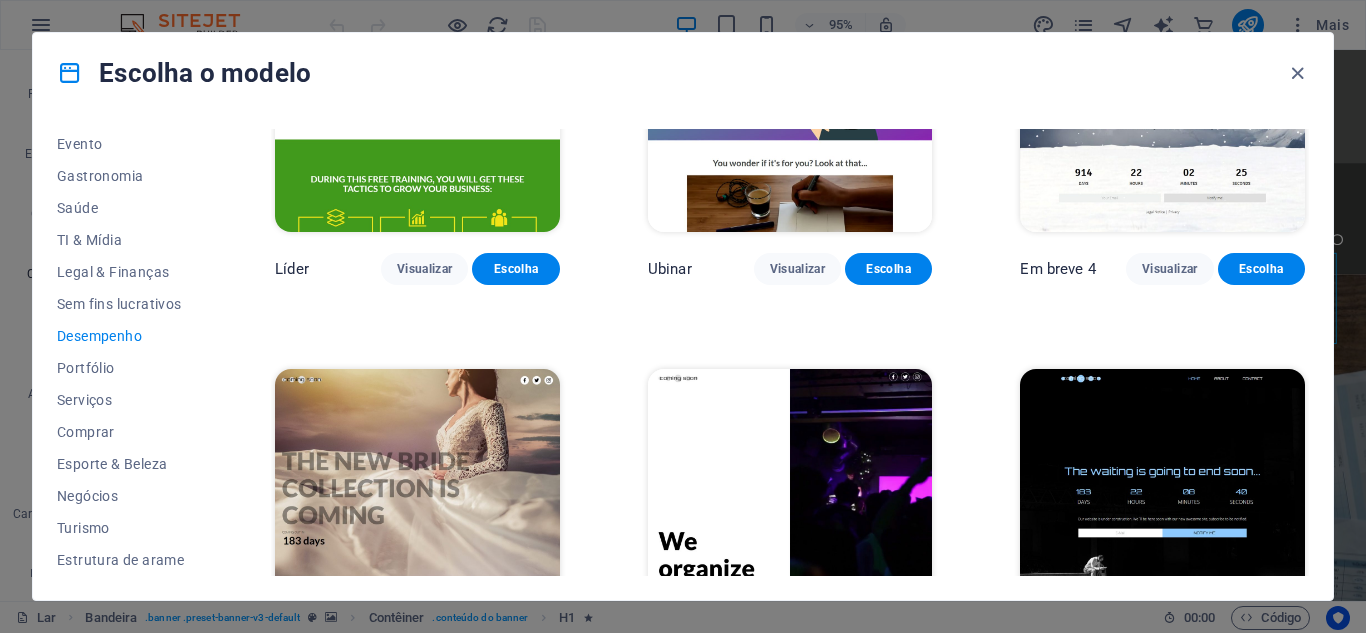 scroll, scrollTop: 1773, scrollLeft: 0, axis: vertical 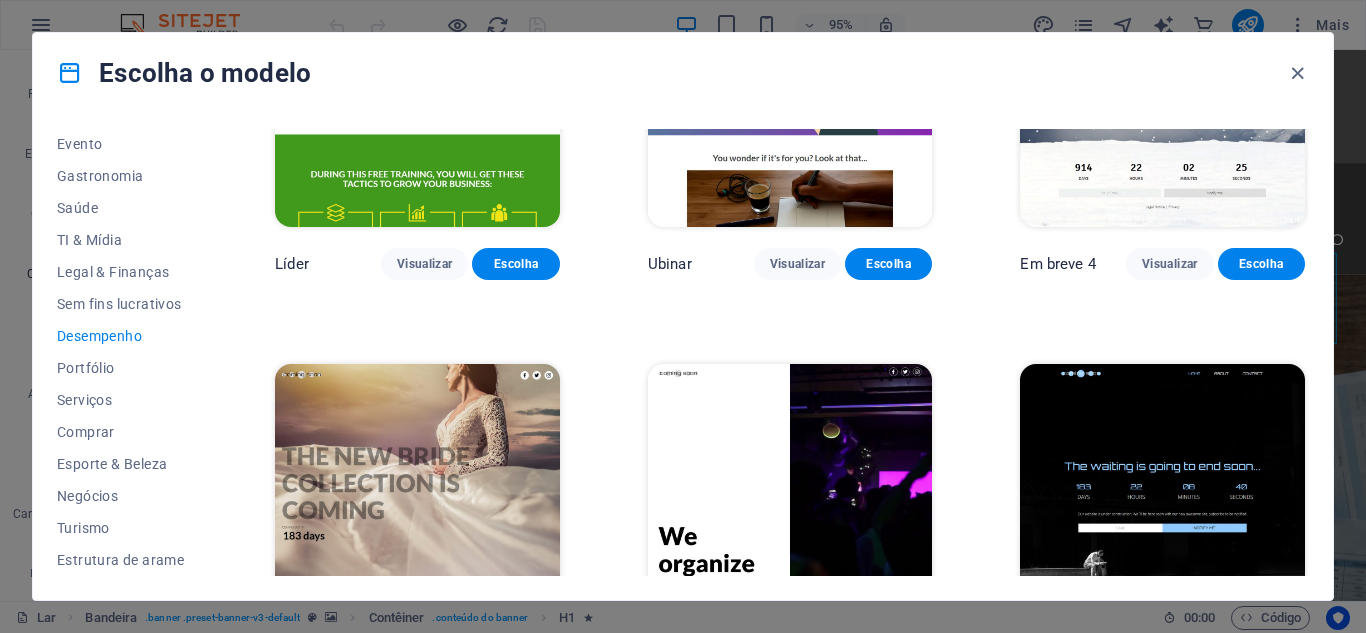 click on "Escolha o modelo Todos os Modelos Meus Modelos Novo Popular Página de destino Multipager Onepager Arte & Design Em branco Blogue Negócios Educação & Cultura Evento Gastronomia Saúde TI & Mídia Legal & Finanças Sem fins lucrativos Desempenho Portfólio Serviços Comprar Esporte & Beleza Negócios Turismo Estrutura de arame Som Visualizar Escolha Fônico Visualizar Escolha Código Visualizar Escolha Beatbox Visualizar Escolha Vídeo Visualizar Escolha Avançado Visualizar Escolha Animais de estimação Visualizar Escolha Atletismo Visualizar Escolha Impulsionado Visualizar Escolha Observação Visualizar Escolha Foto Visualizar Escolha Espaço C Visualizar Escolha Líder Visualizar Escolha Ubinar Visualizar Escolha Em breve 4 Visualizar Escolha Em breve 3 Visualizar Escolha Em breve 2 Visualizar Escolha Em breve Visualizar Escolha" at bounding box center [683, 316] 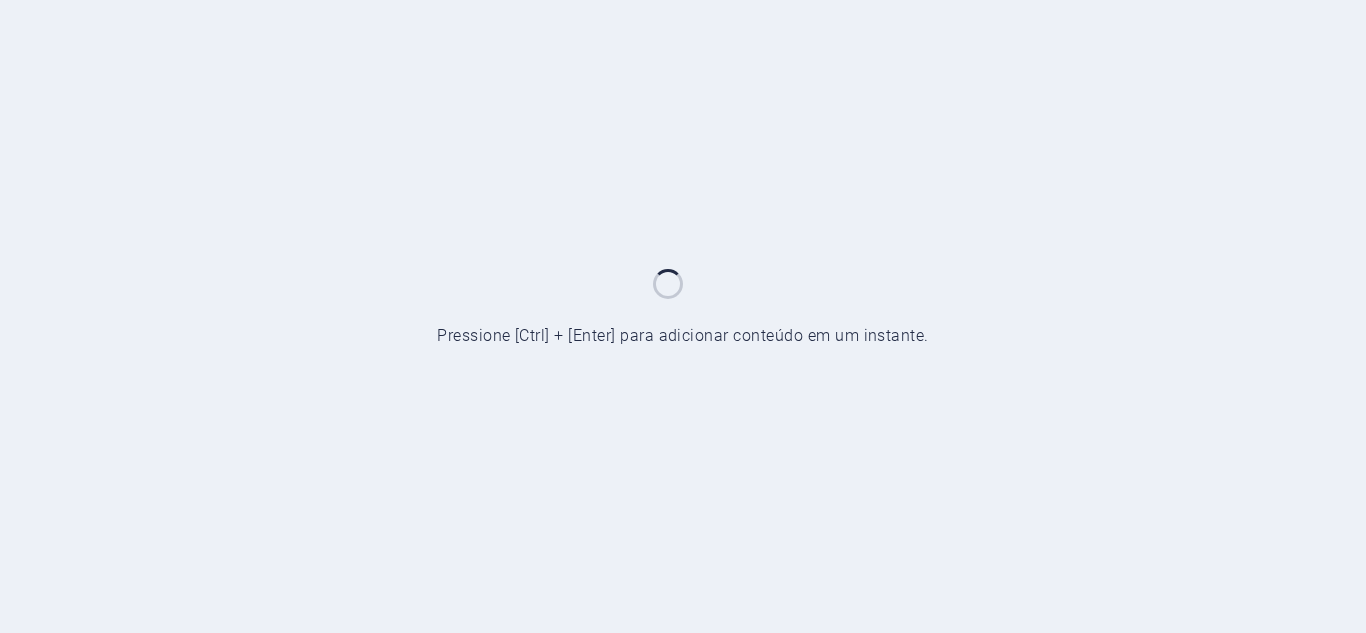 scroll, scrollTop: 0, scrollLeft: 0, axis: both 